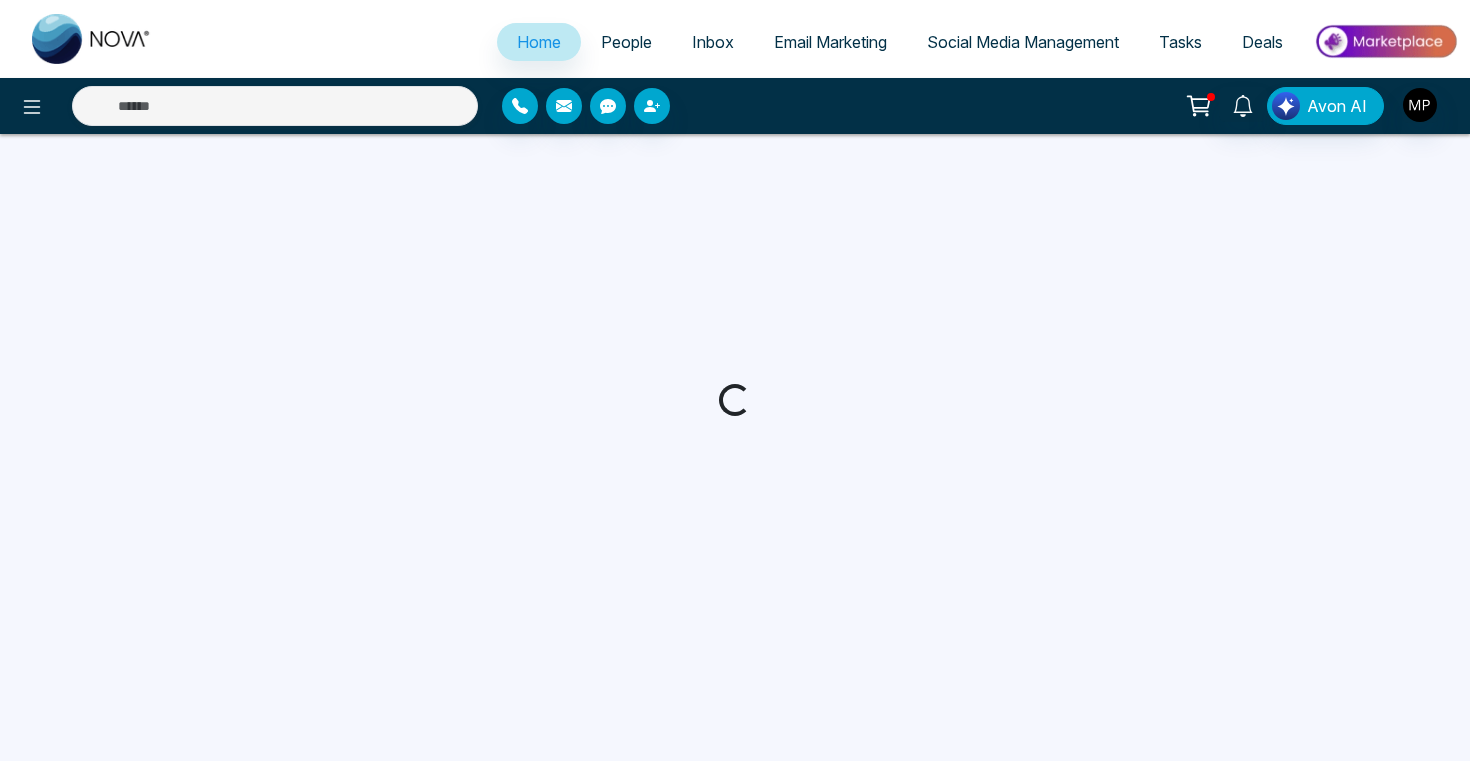 scroll, scrollTop: 0, scrollLeft: 0, axis: both 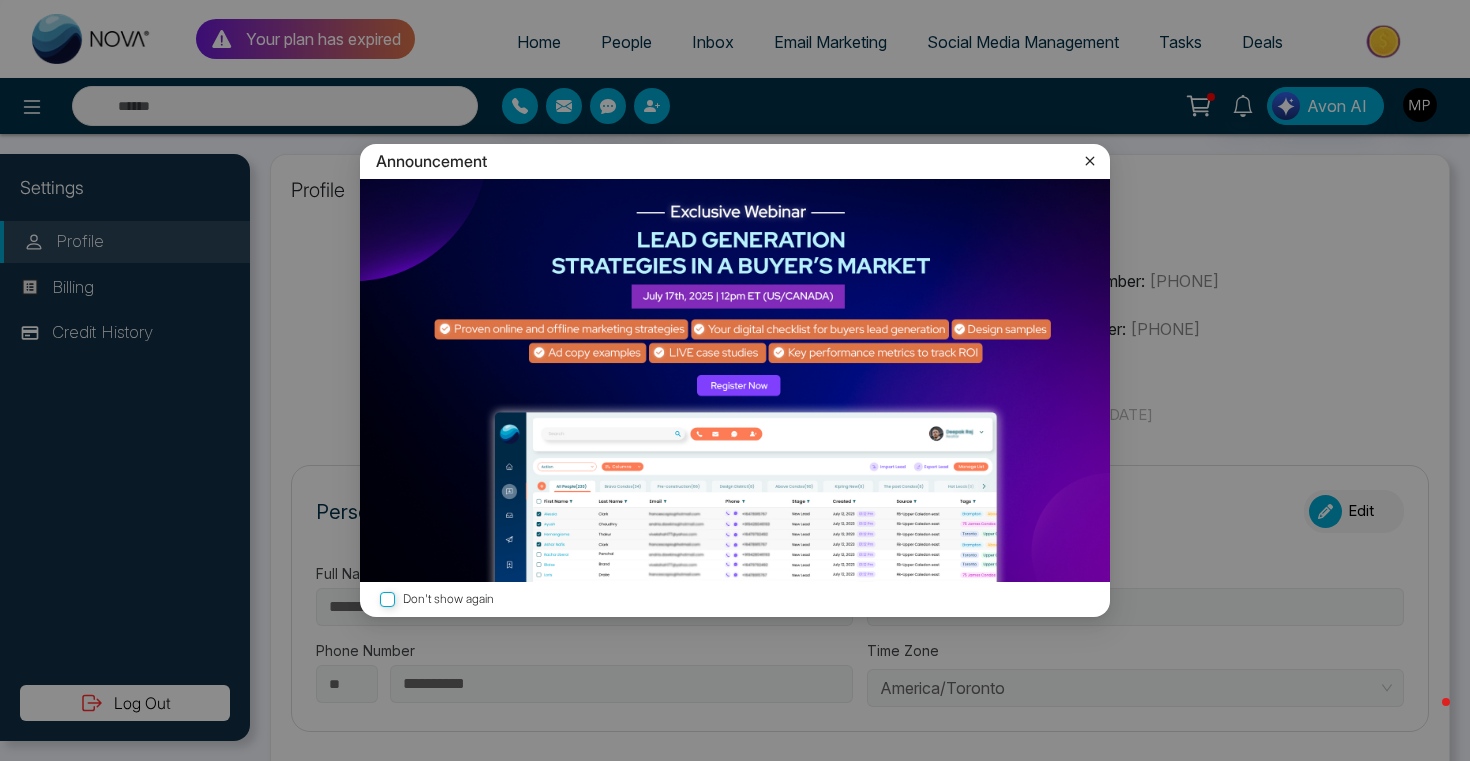 click 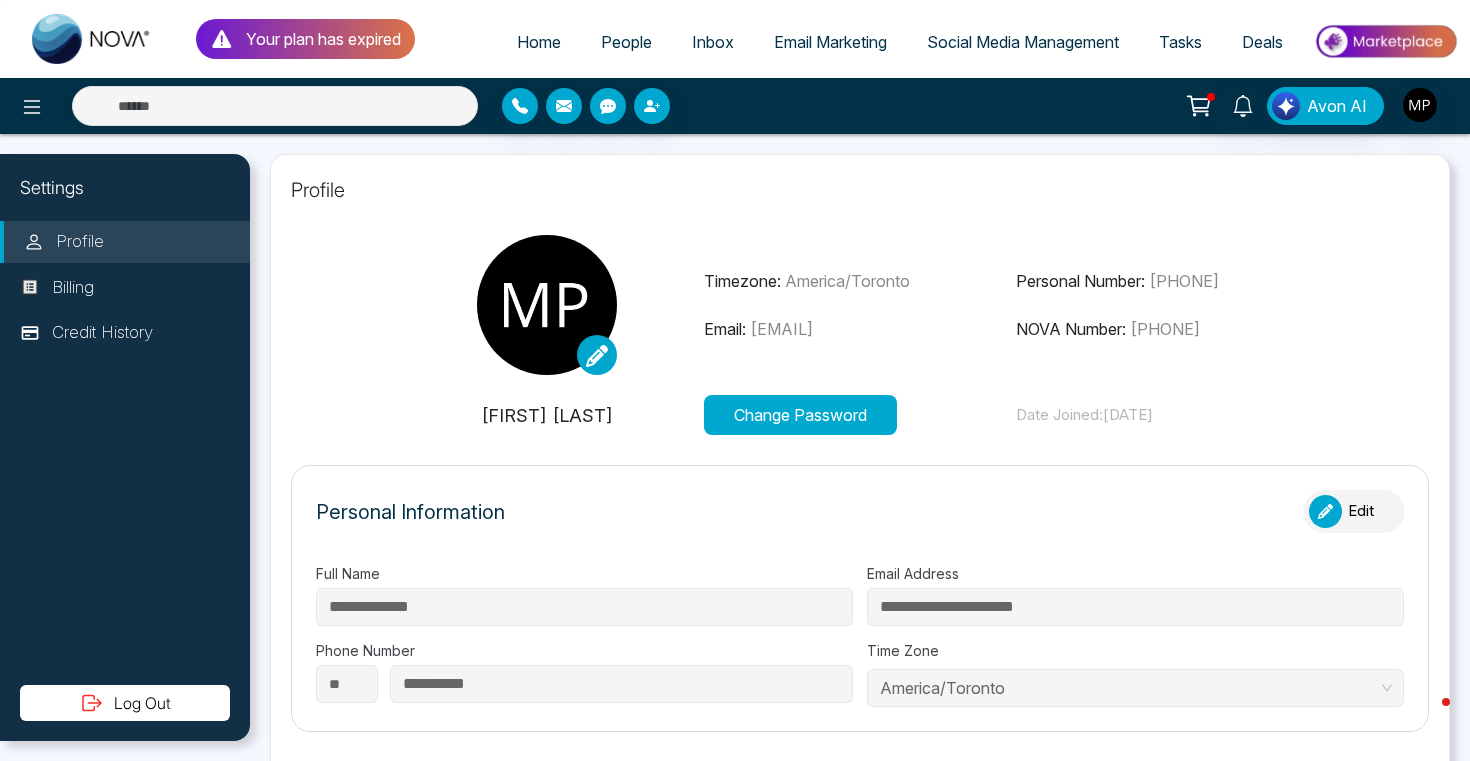 click on "Home" at bounding box center (539, 42) 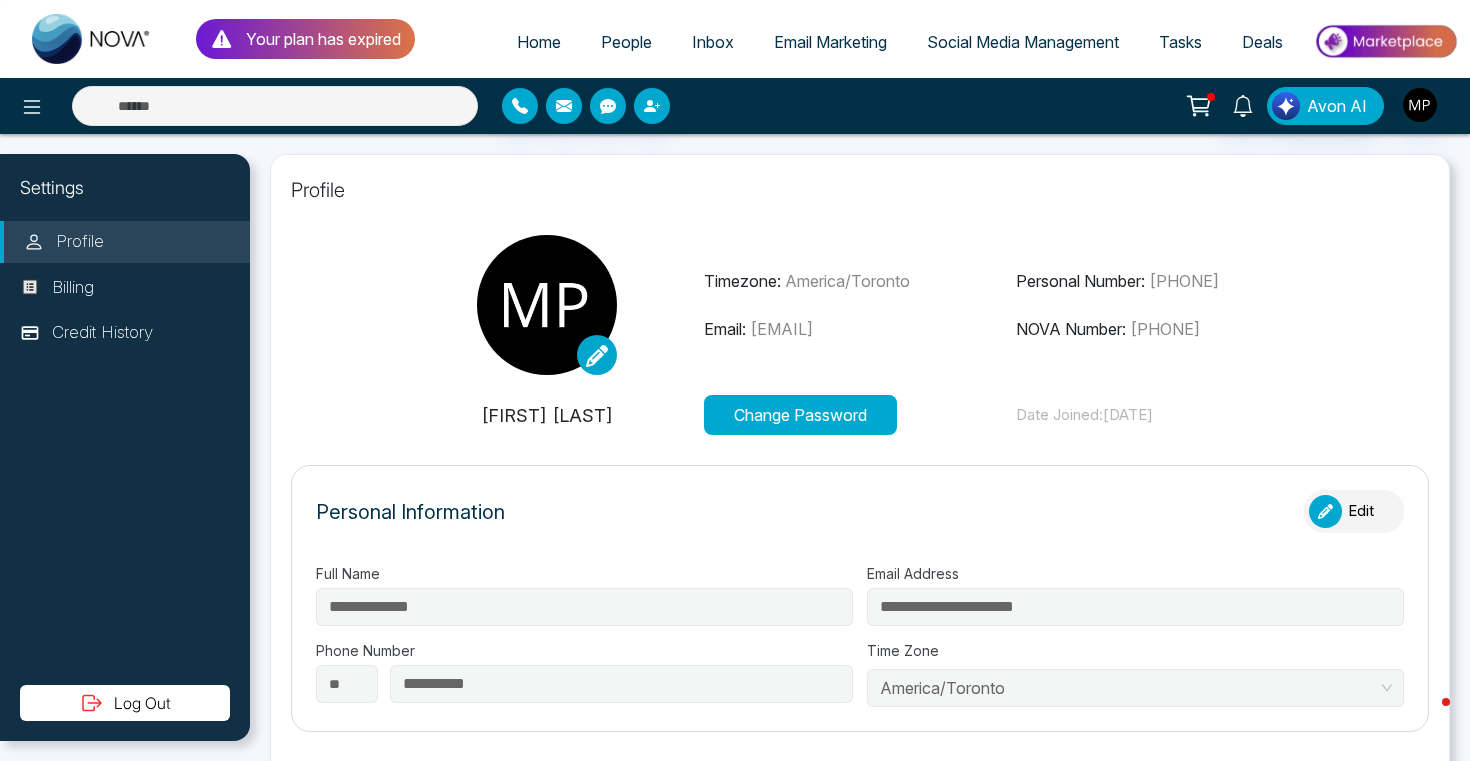click on "Home" at bounding box center (539, 42) 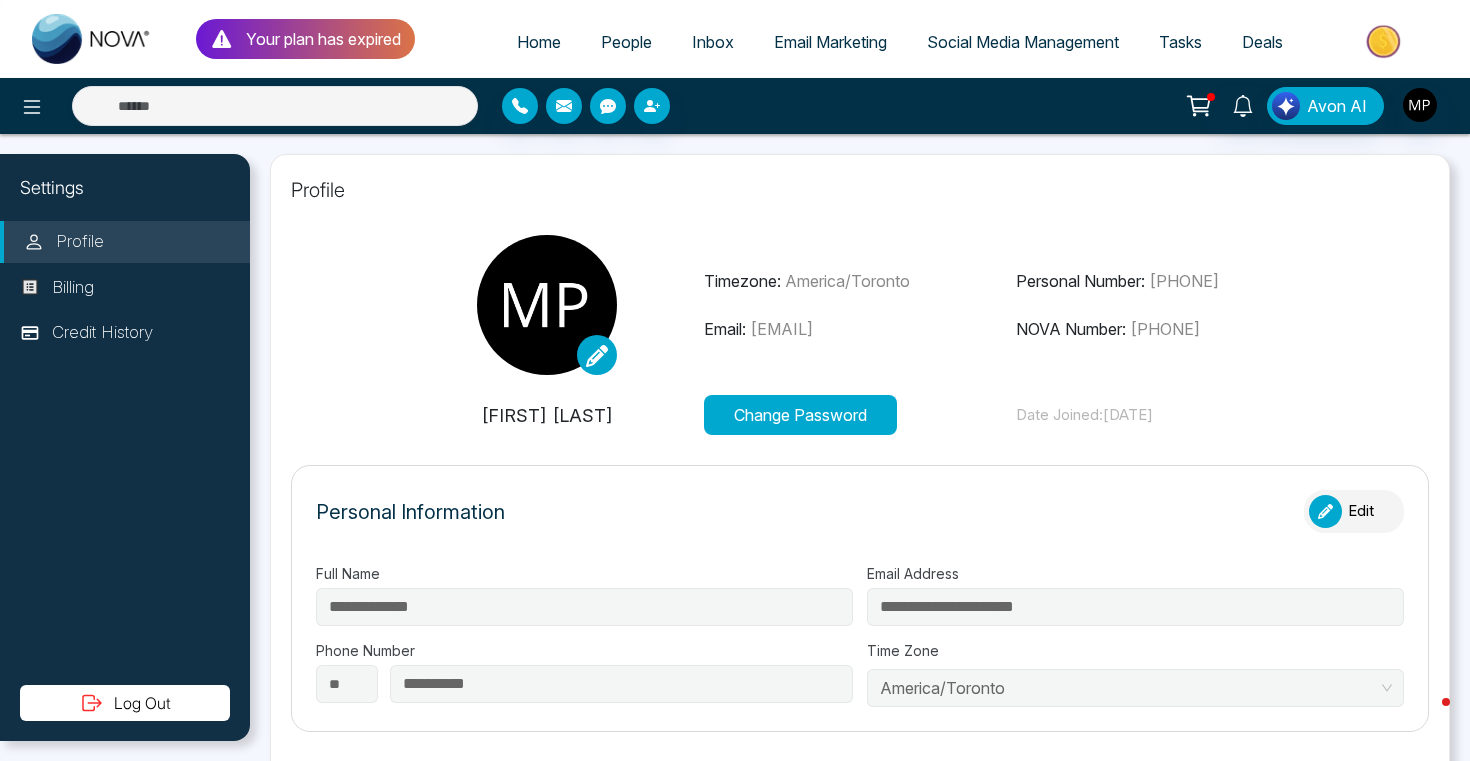 click on "People" at bounding box center (626, 42) 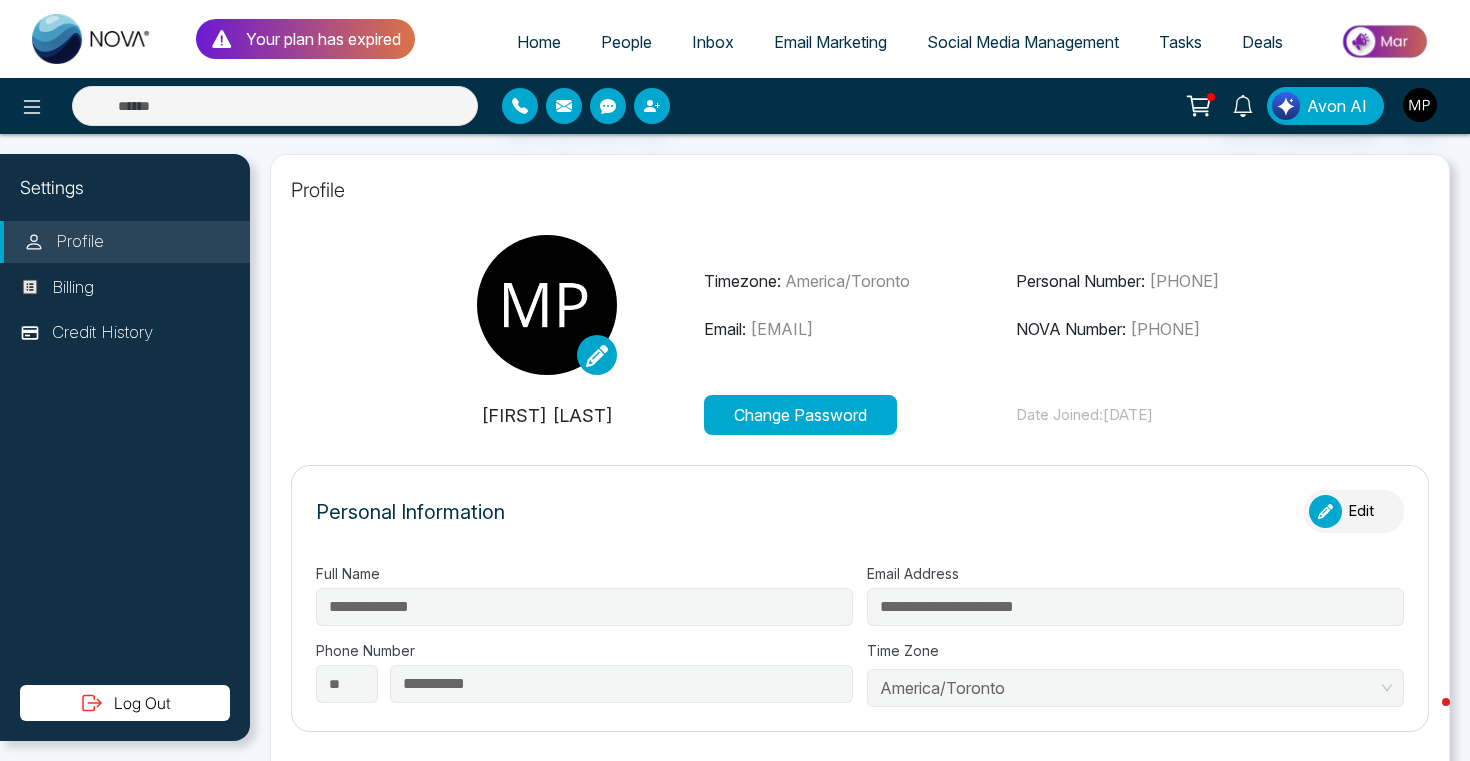 click on "Your plan has expired" at bounding box center (323, 39) 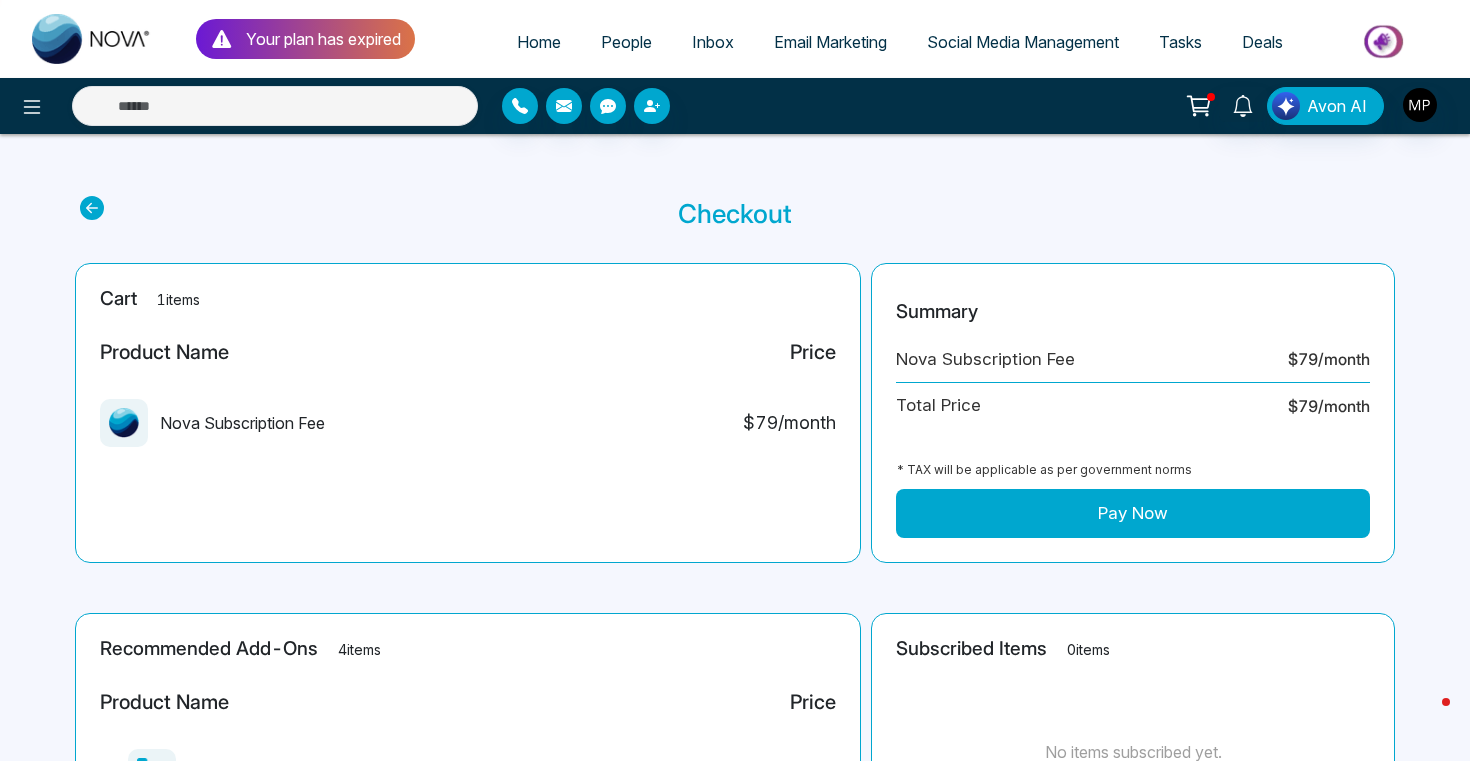 click on "Home" at bounding box center [539, 42] 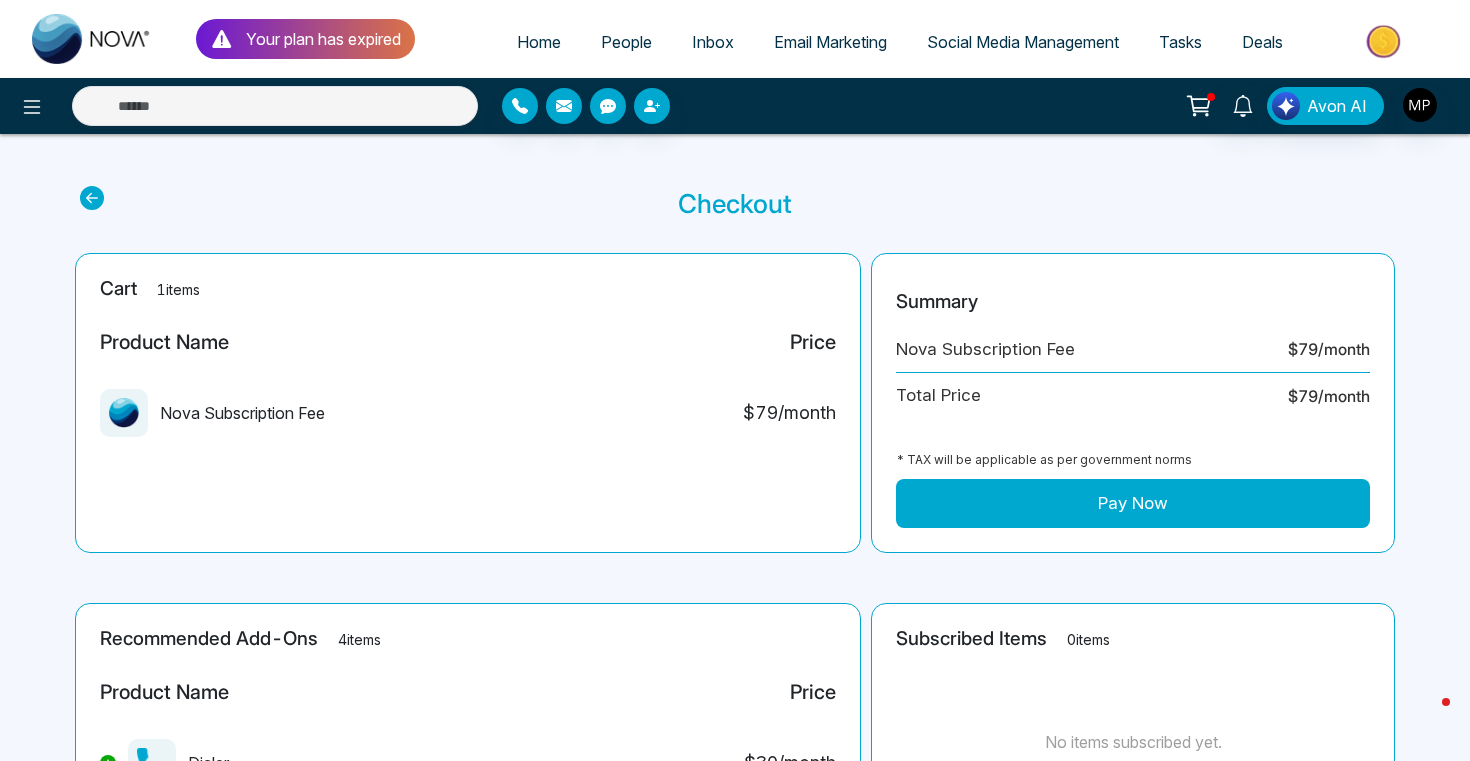 scroll, scrollTop: 0, scrollLeft: 0, axis: both 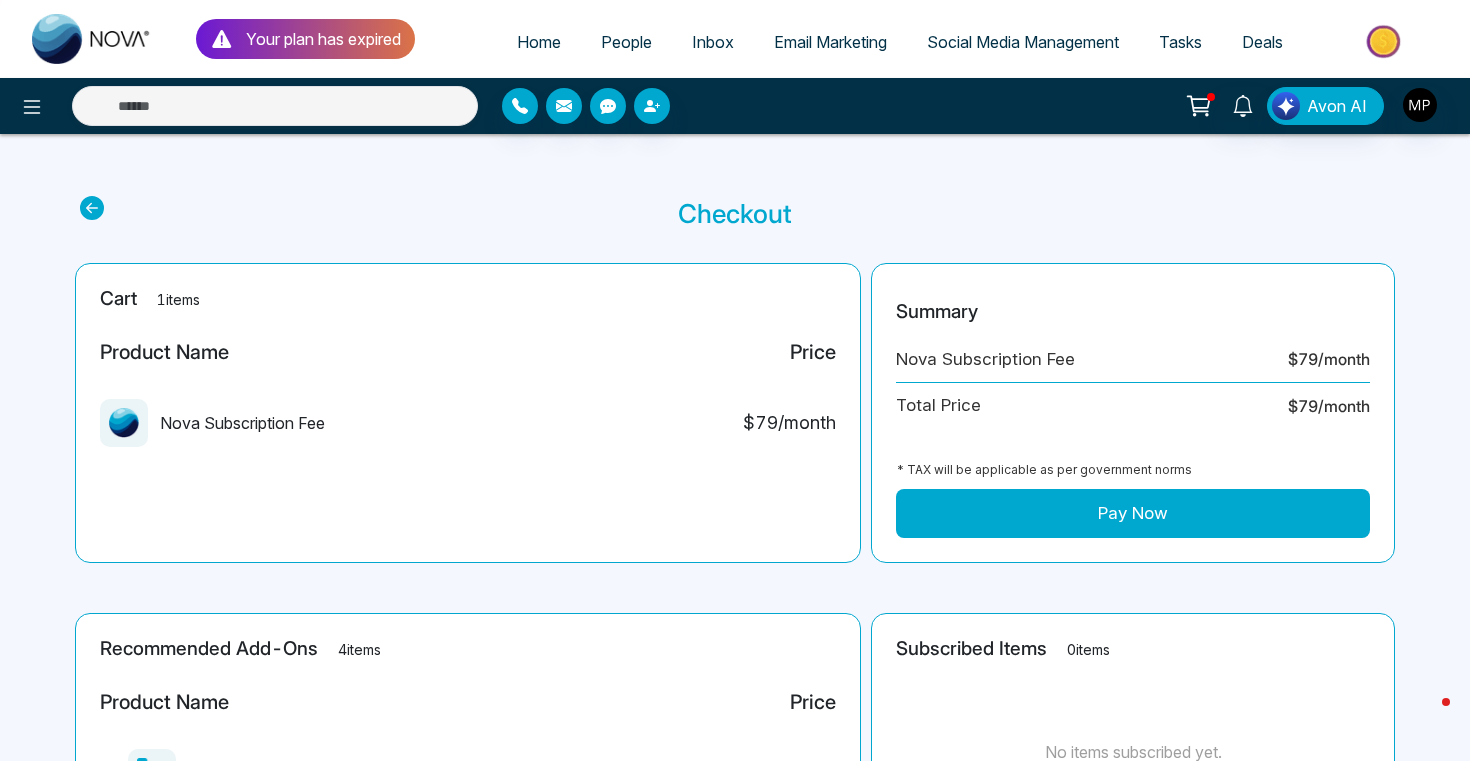 click on "Home" at bounding box center (539, 42) 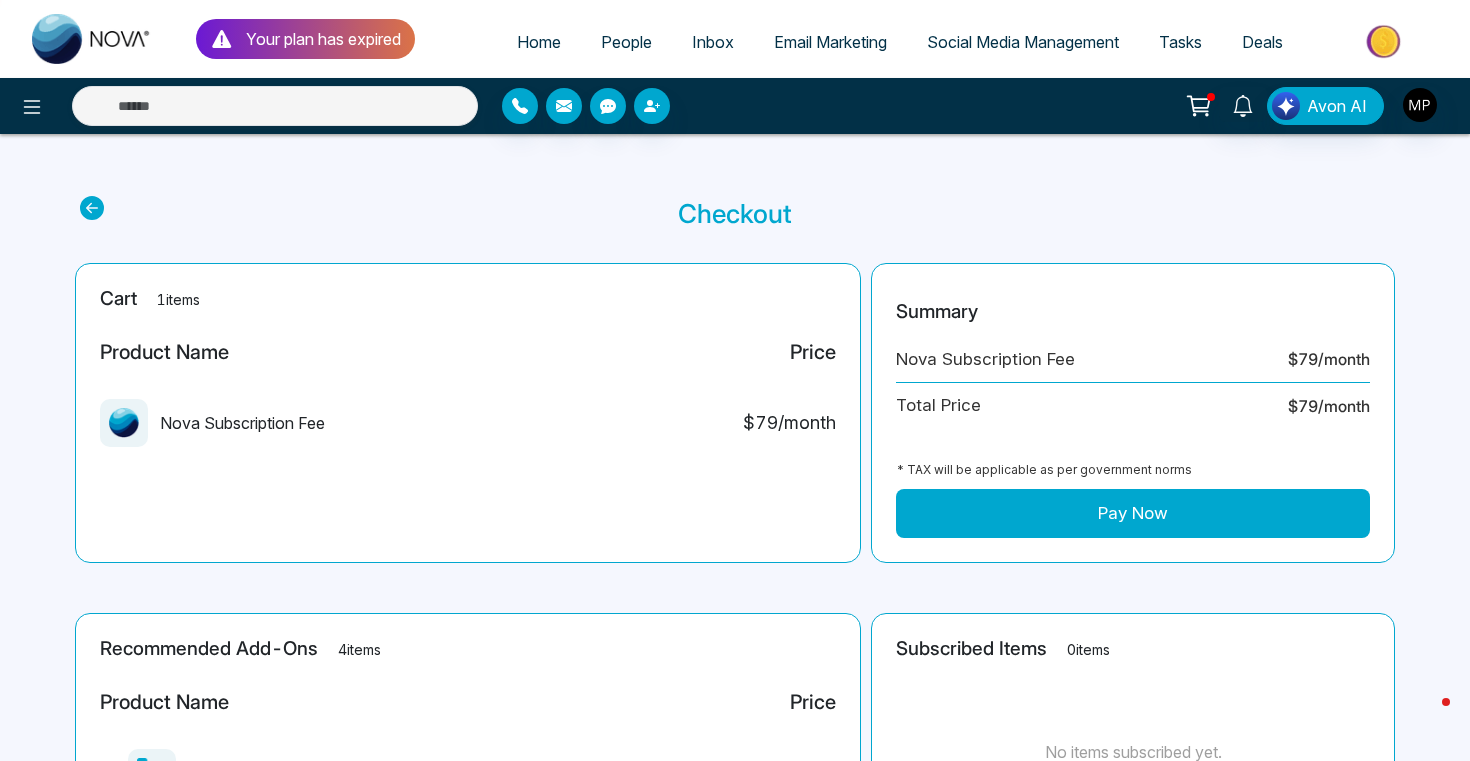 click at bounding box center (92, 39) 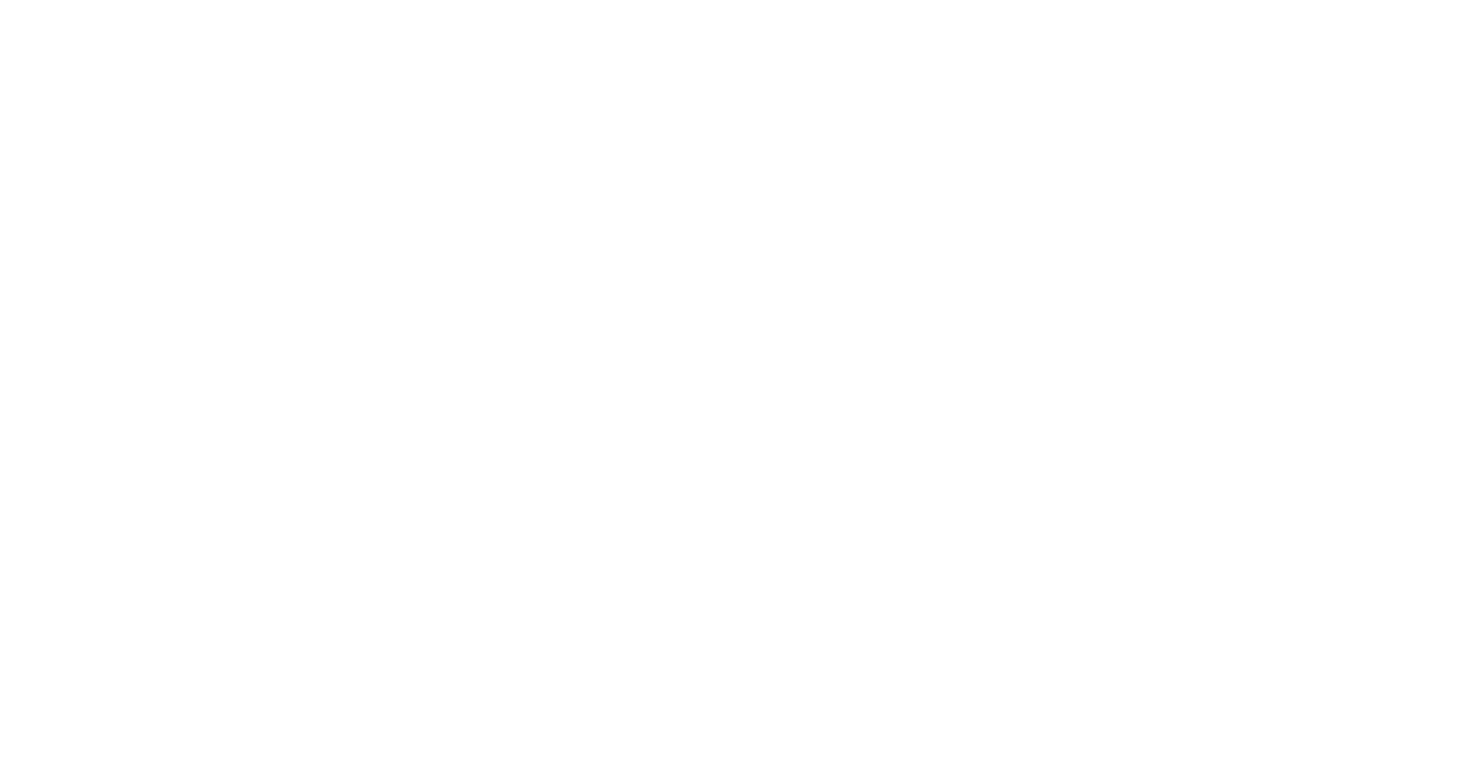 scroll, scrollTop: 0, scrollLeft: 0, axis: both 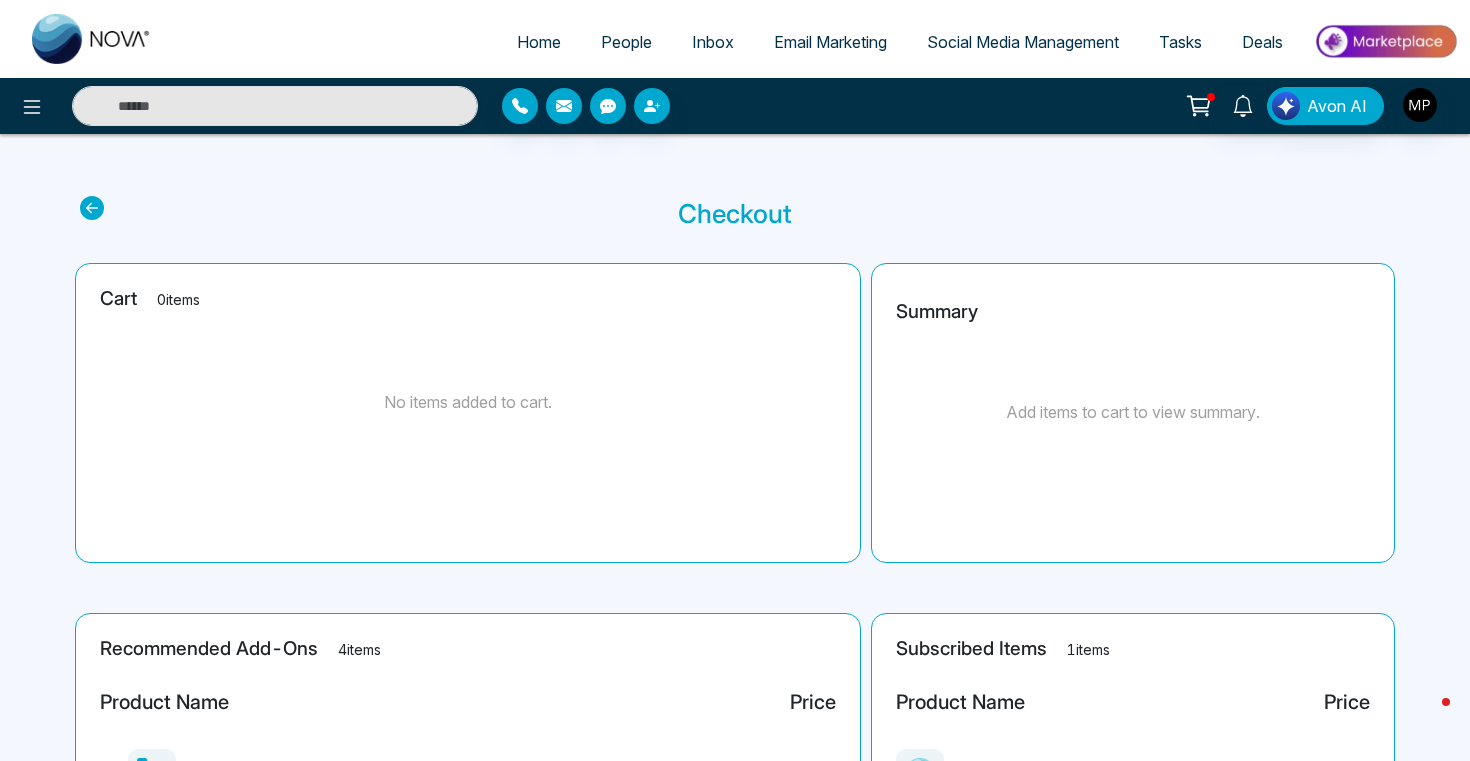 click on "Home" at bounding box center (539, 42) 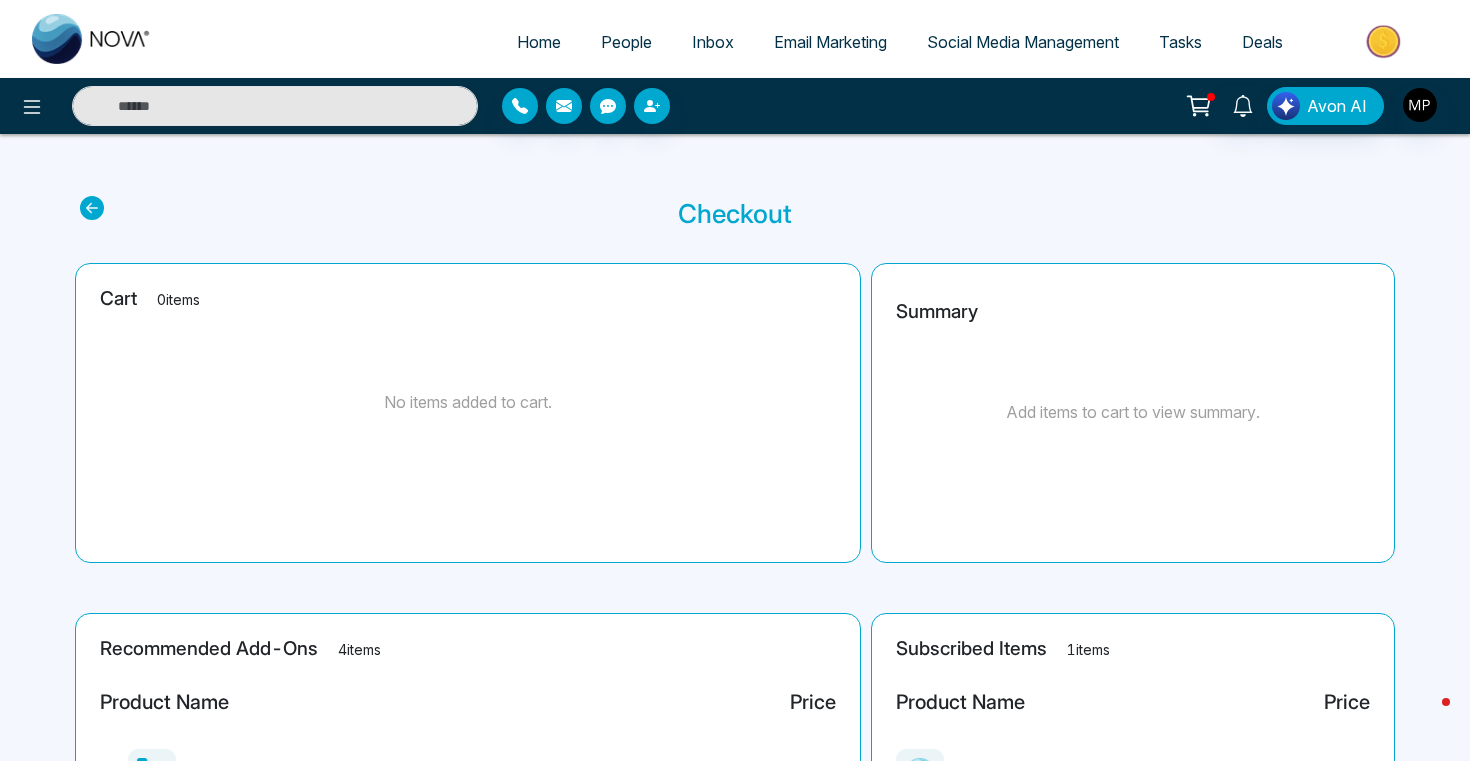 select on "*" 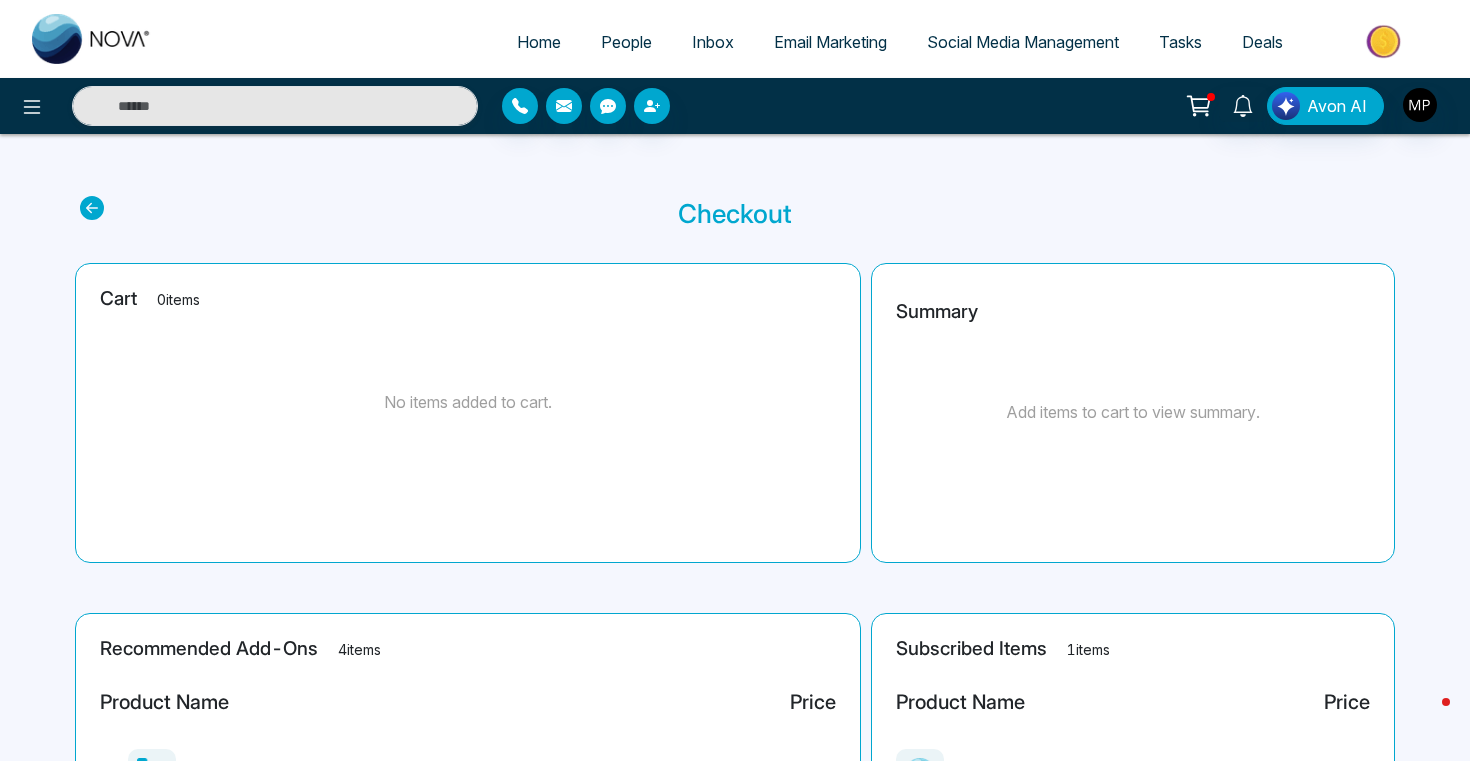 select on "*" 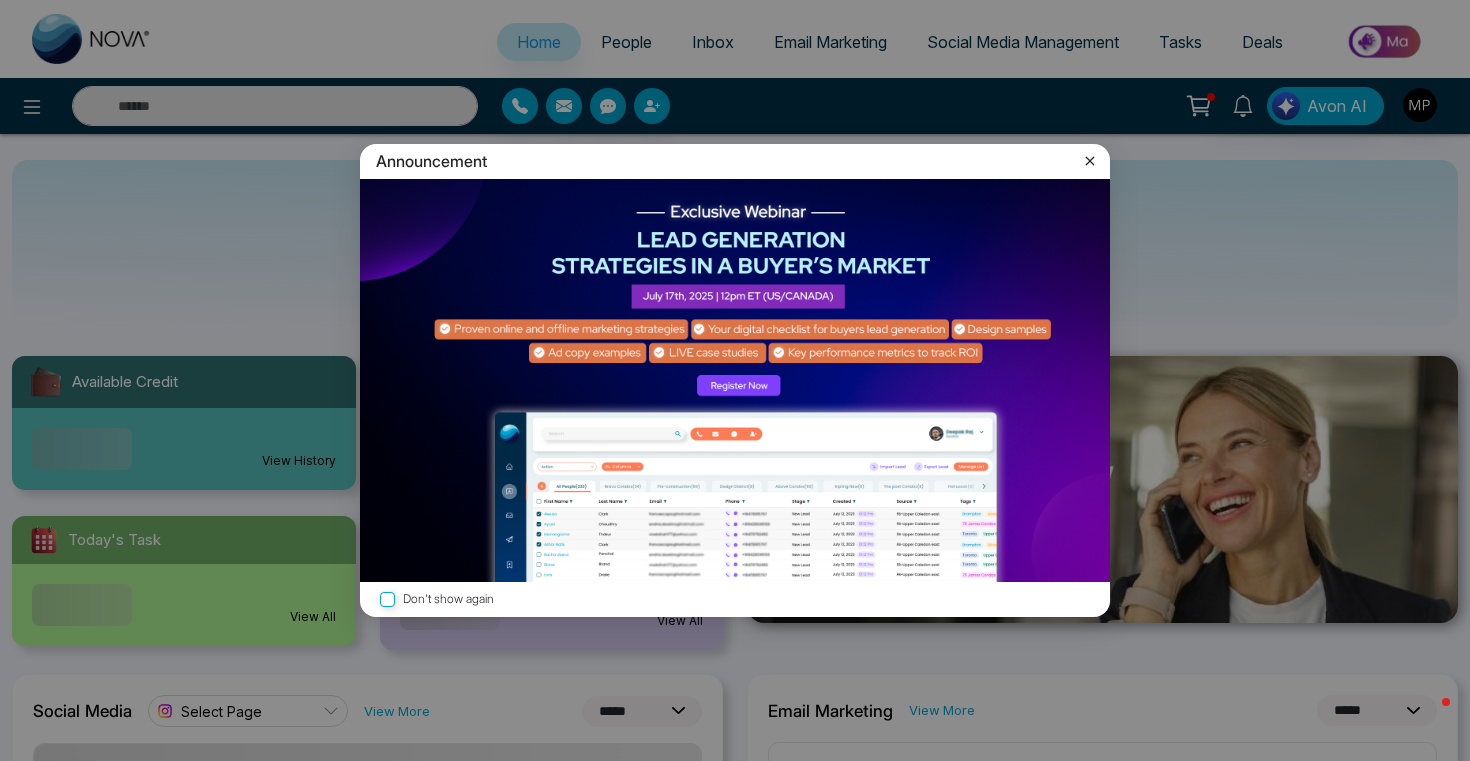 click 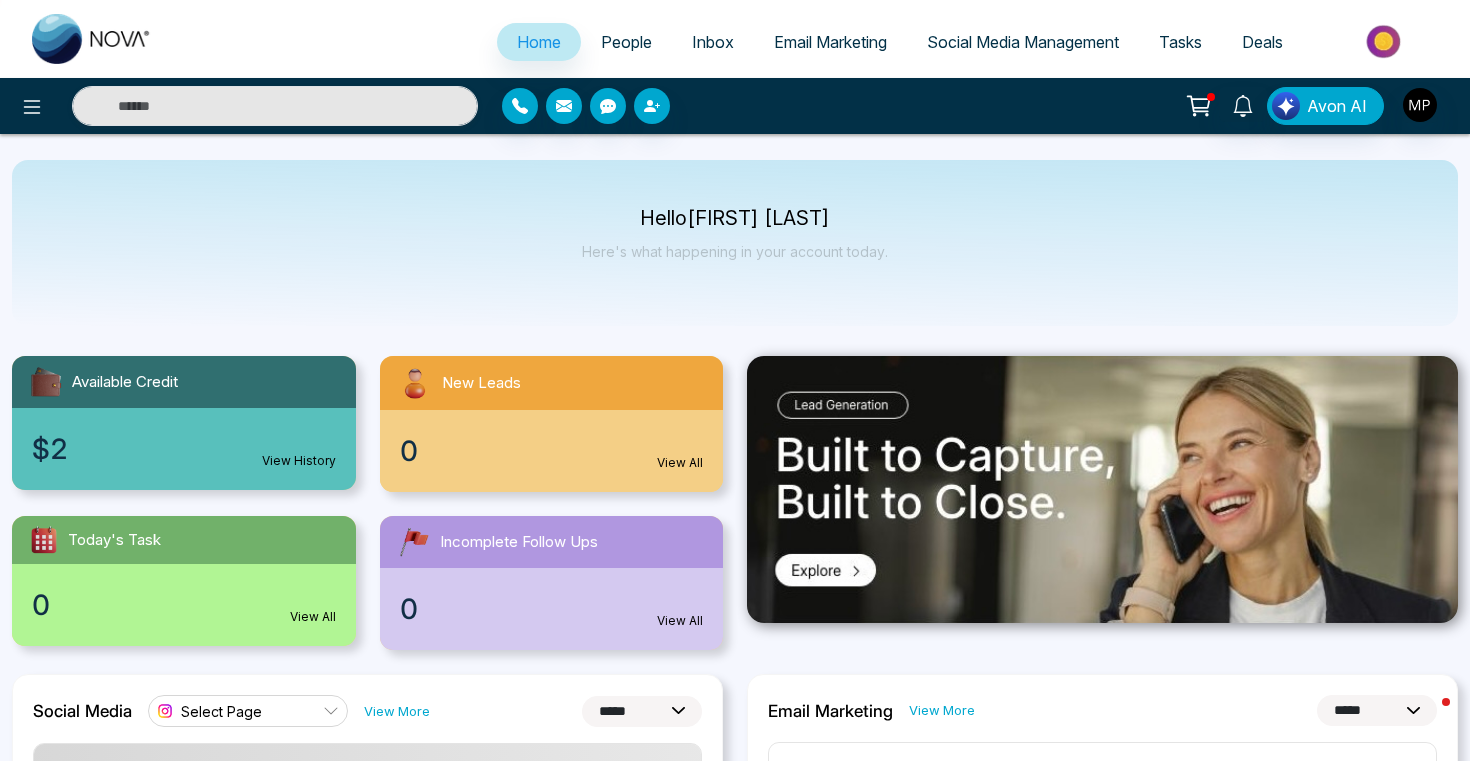 click on "People" at bounding box center (626, 42) 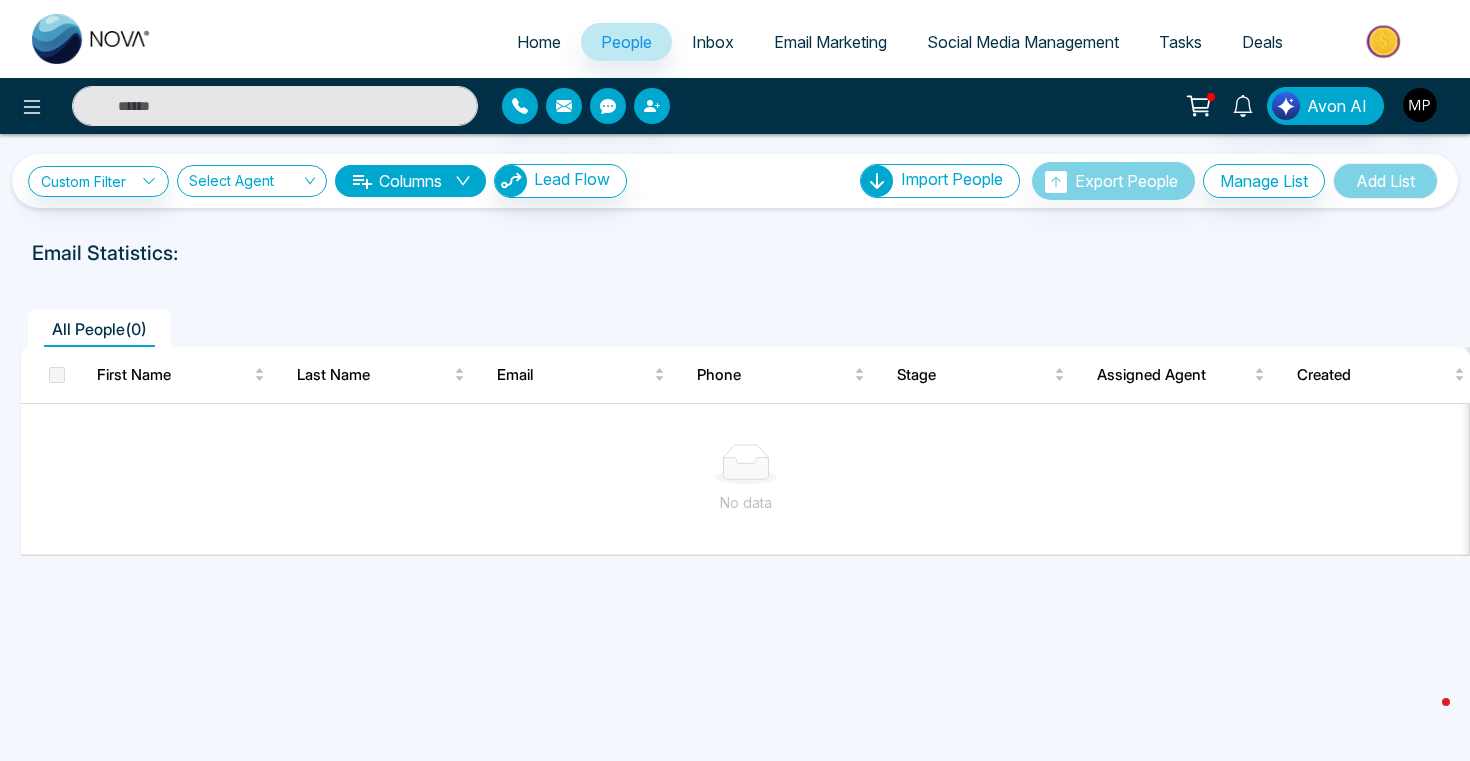 click on "Social Media Management" at bounding box center (1023, 42) 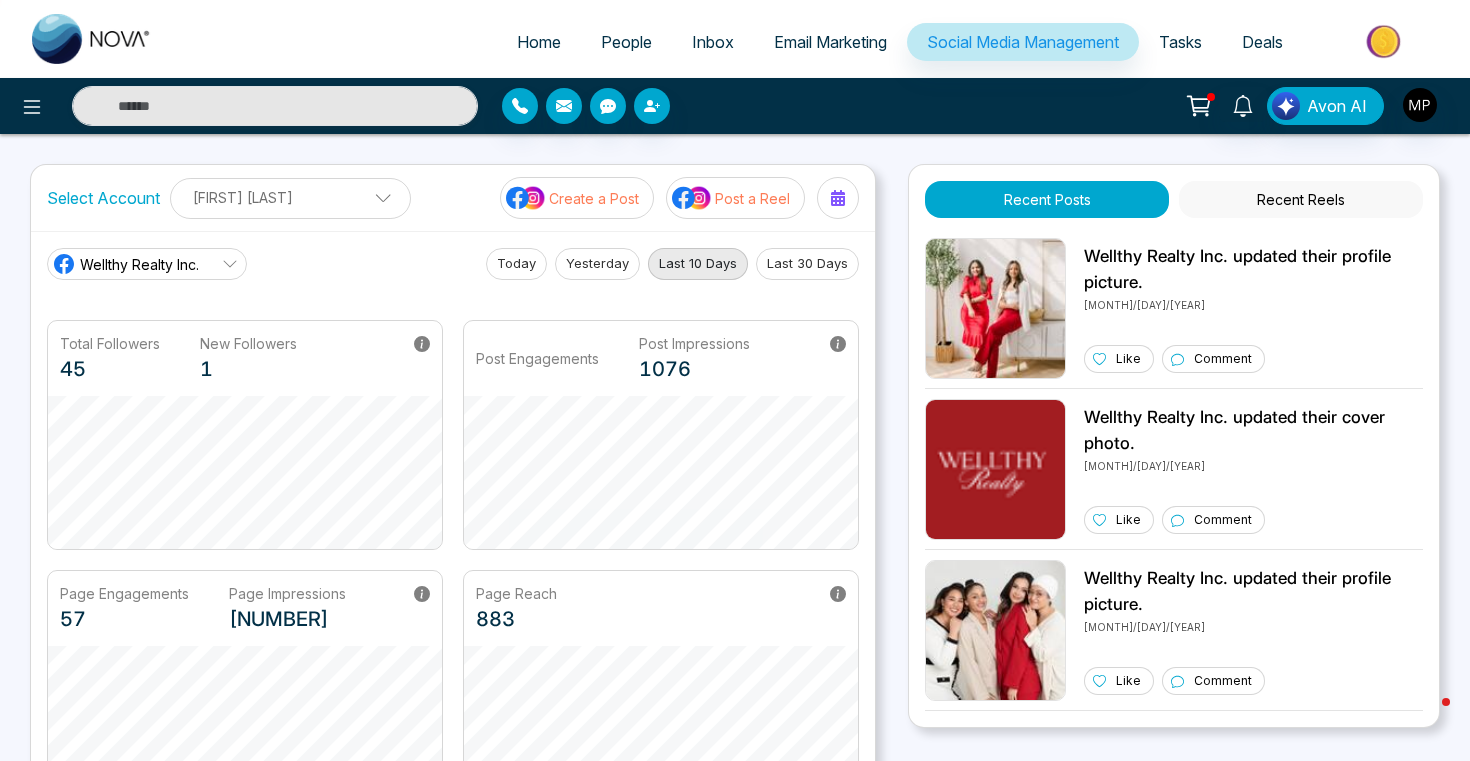 click on "People" at bounding box center [626, 42] 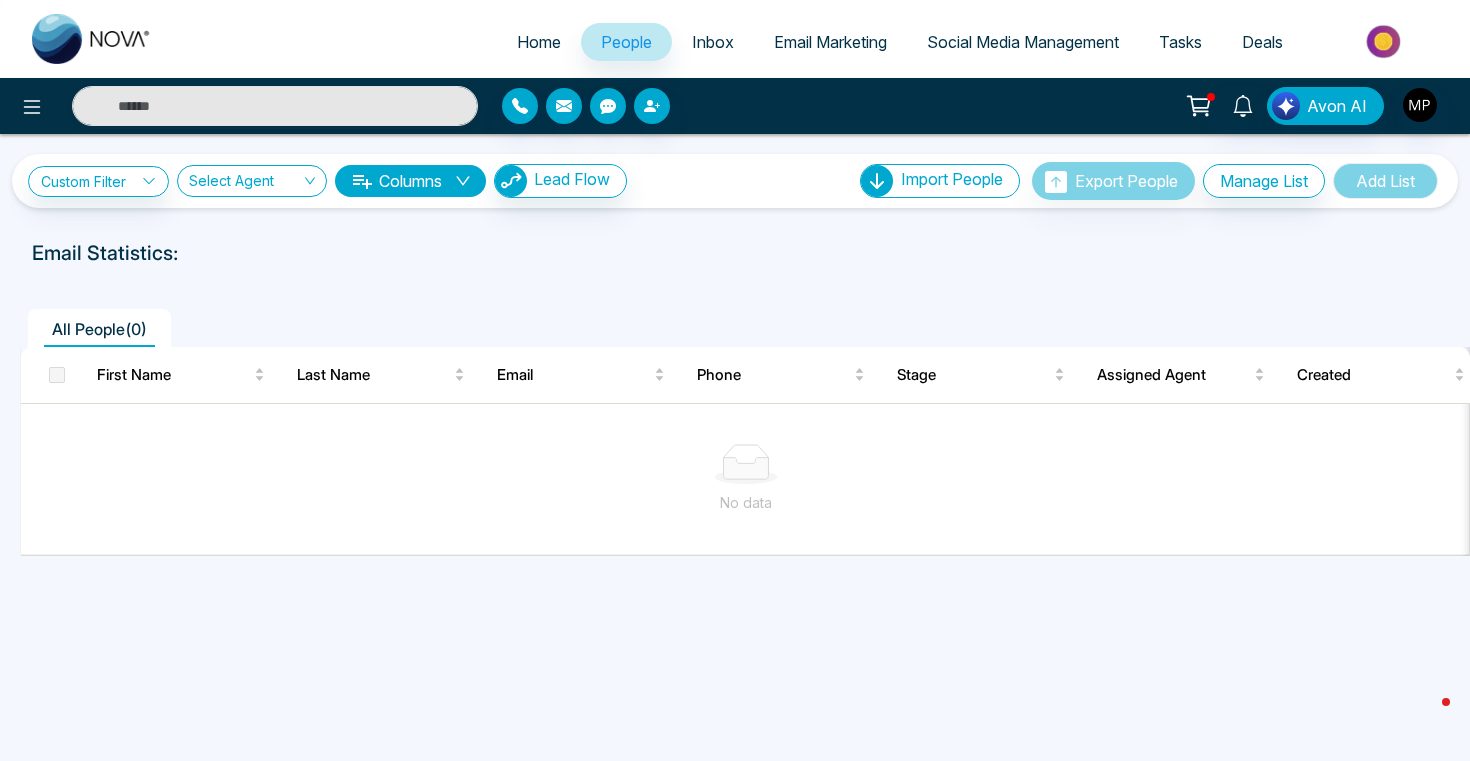 click on "Home" at bounding box center [539, 42] 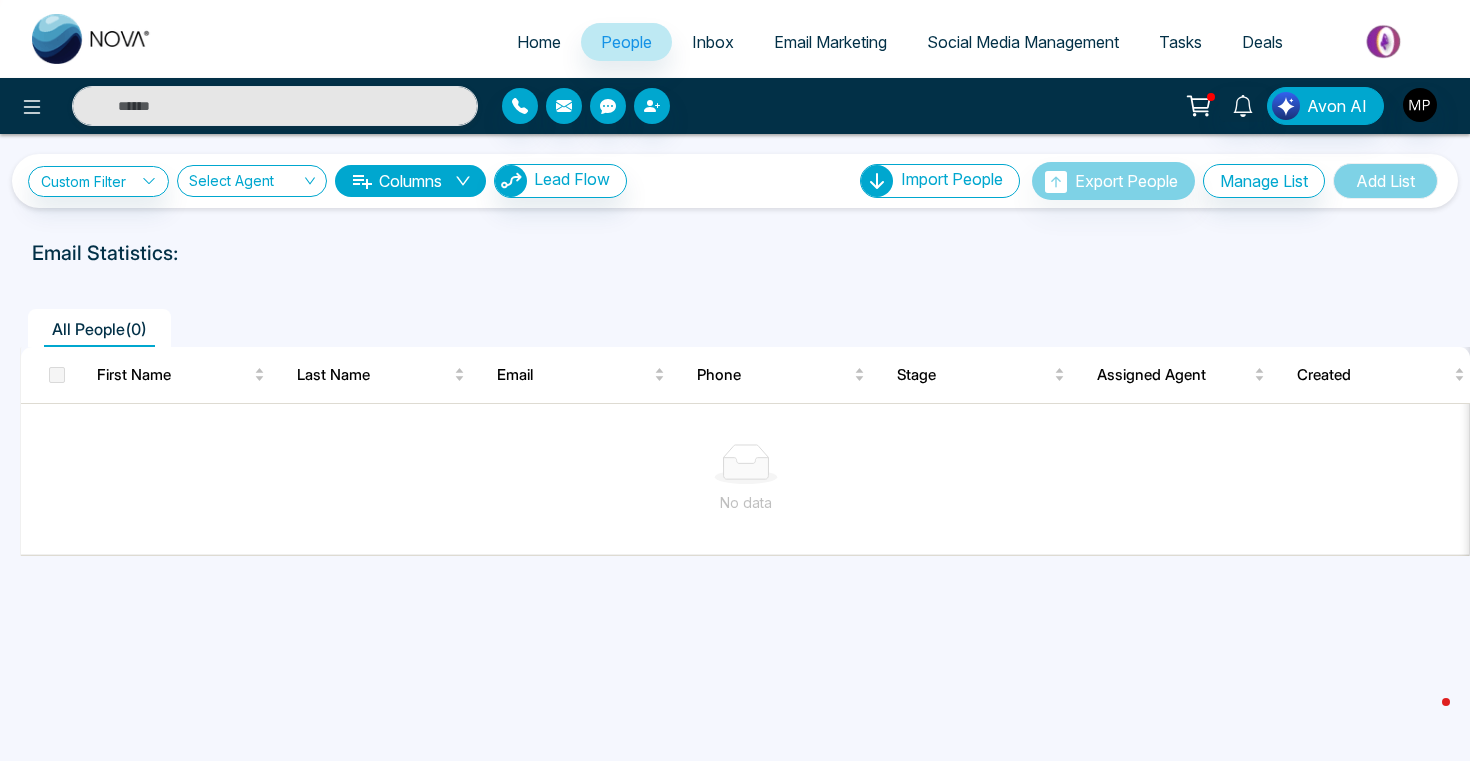 select on "*" 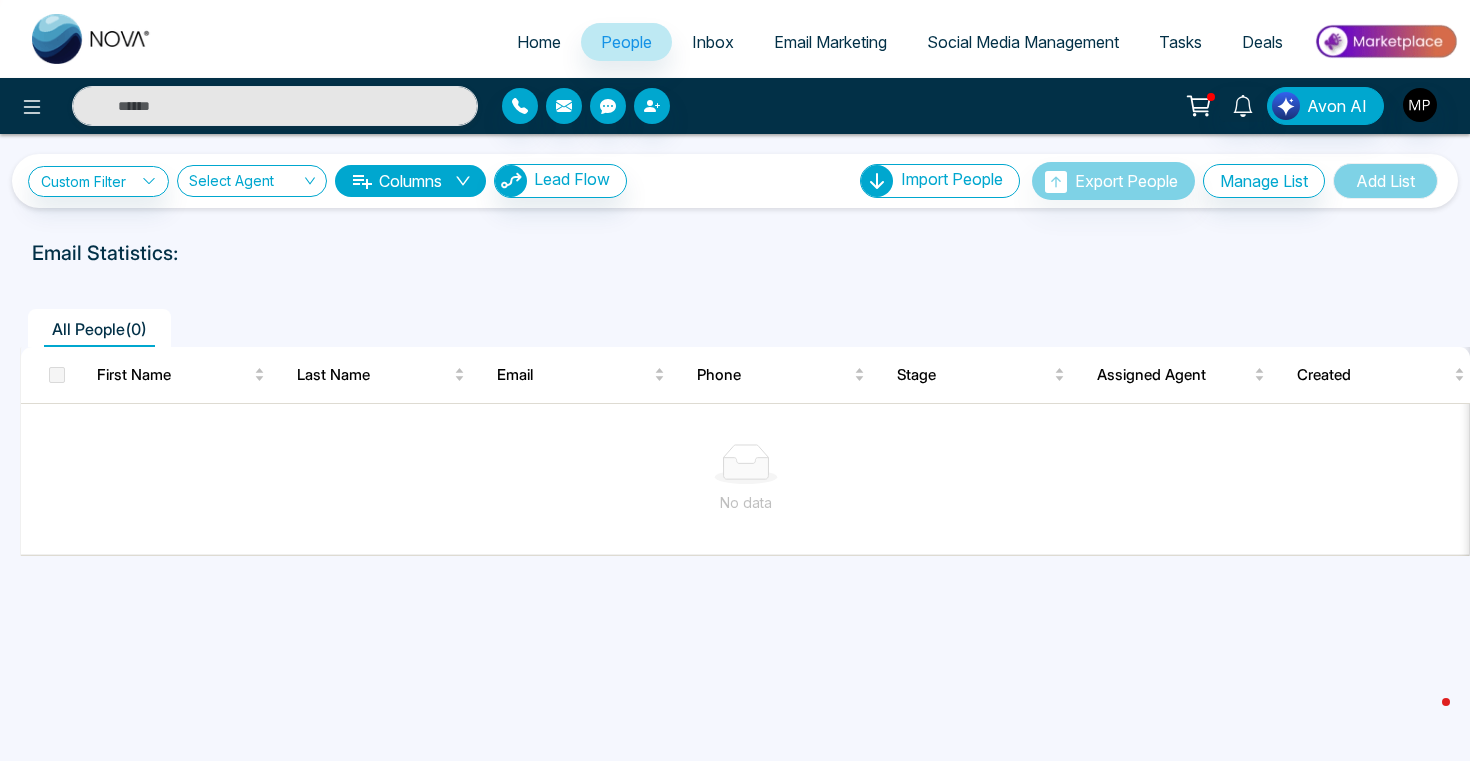 select on "*" 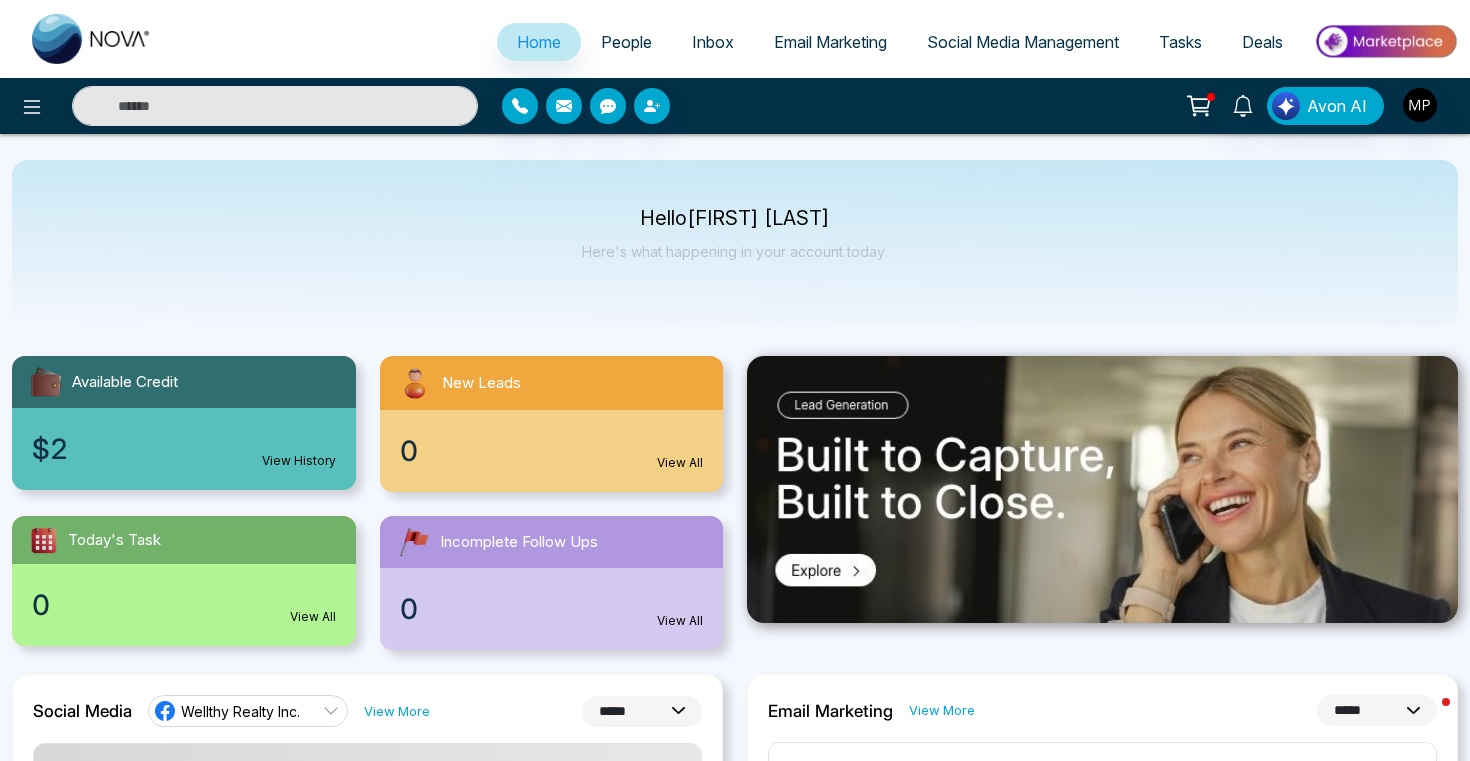click on "People" at bounding box center [626, 42] 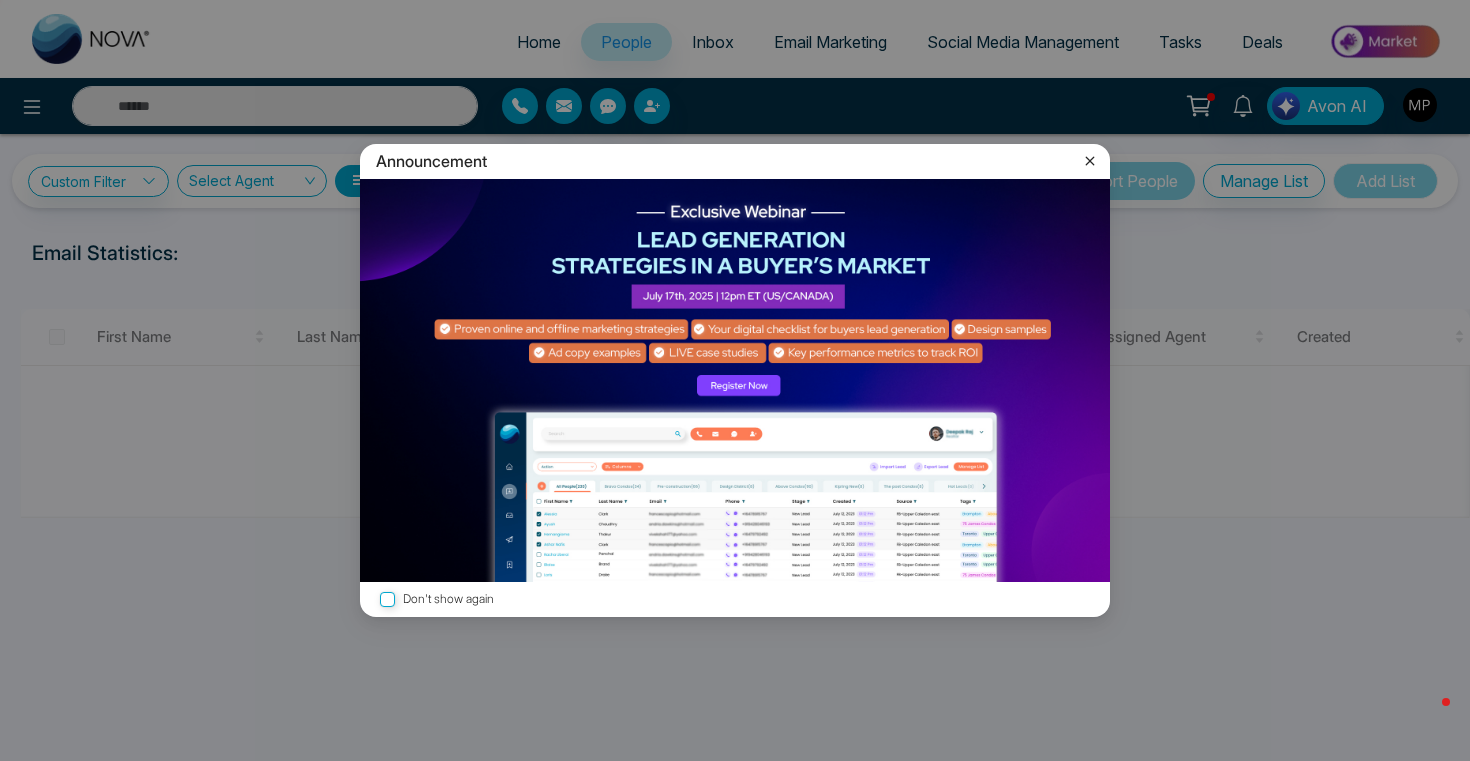 click 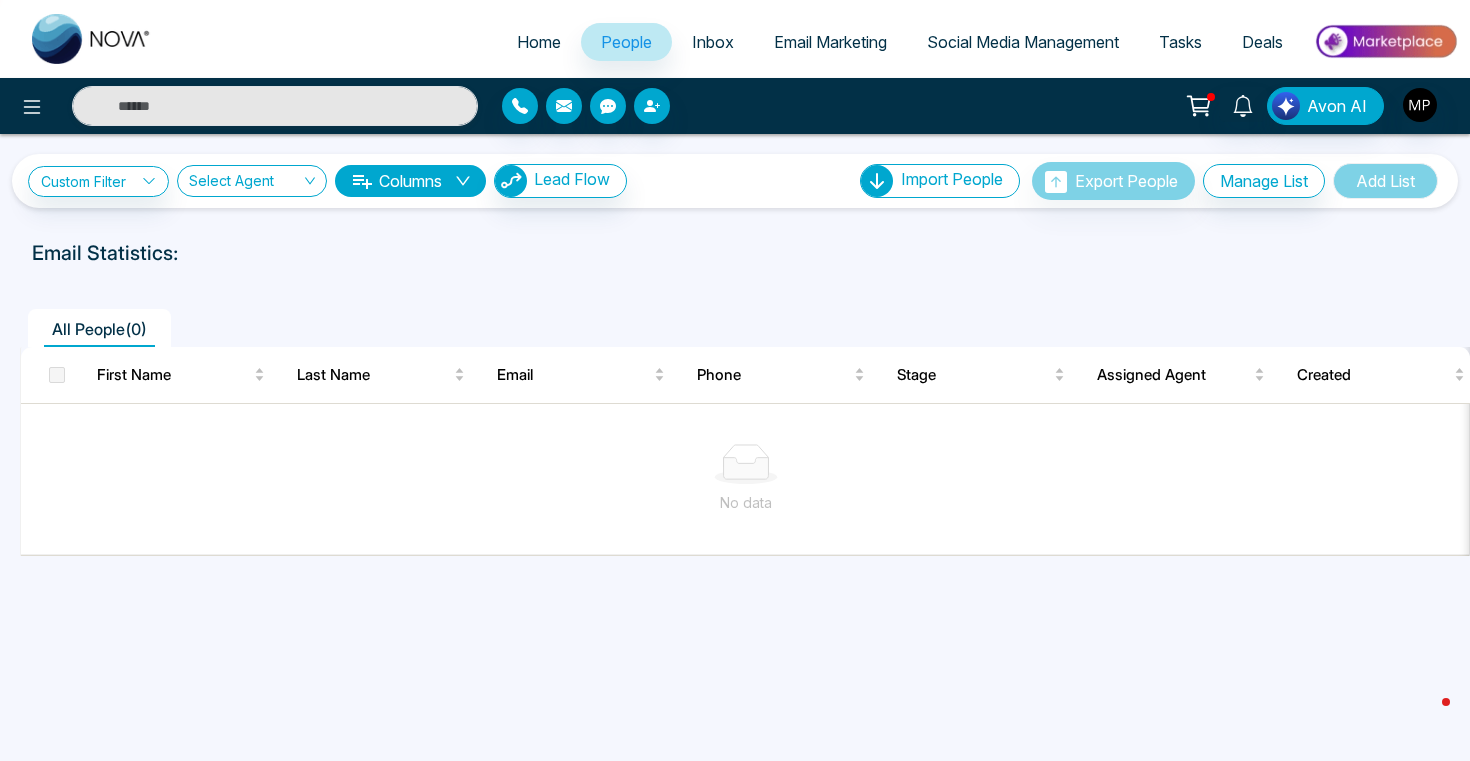 click on "Inbox" at bounding box center [713, 42] 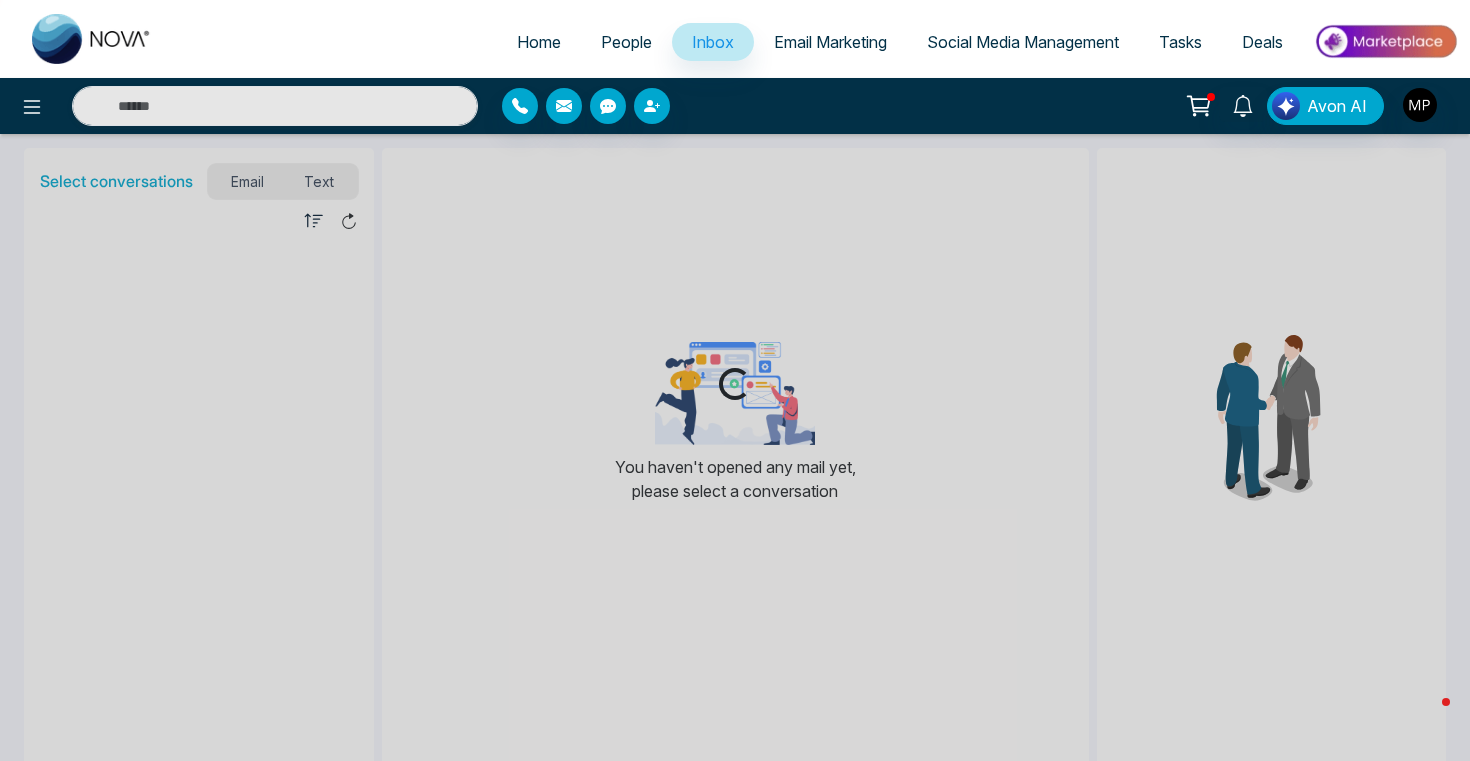 click on "Email Marketing" at bounding box center [830, 42] 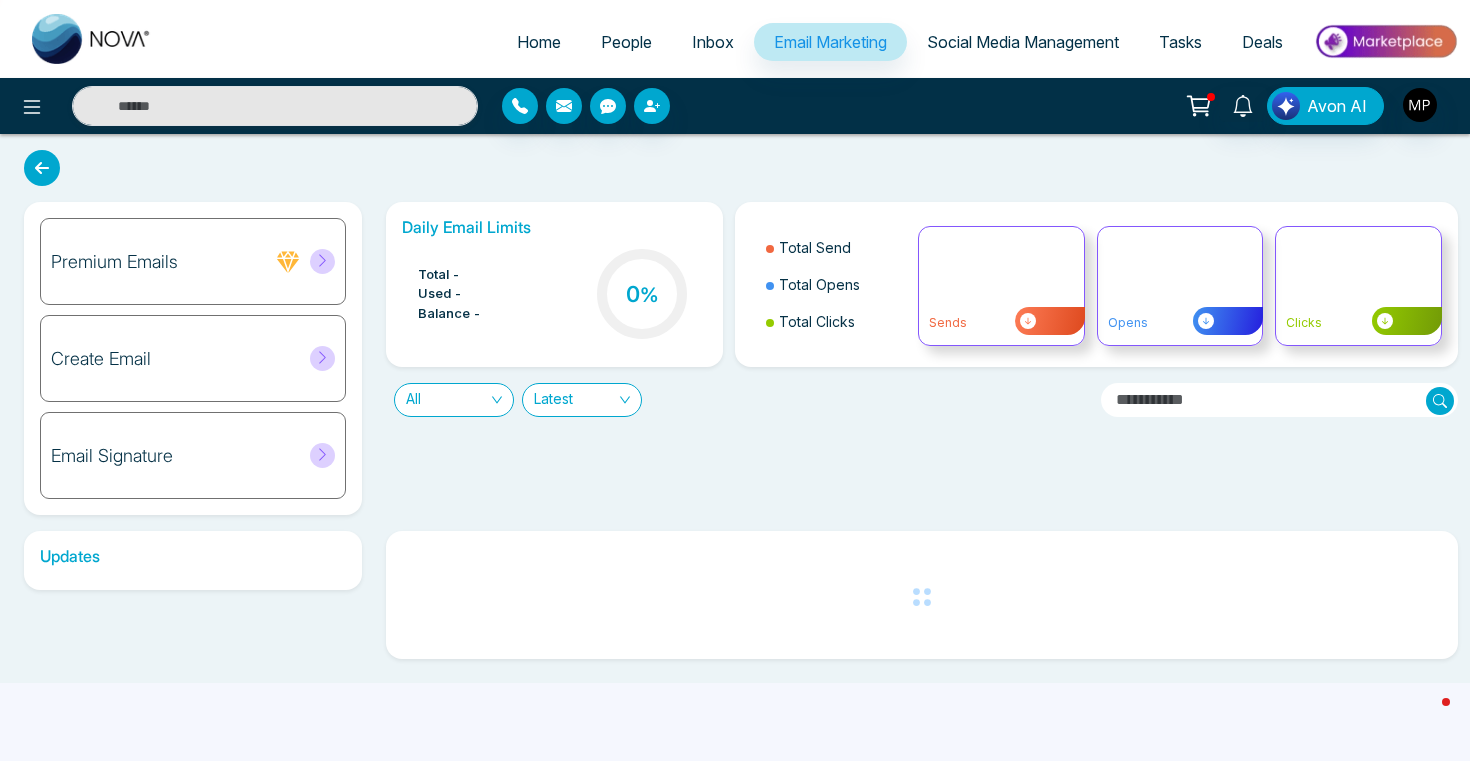 click on "People" at bounding box center [626, 42] 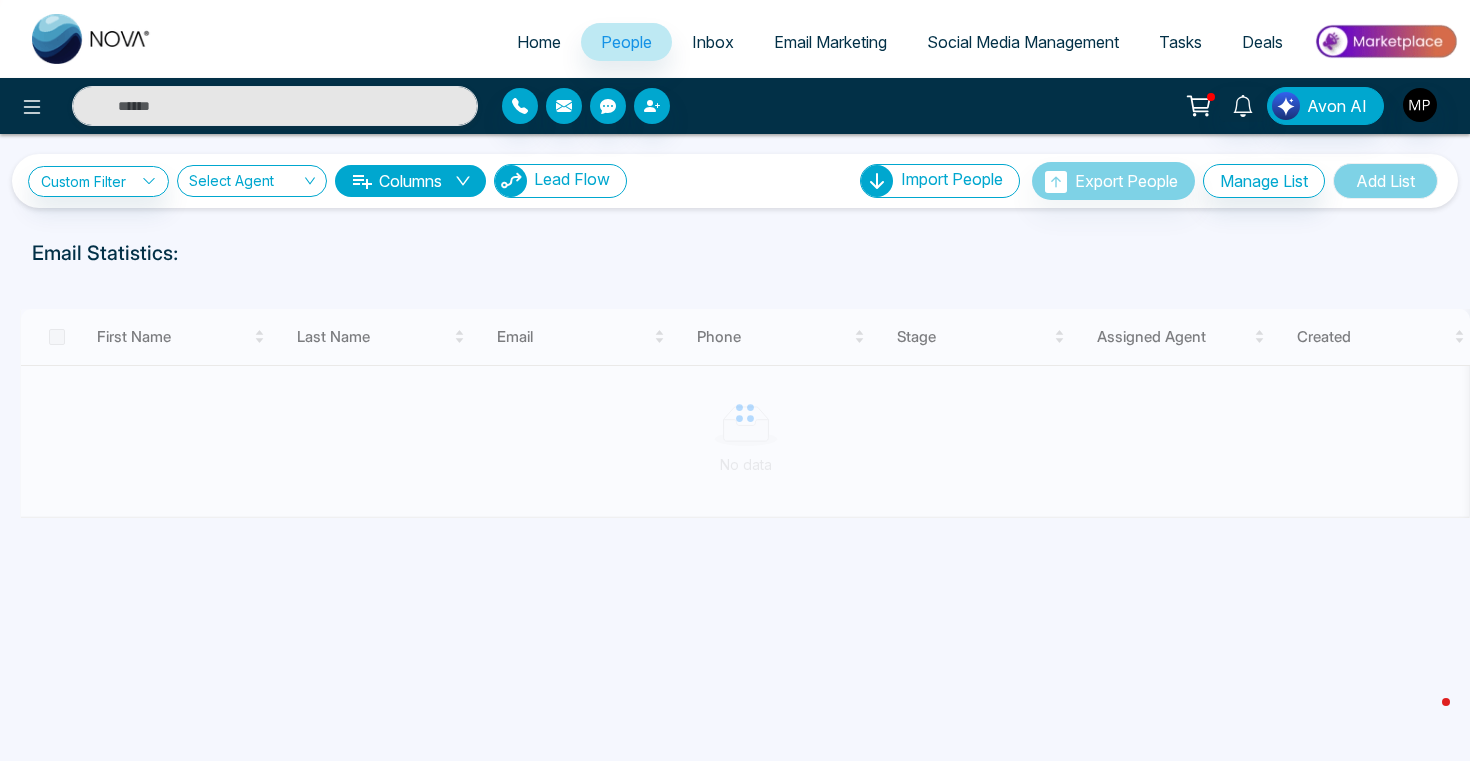 click on "Lead Flow" at bounding box center (572, 179) 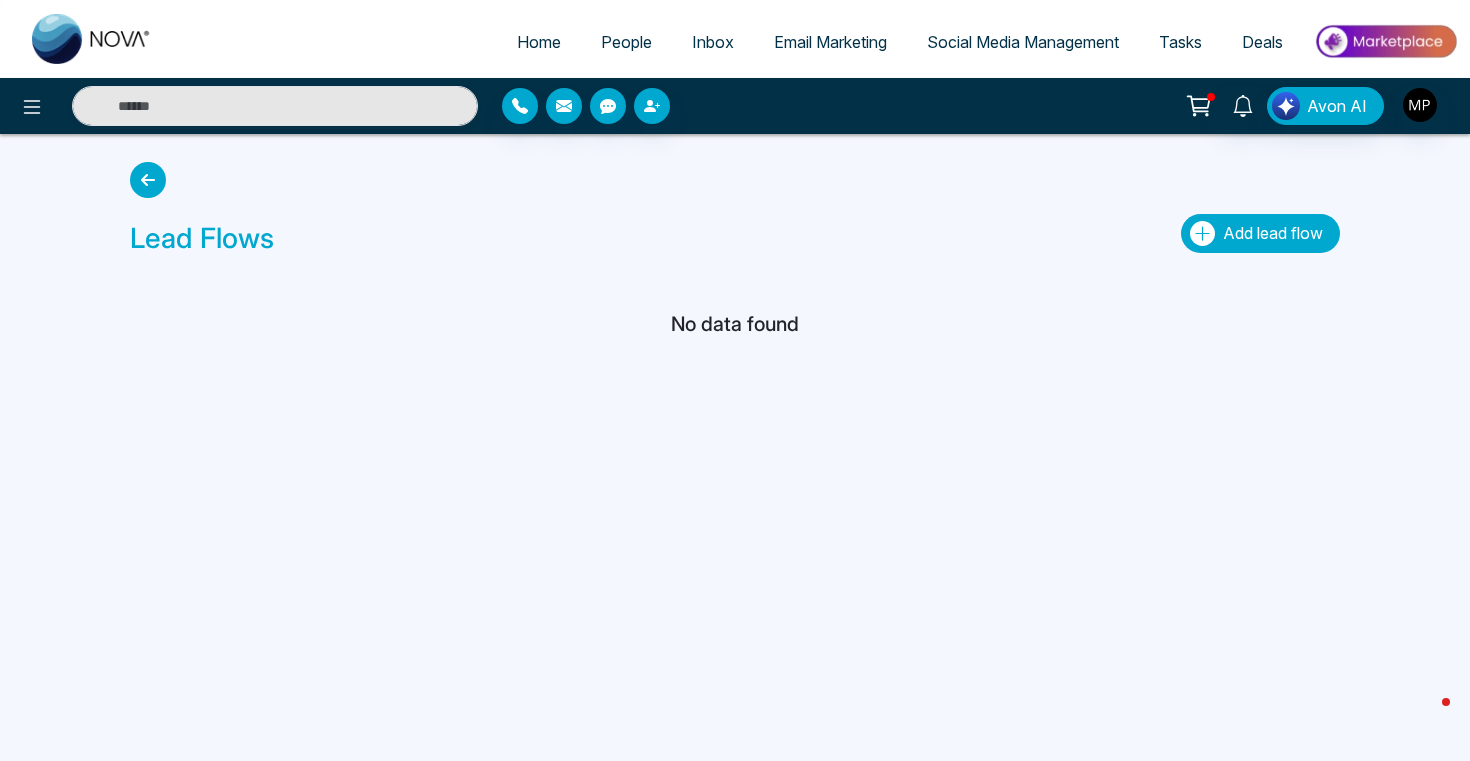 click on "Add lead flow" at bounding box center [1273, 233] 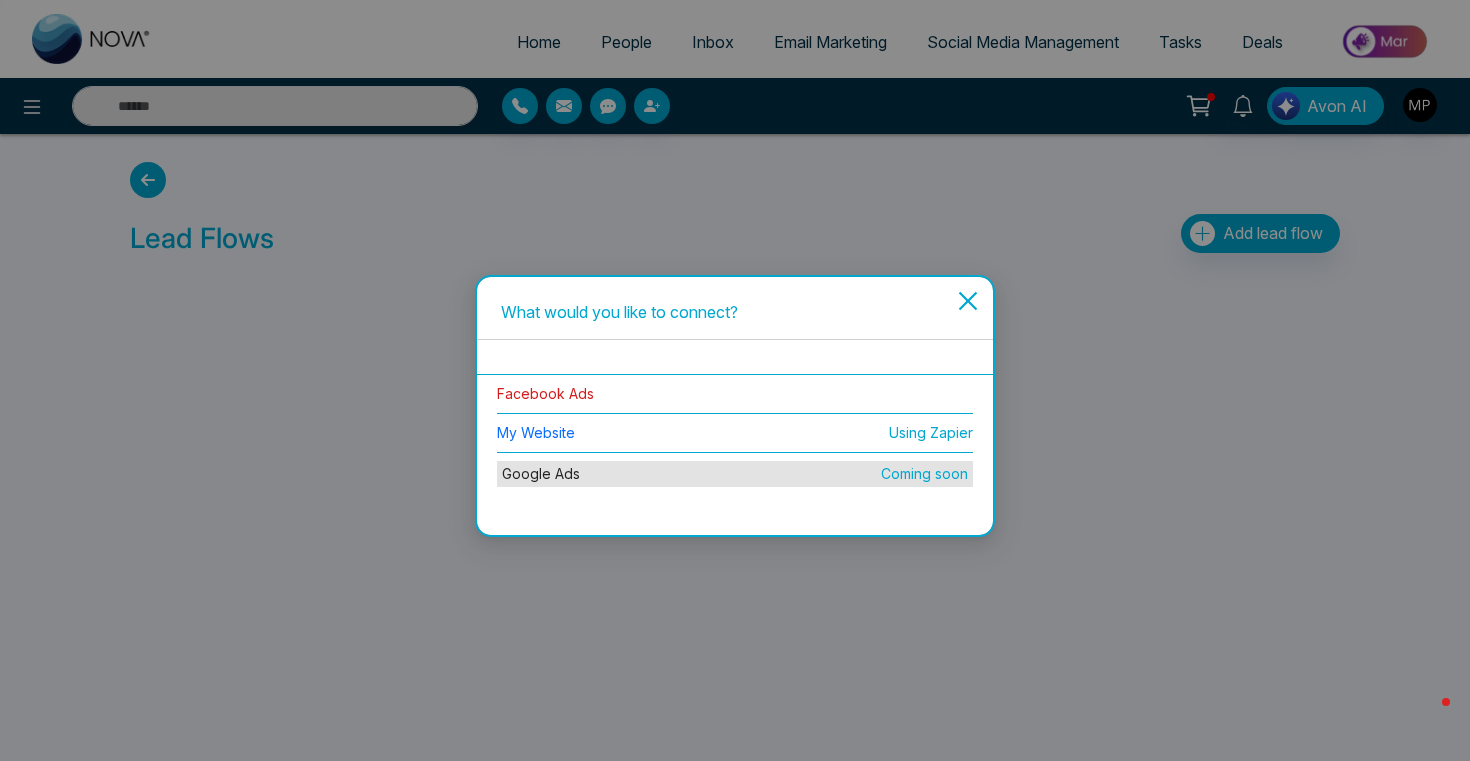 click on "Facebook Ads" at bounding box center [545, 393] 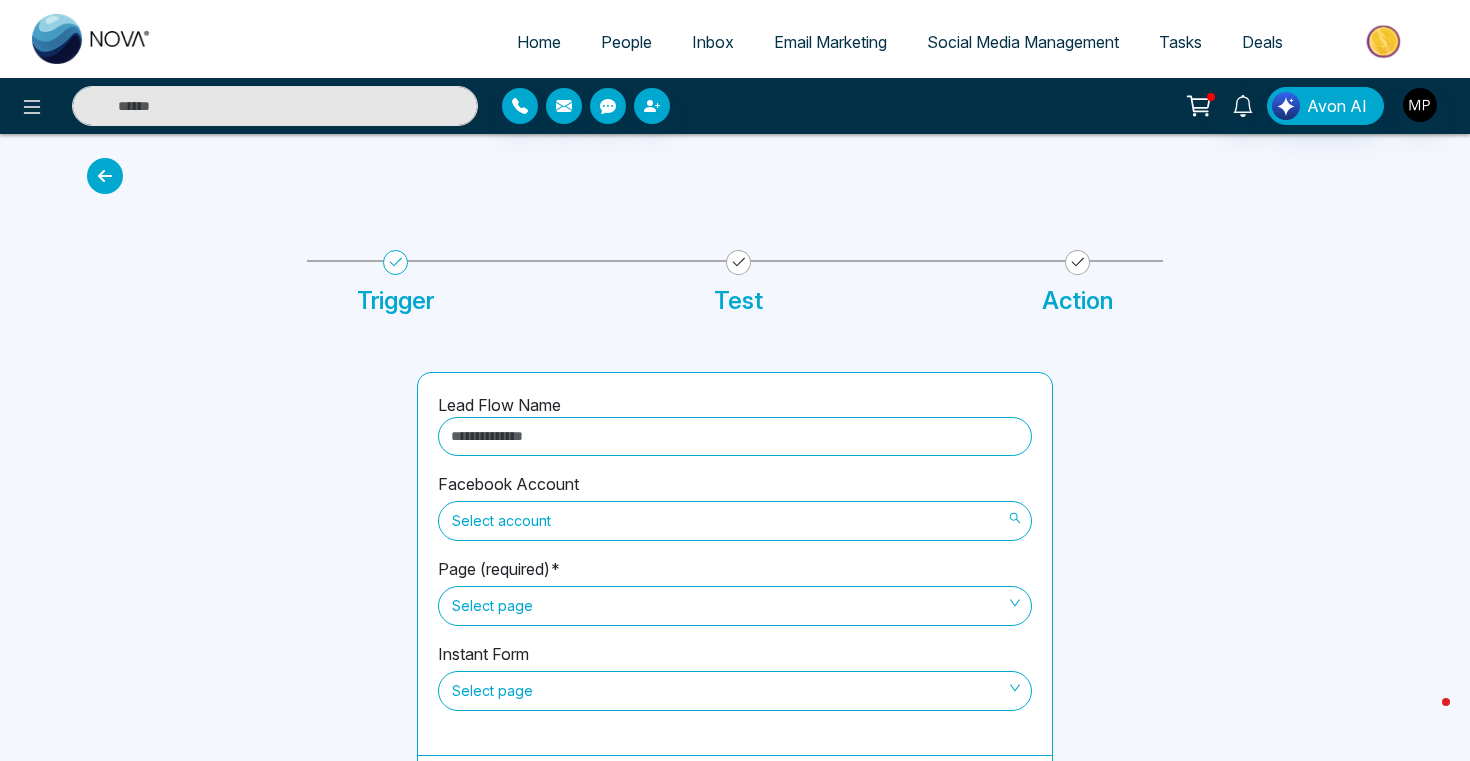 click on "Select account" at bounding box center [735, 521] 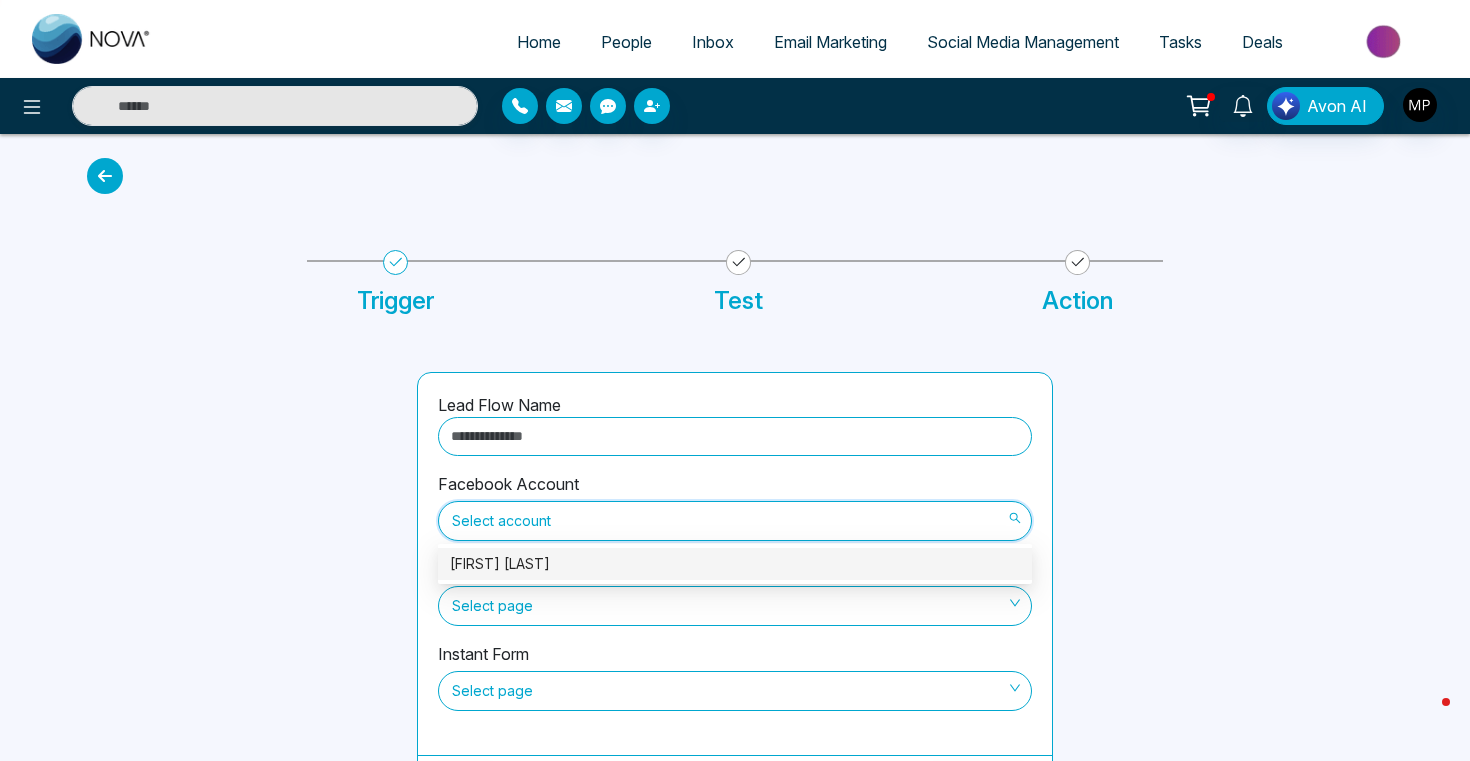 click on "[FIRST] [LAST]" at bounding box center [735, 564] 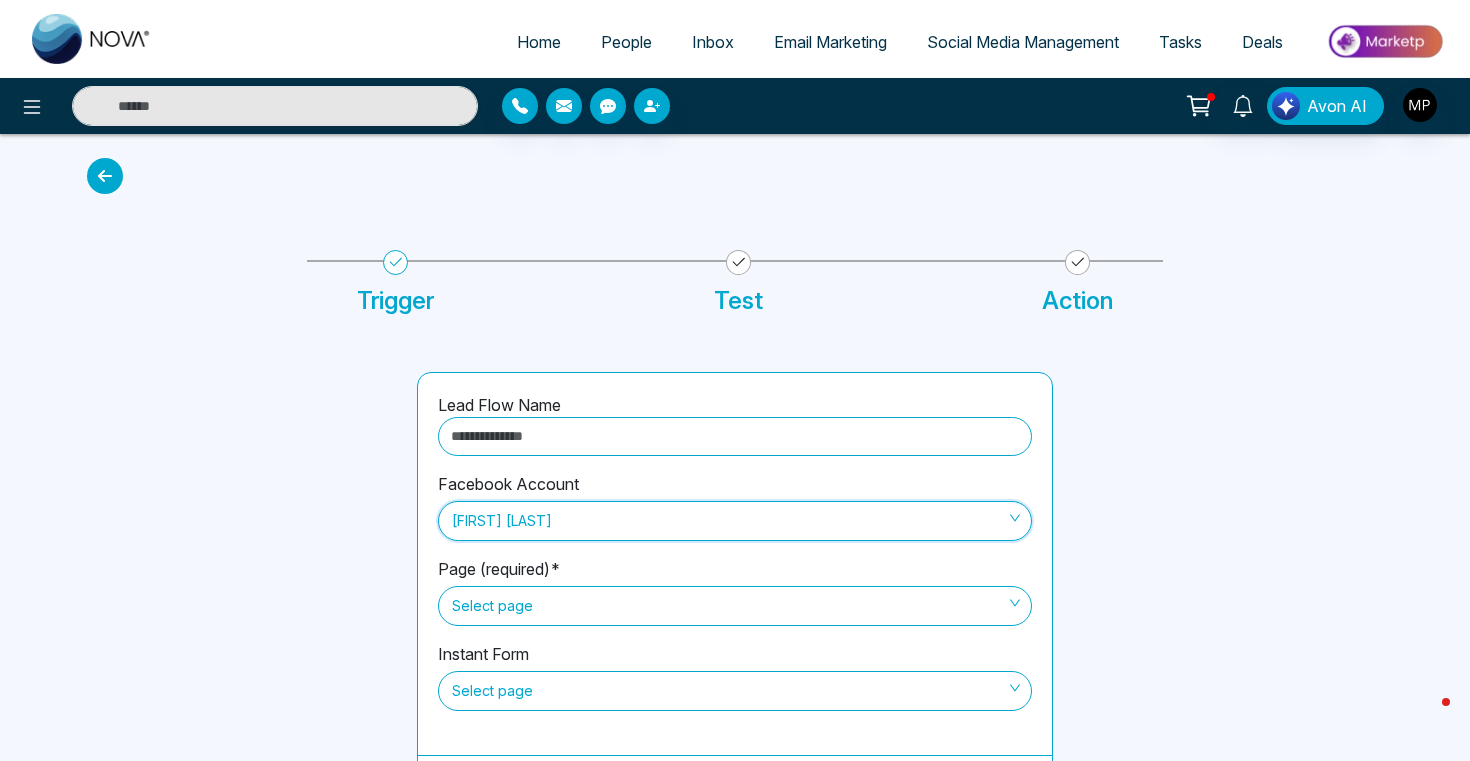 click on "Select page" at bounding box center [735, 606] 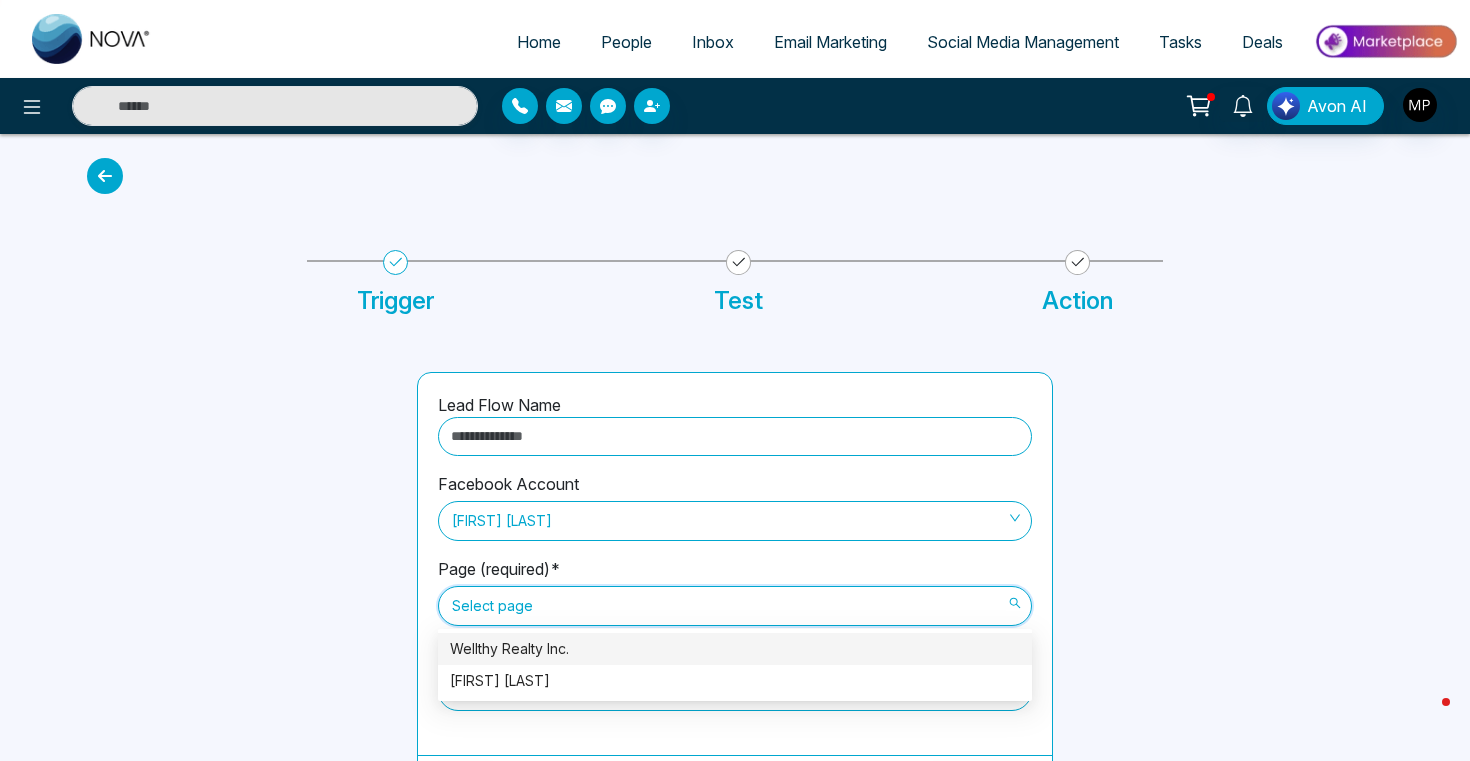 click on "Wellthy Realty Inc." at bounding box center (735, 649) 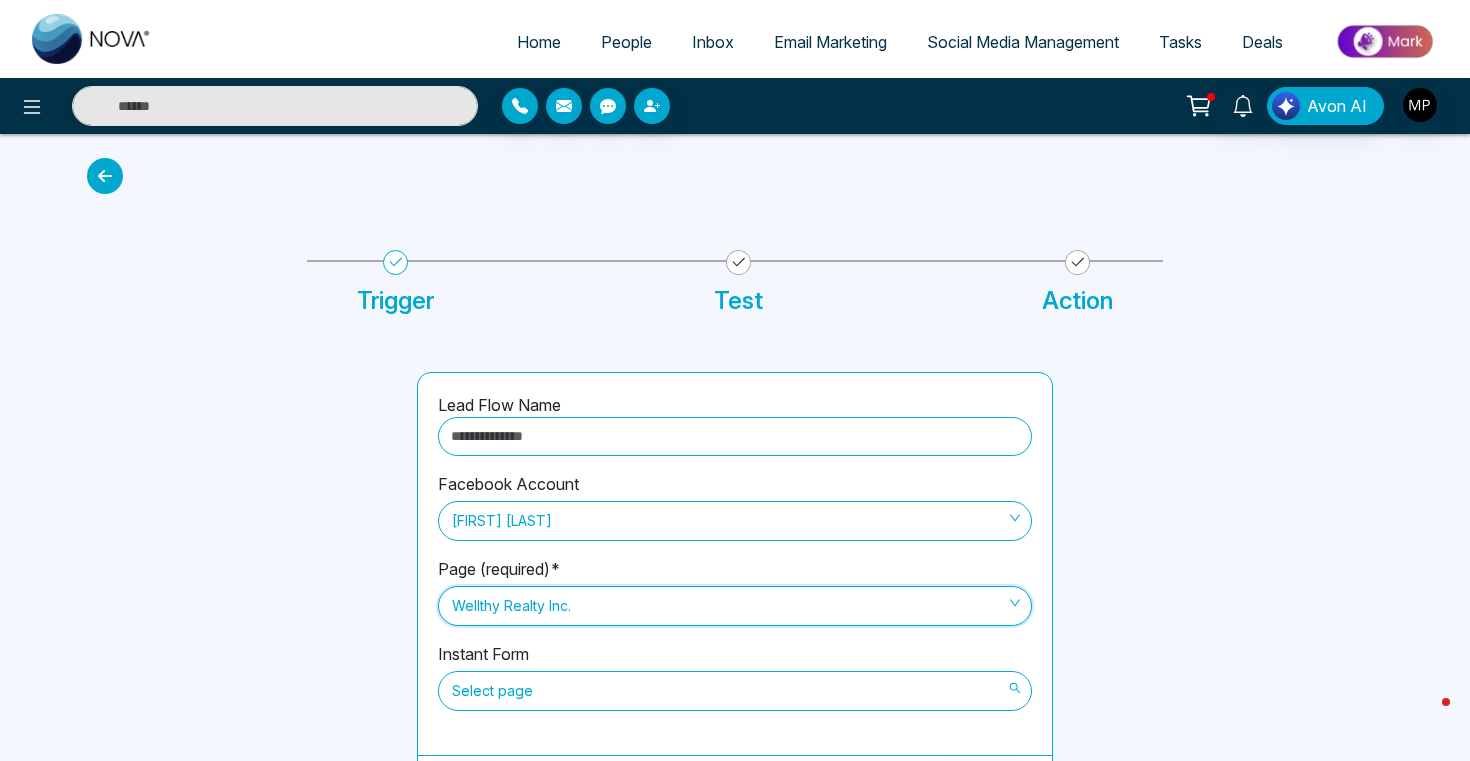 click on "Select page" at bounding box center (735, 691) 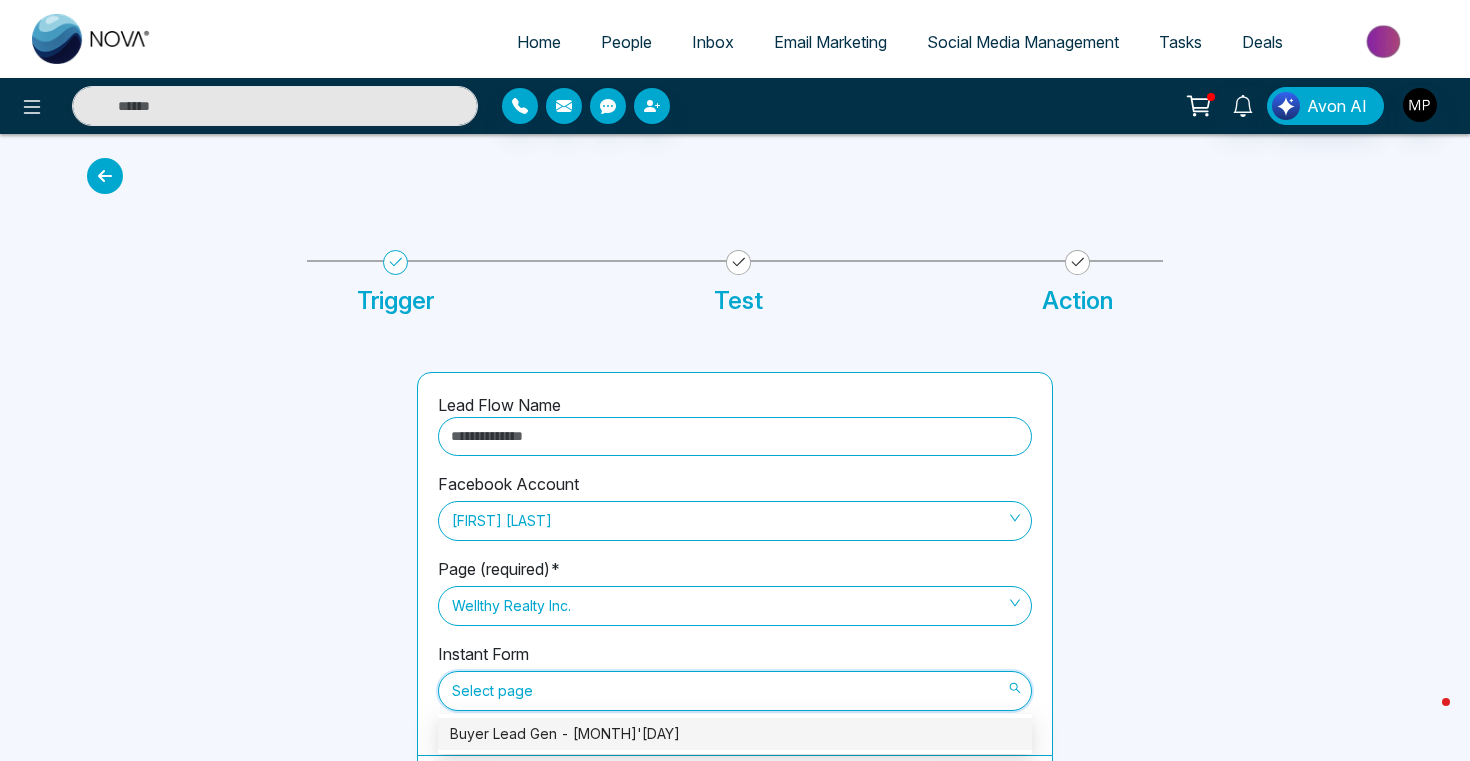 scroll, scrollTop: 50, scrollLeft: 0, axis: vertical 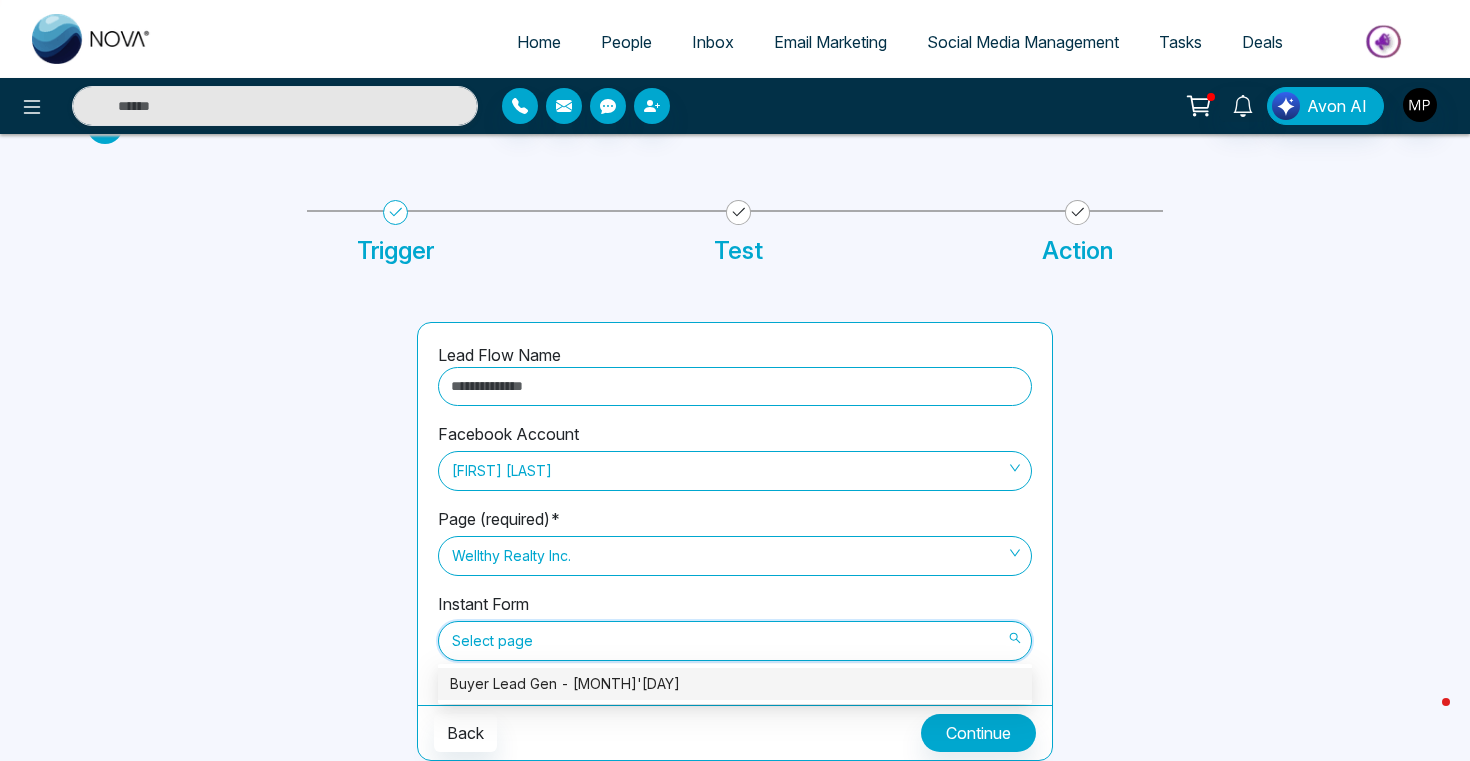 click on "Buyer Lead Gen - [MONTH]'[DAY]" at bounding box center [735, 684] 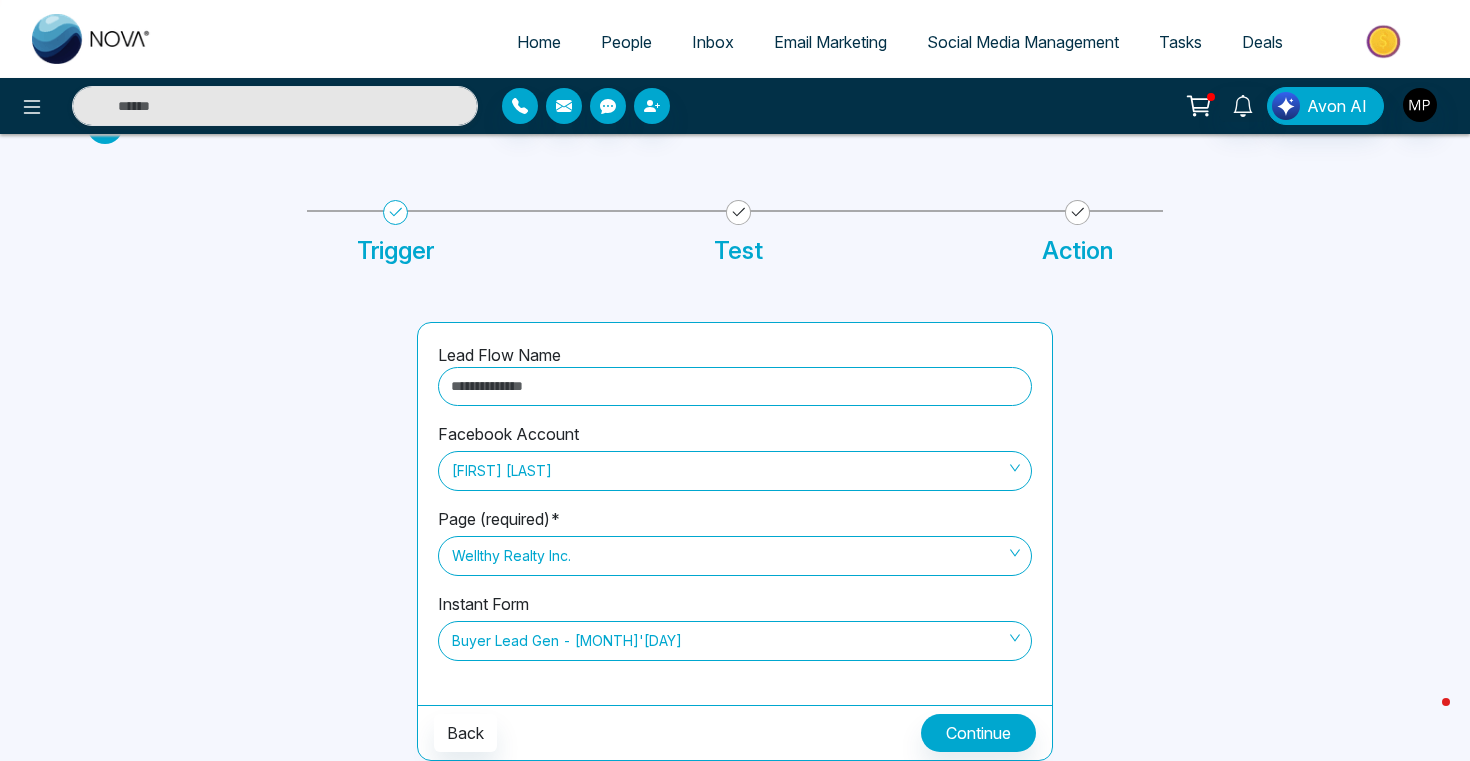 click at bounding box center (735, 386) 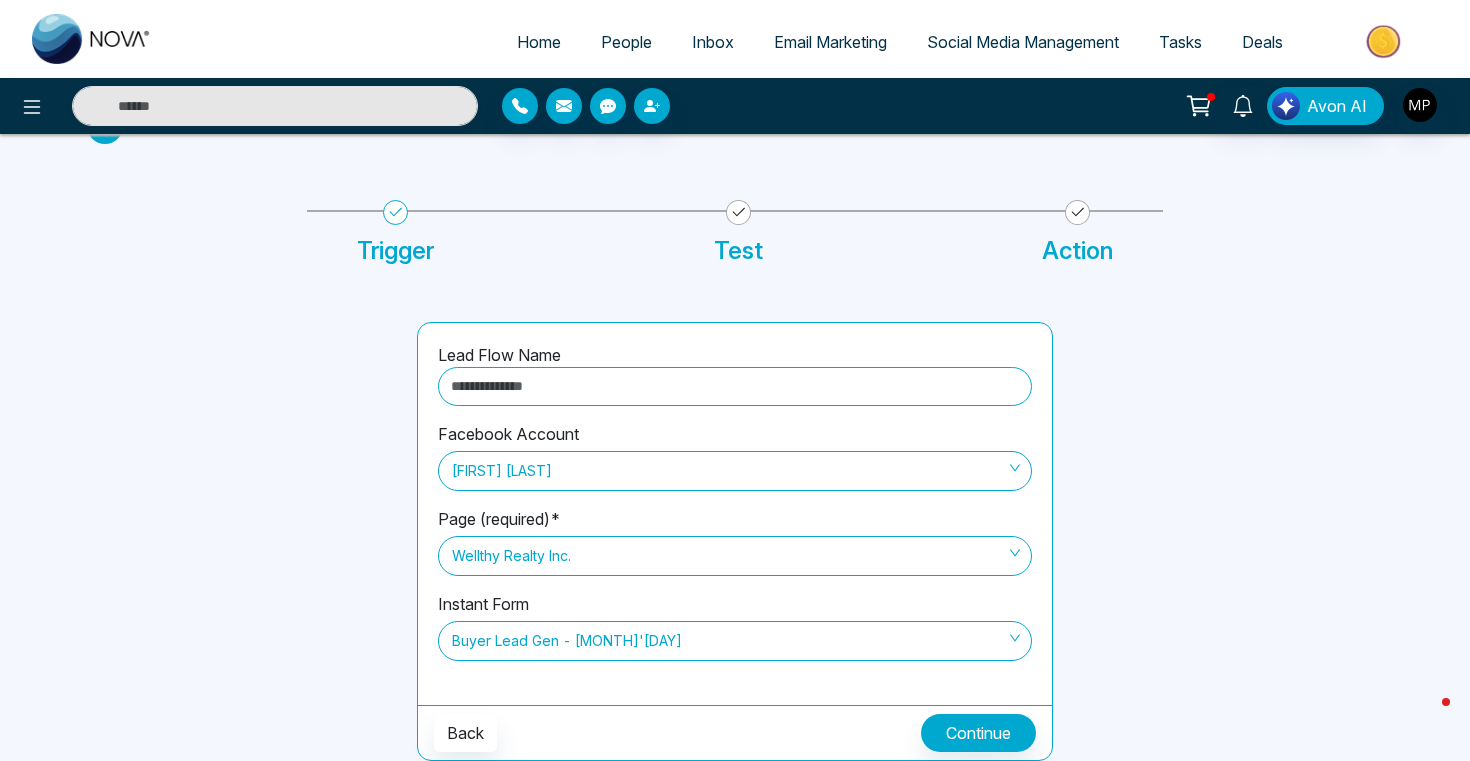 type on "*" 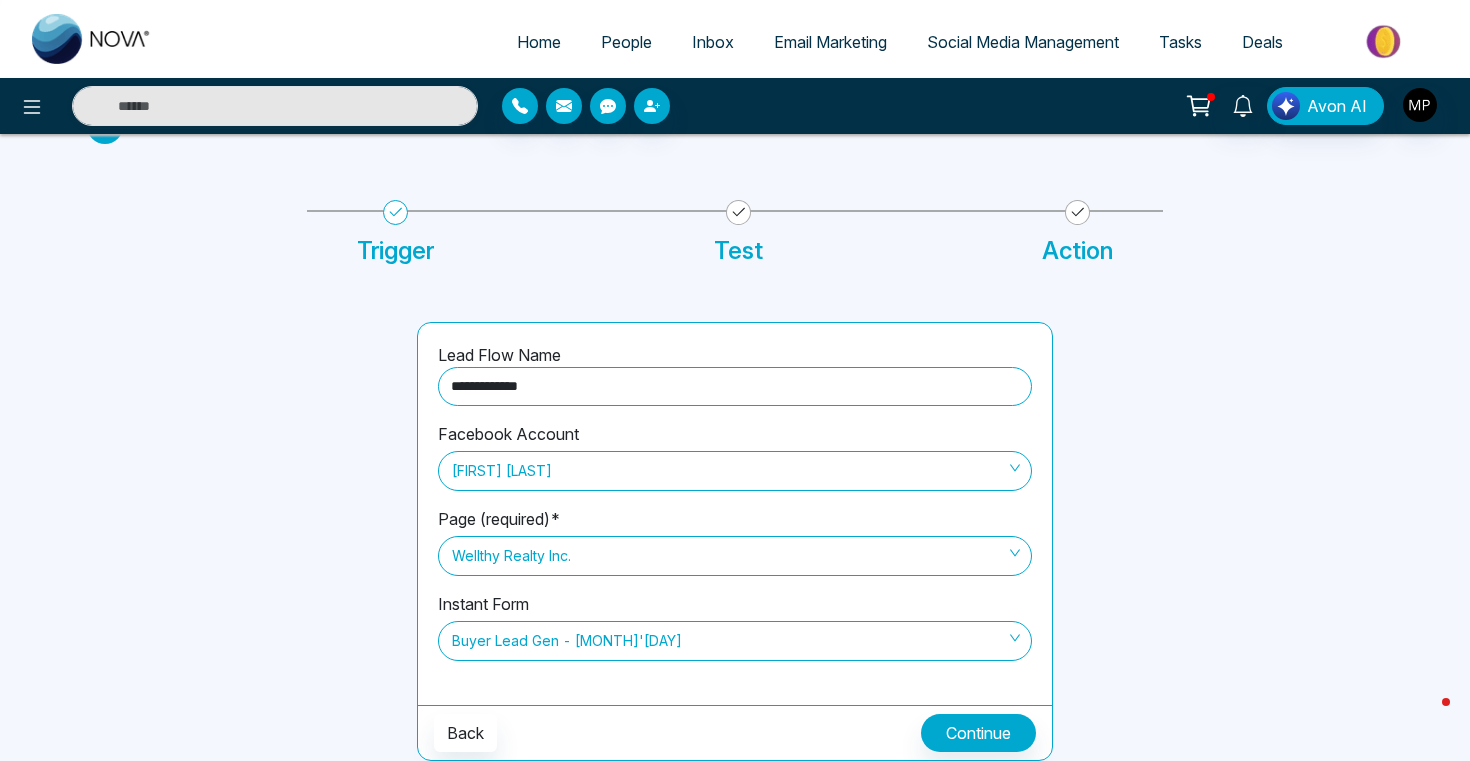click at bounding box center [92, 39] 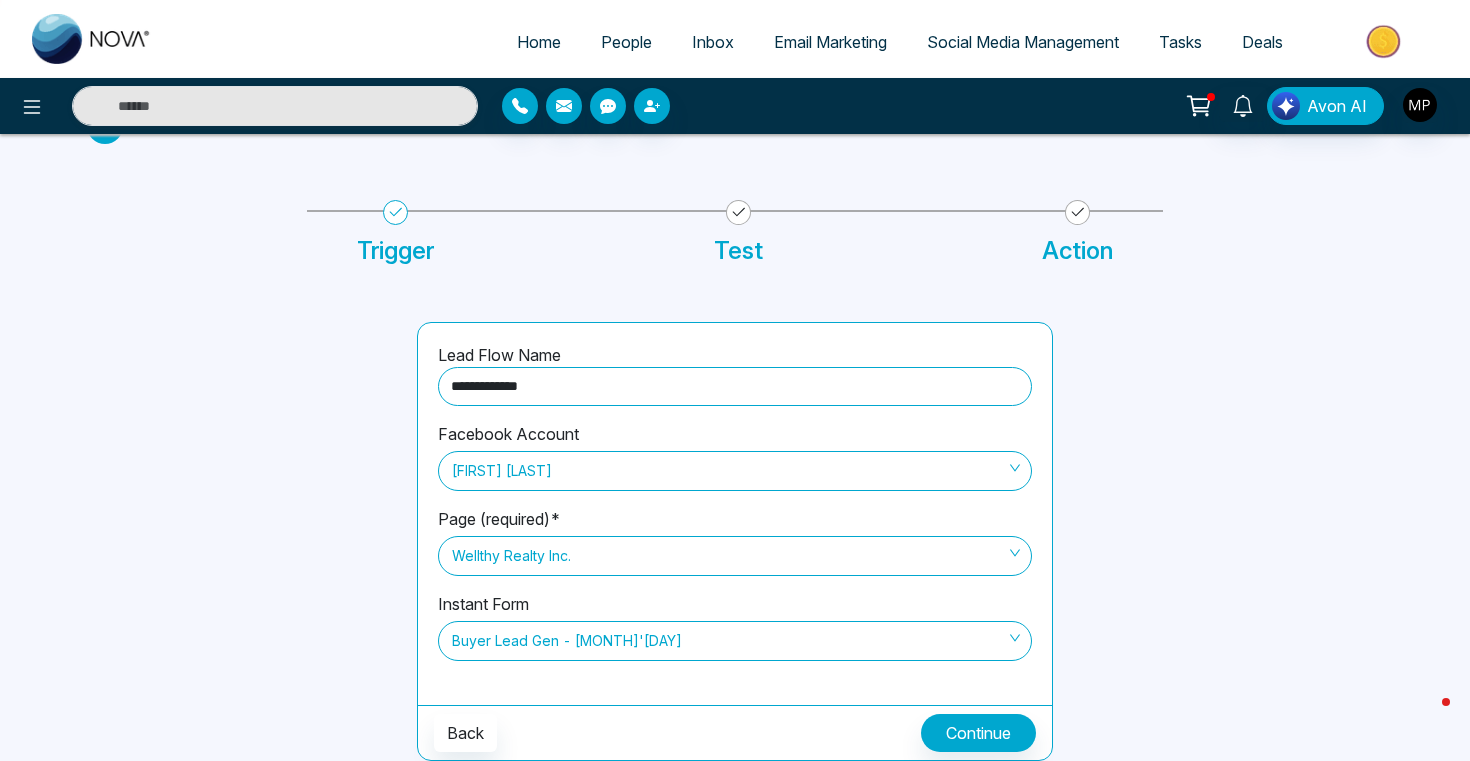 click on "**********" at bounding box center (735, 386) 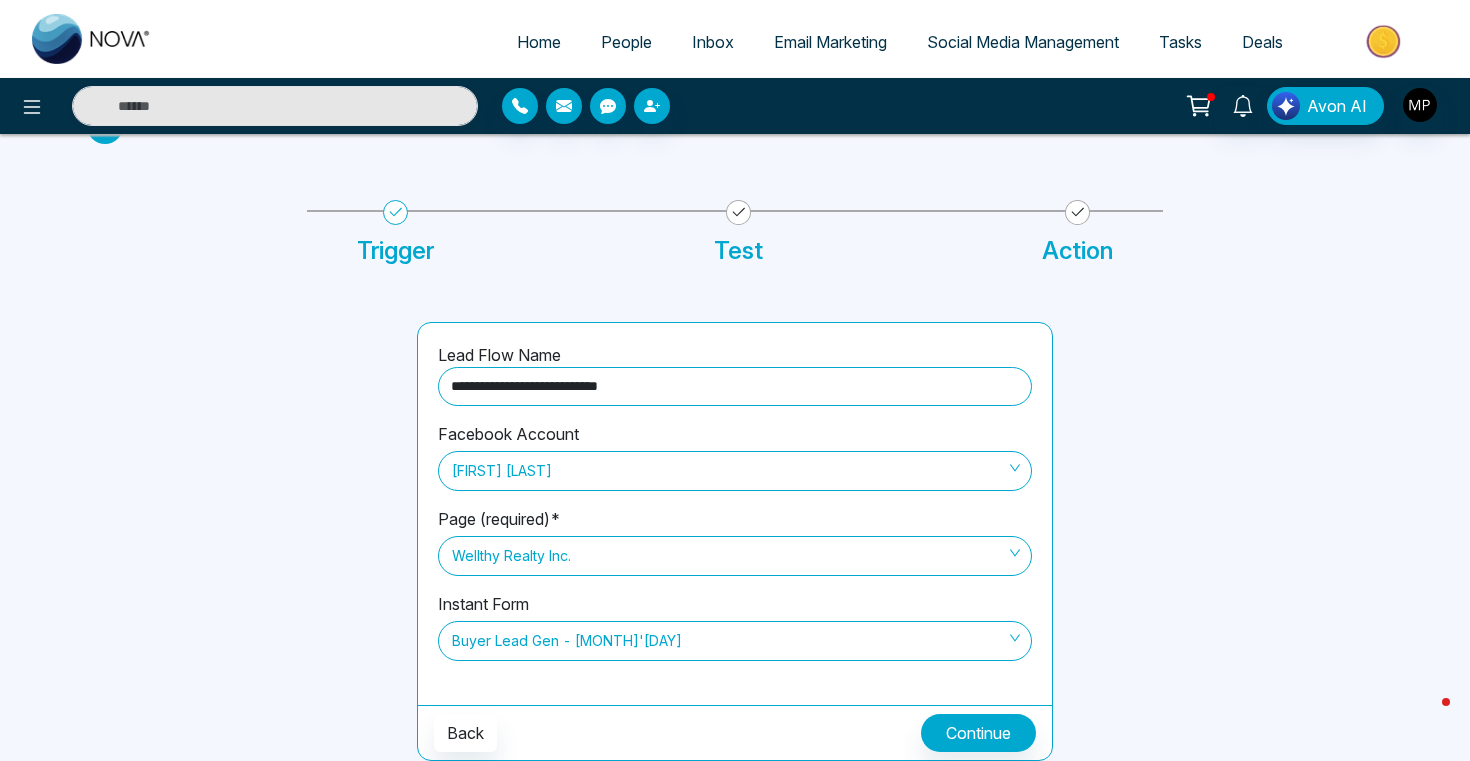 type on "**********" 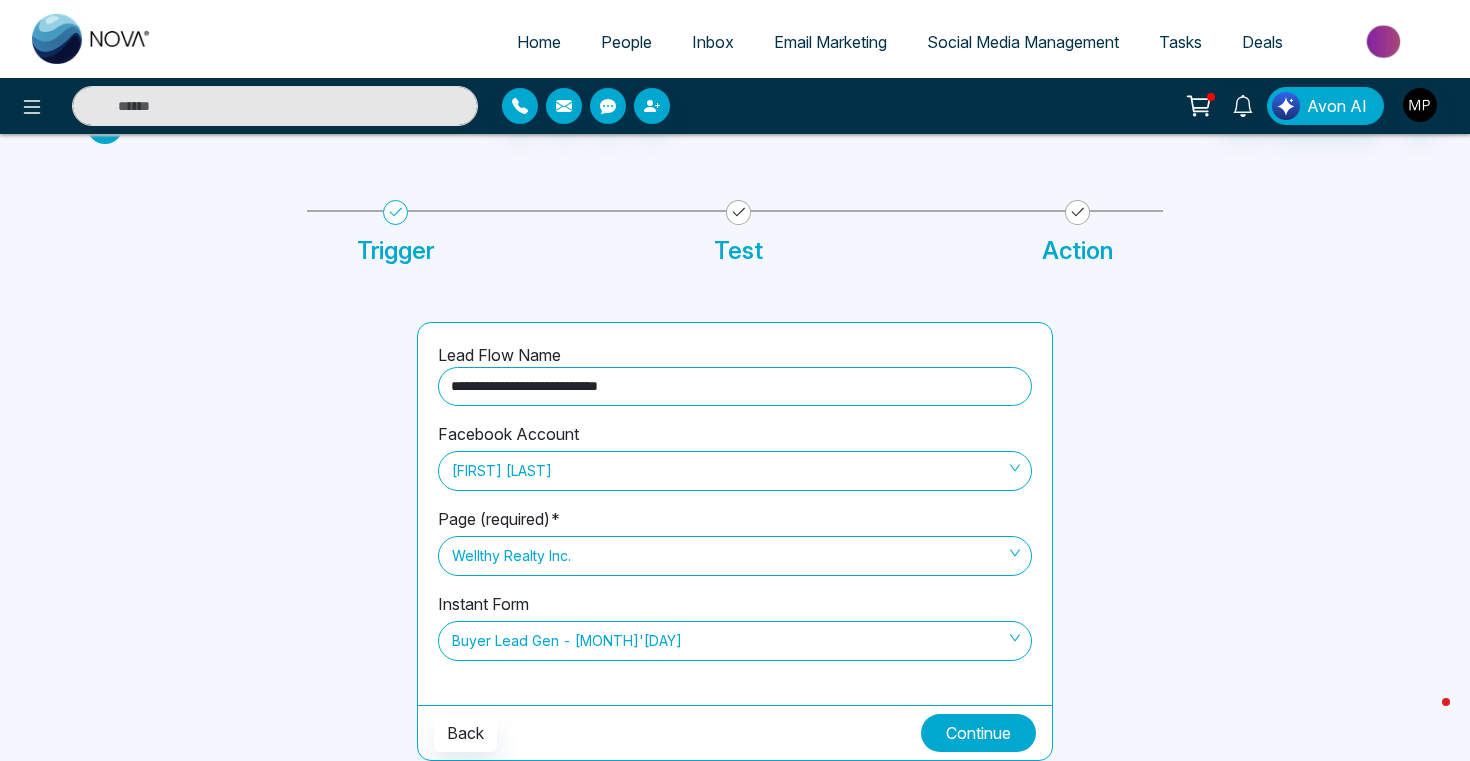 click on "Continue" at bounding box center [978, 733] 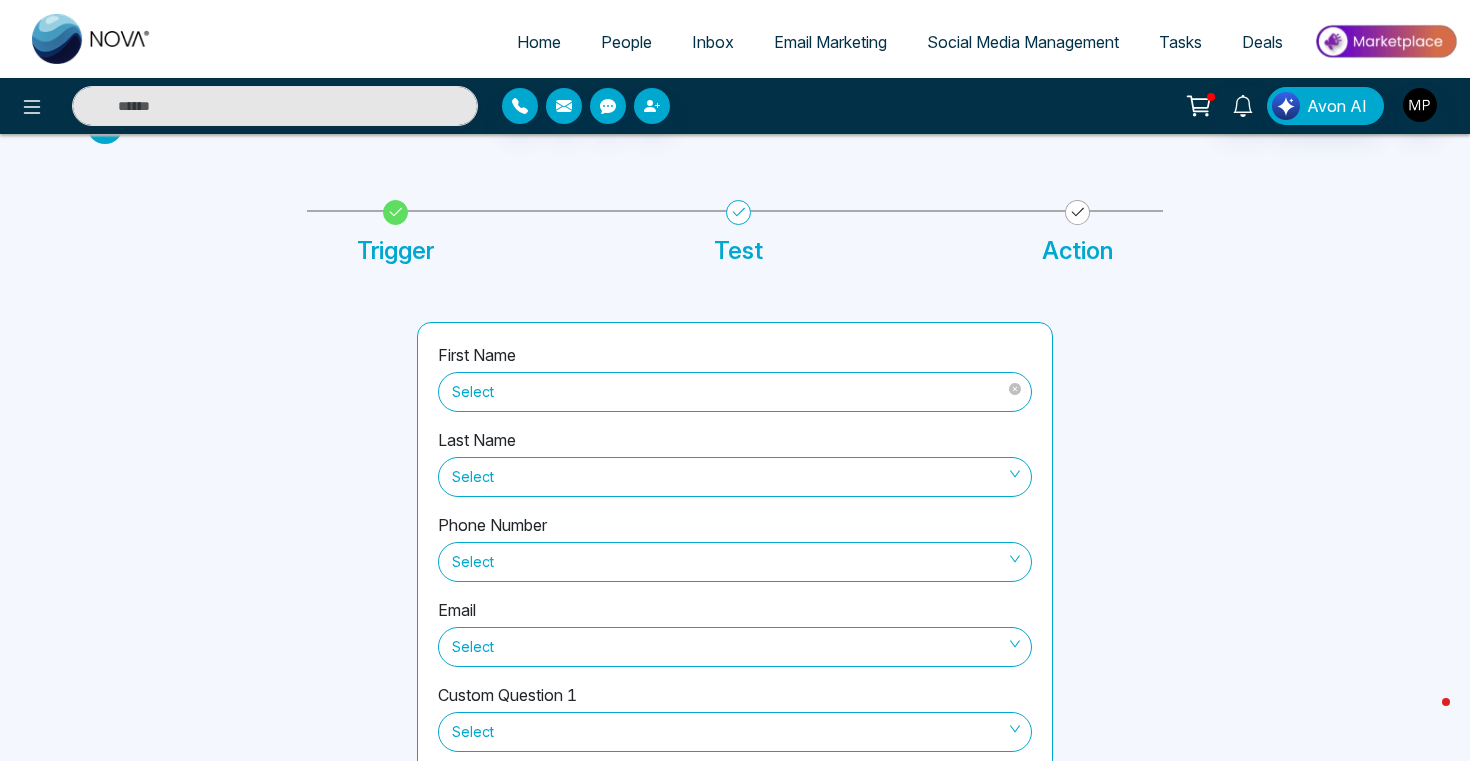 click on "Select" at bounding box center [735, 392] 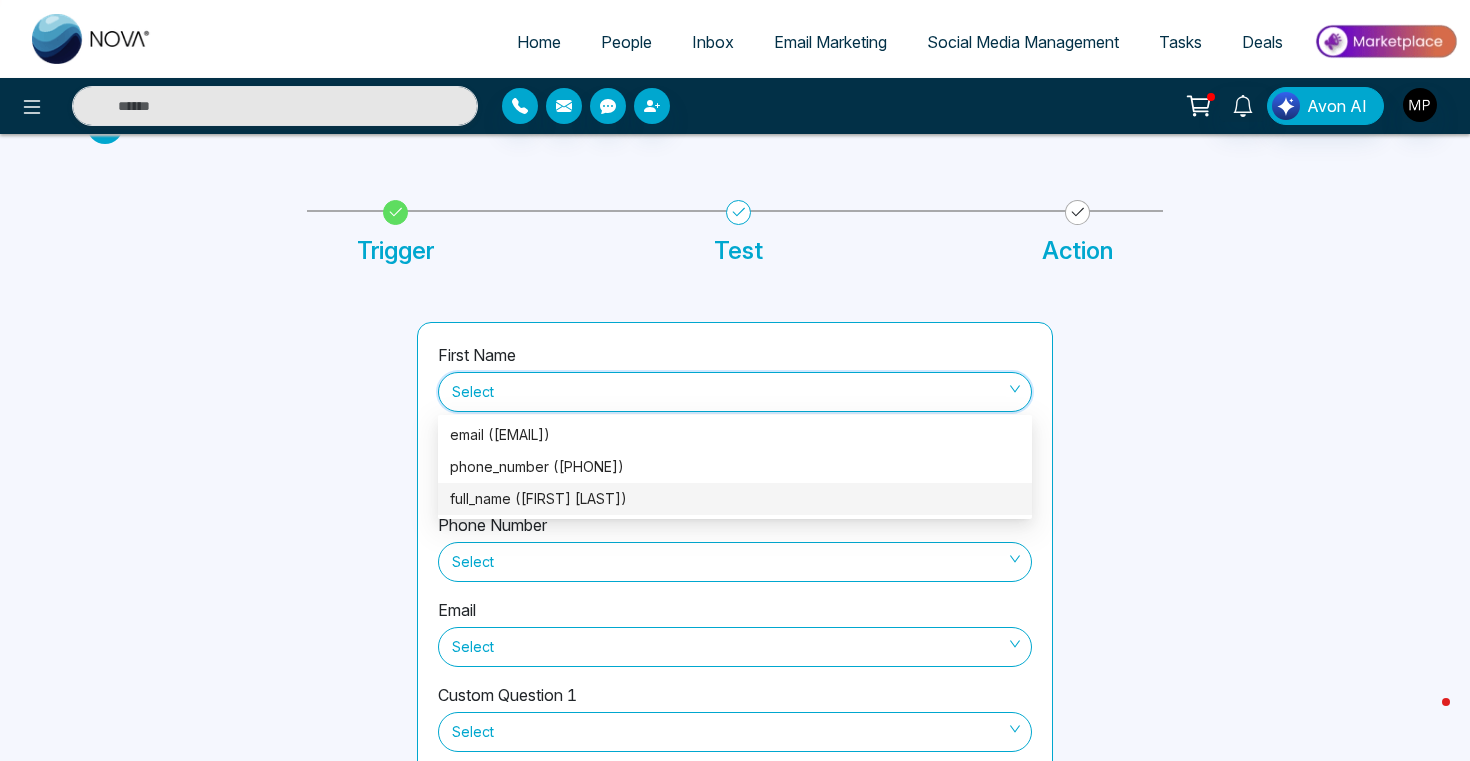 click on "full_name ([FIRST] [LAST])" at bounding box center [735, 499] 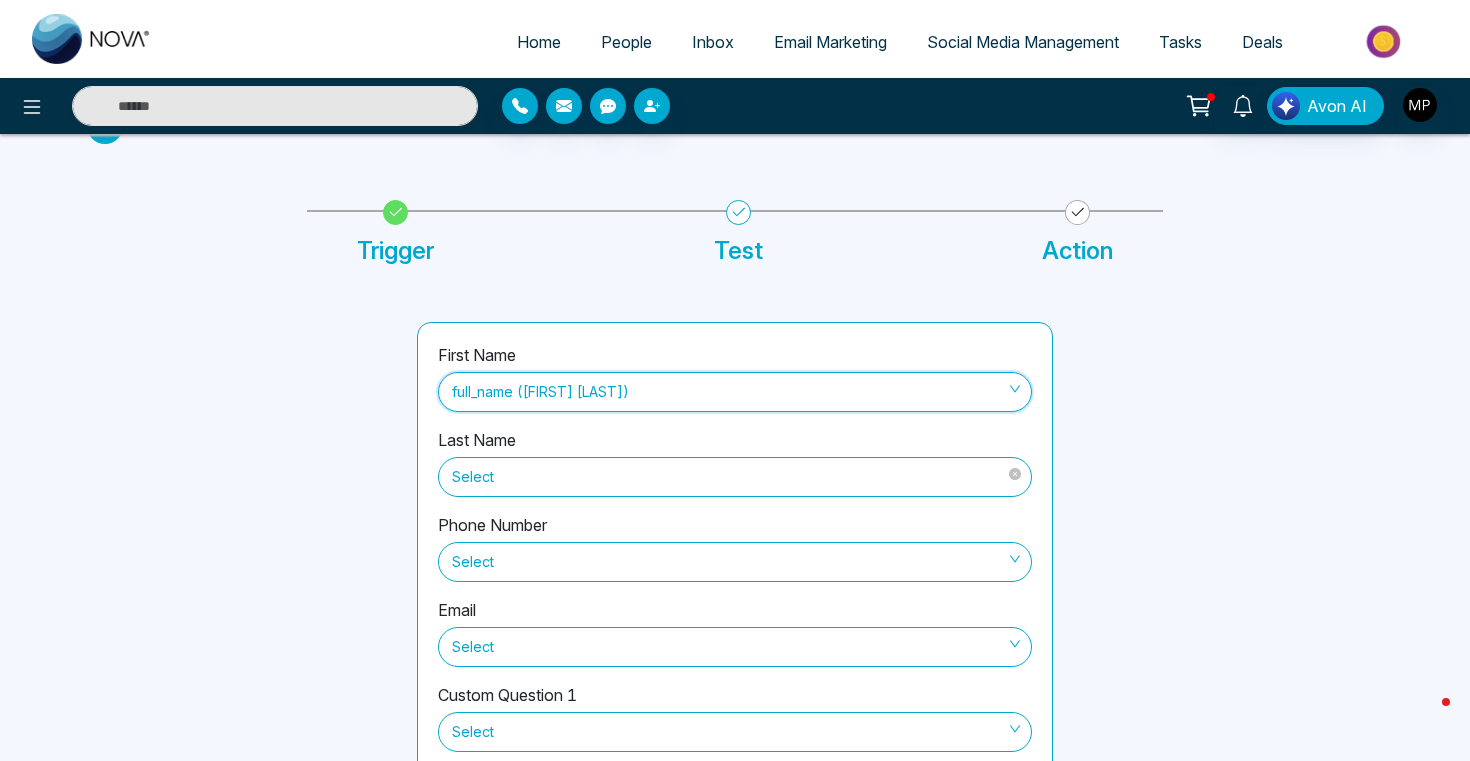 click on "Select" at bounding box center [735, 477] 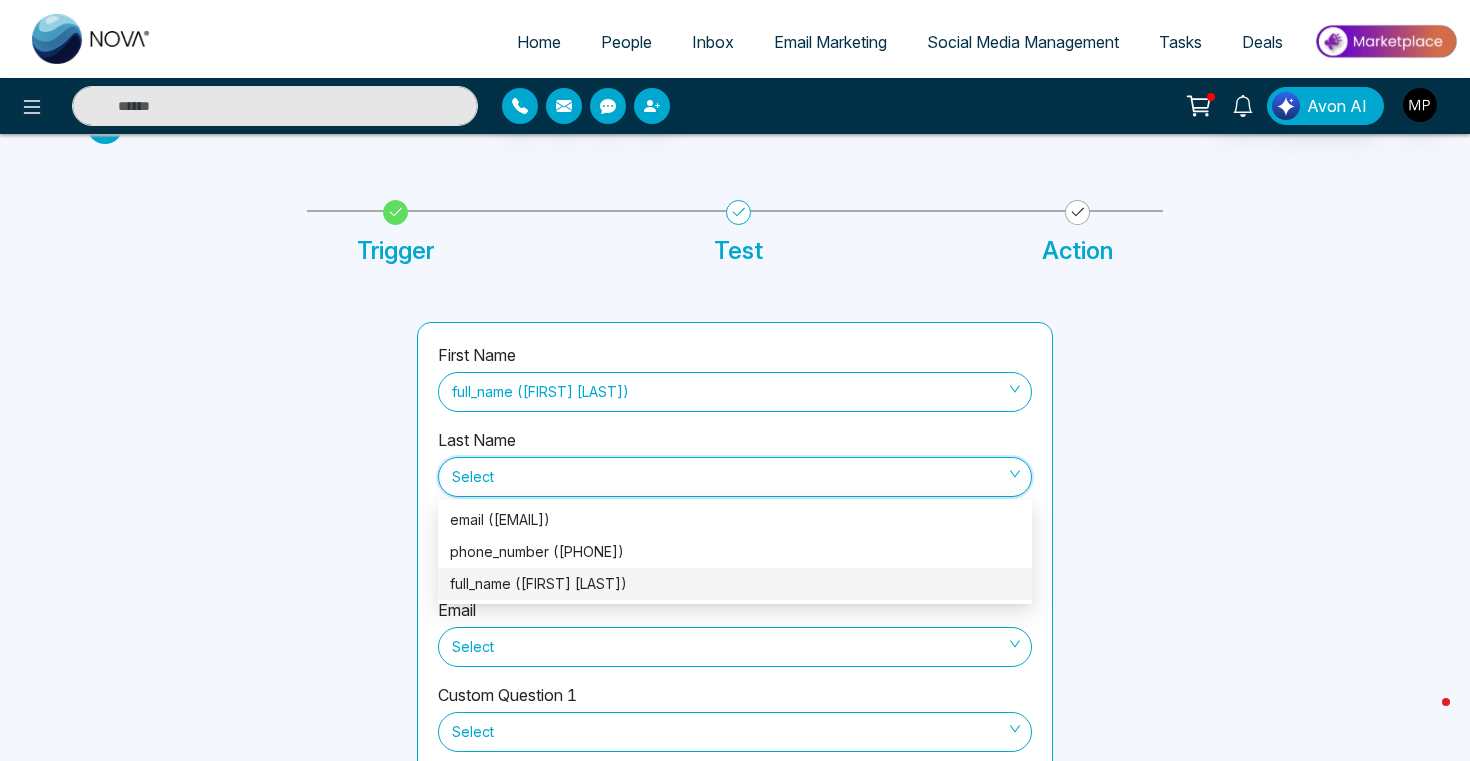 click on "[FIRST] [LAST] ([FIRST] [LAST]) [LAST] [LAST] [PHONE] [EMAIL] [CUSTOM] [CUSTOM] [CUSTOM] [CUSTOM] [CUSTOM] [CUSTOM] [CUSTOM] [CUSTOM] [CUSTOM] [CUSTOM]" at bounding box center [735, 600] 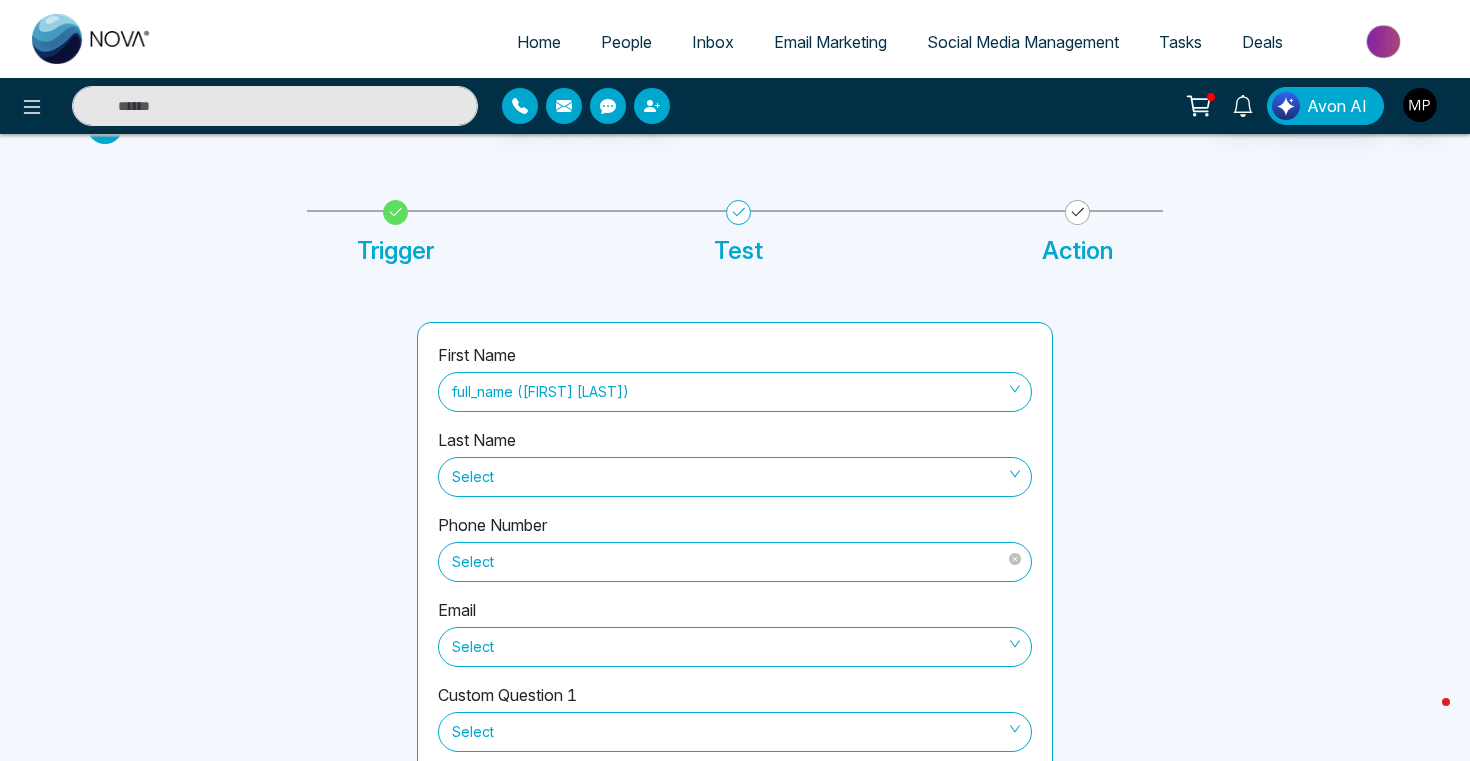 click on "Select" at bounding box center (735, 562) 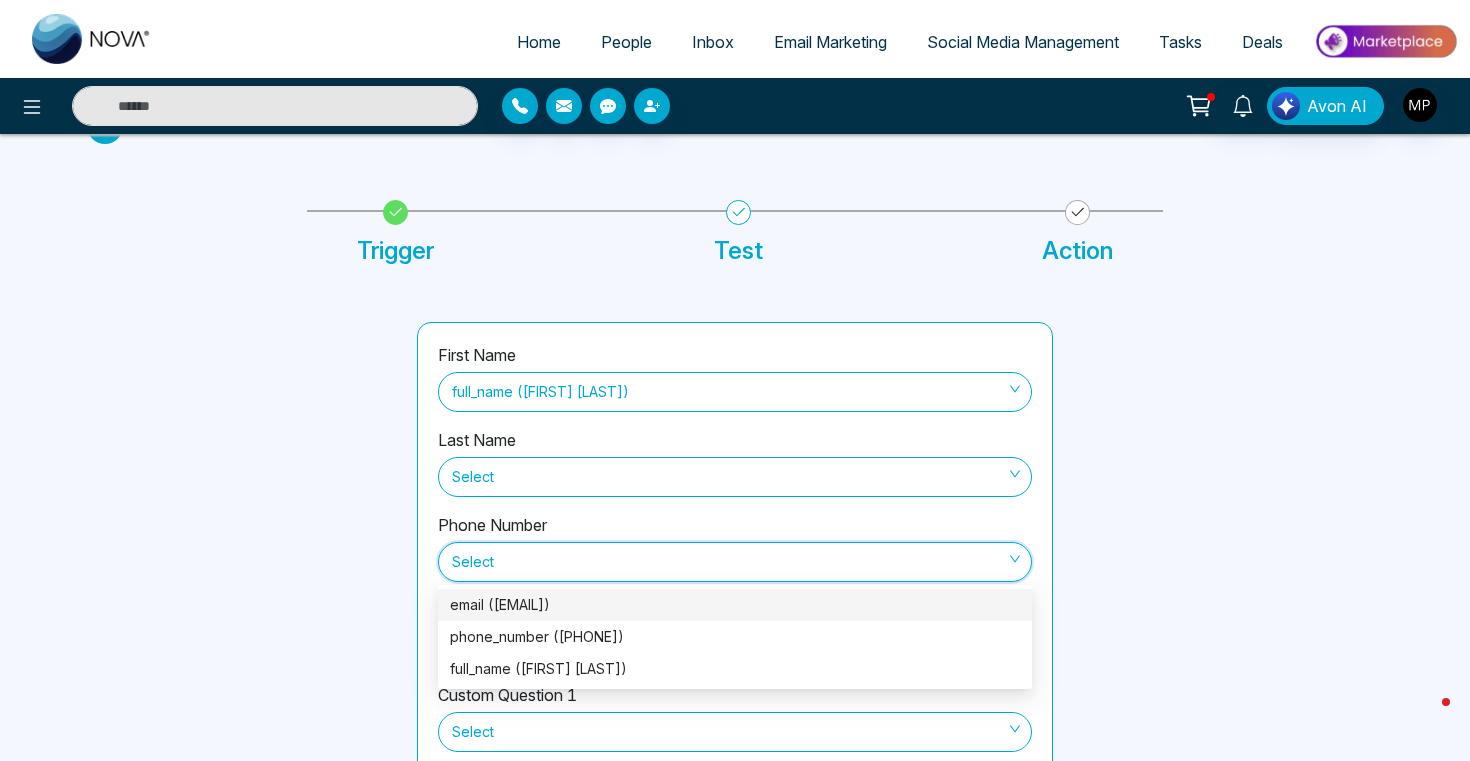click on "email ([EMAIL])" at bounding box center (735, 605) 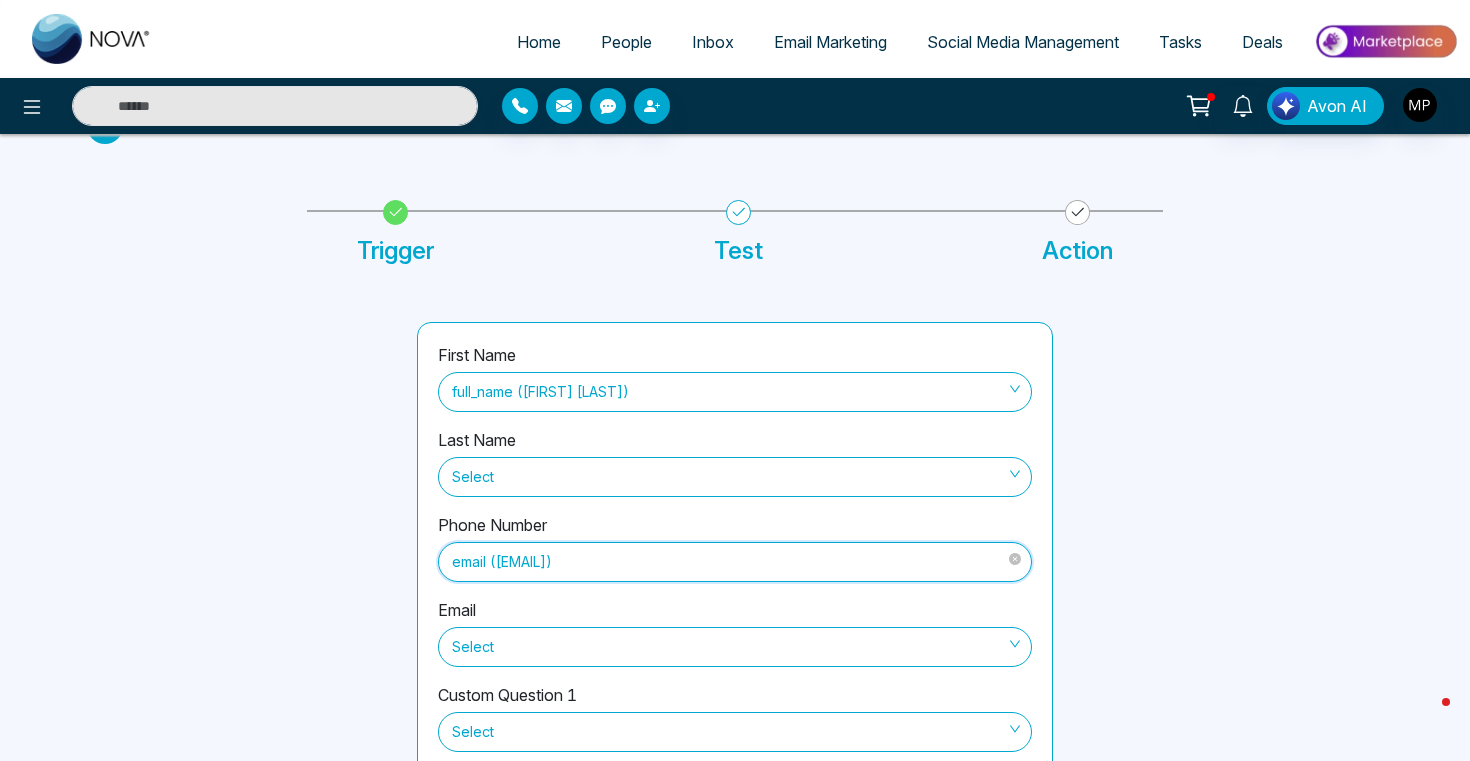 click on "email ([EMAIL])" at bounding box center [735, 562] 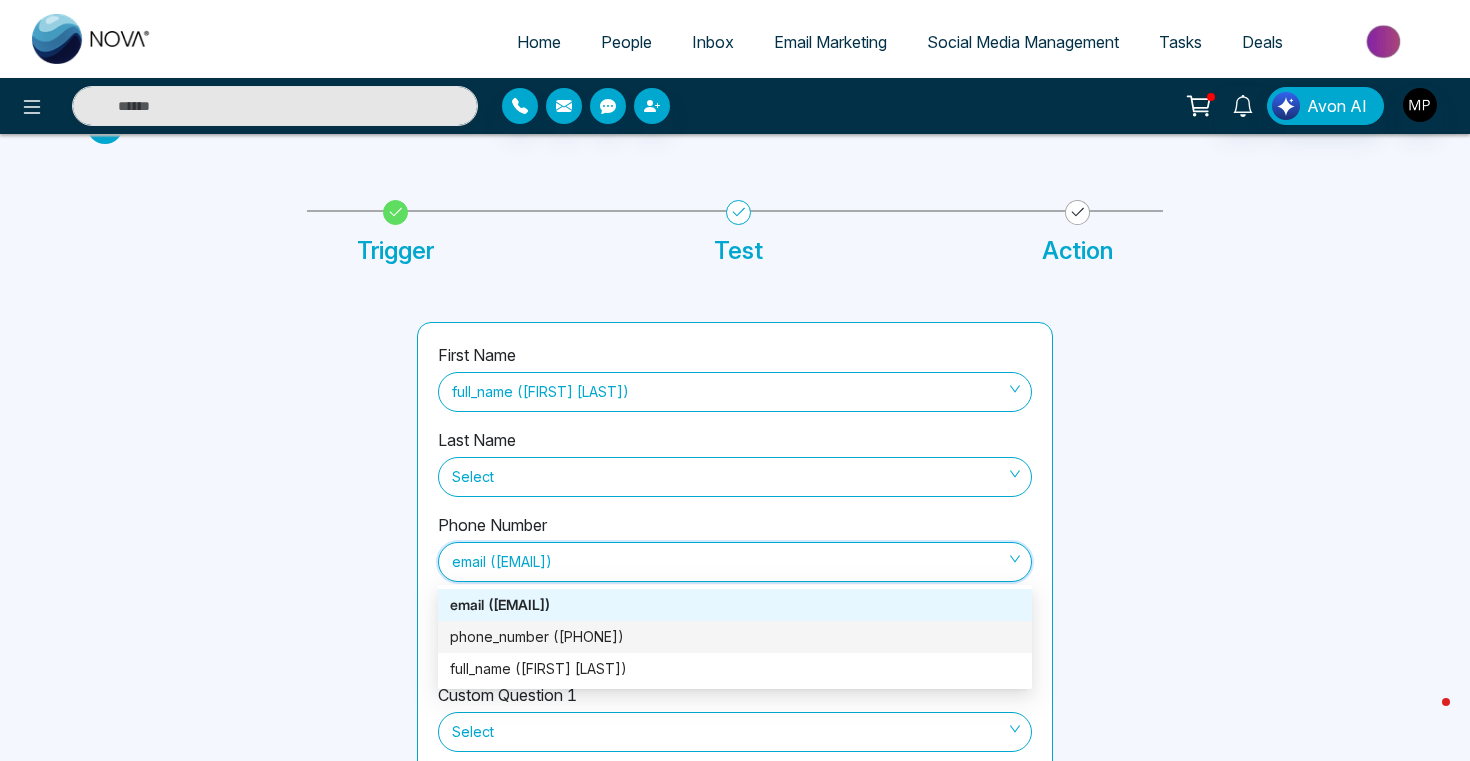 click on "phone_number ([PHONE])" at bounding box center [735, 637] 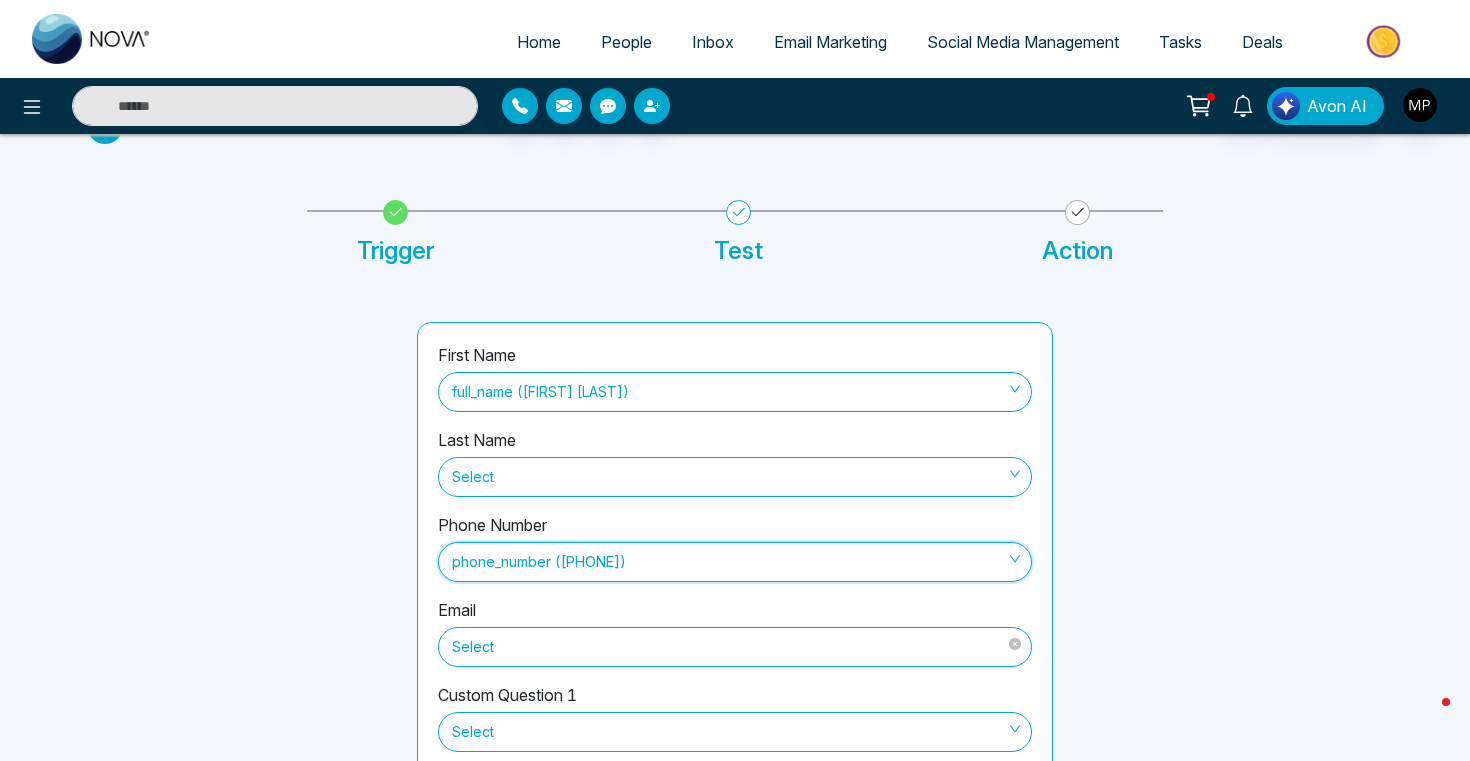 click on "Select" at bounding box center (735, 647) 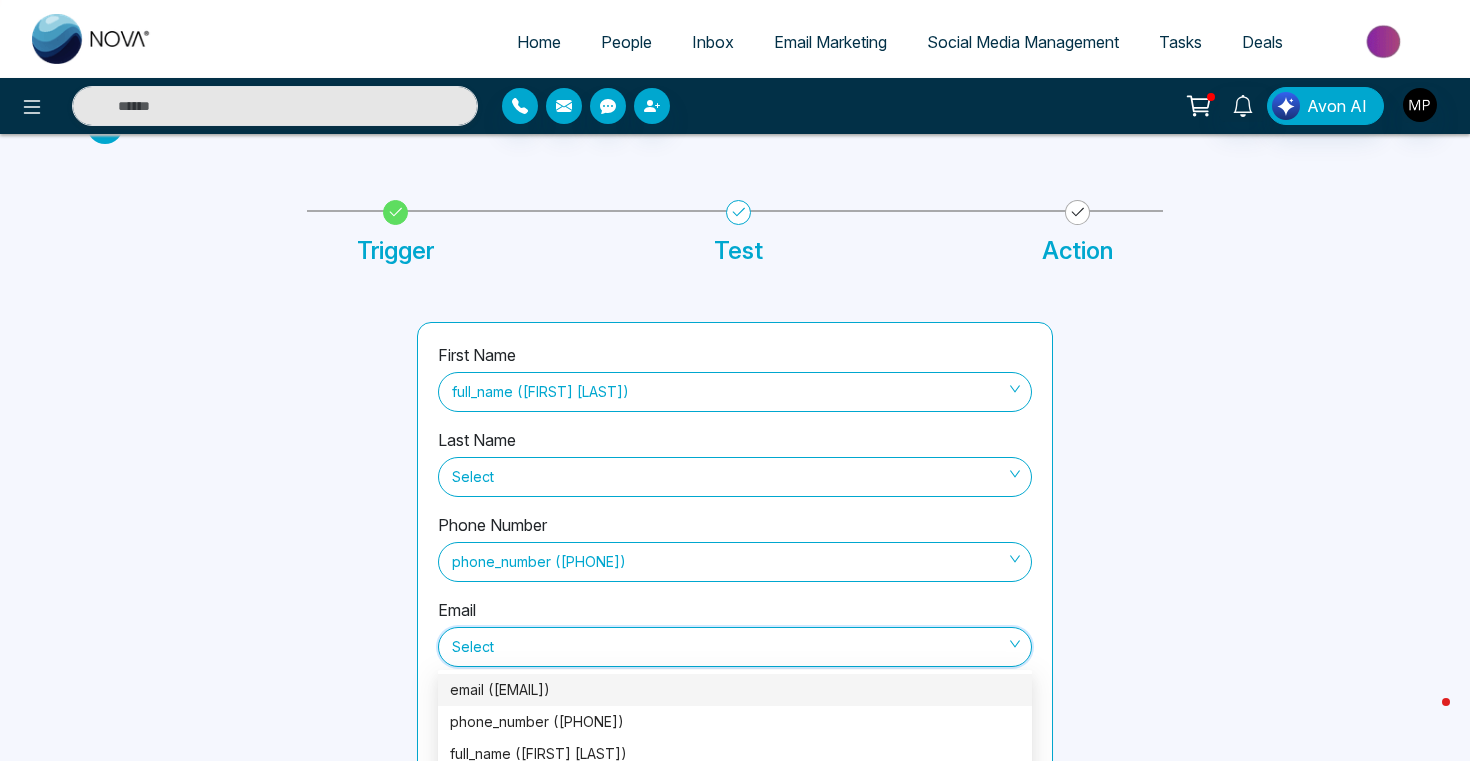 click on "email ([EMAIL])" at bounding box center (735, 690) 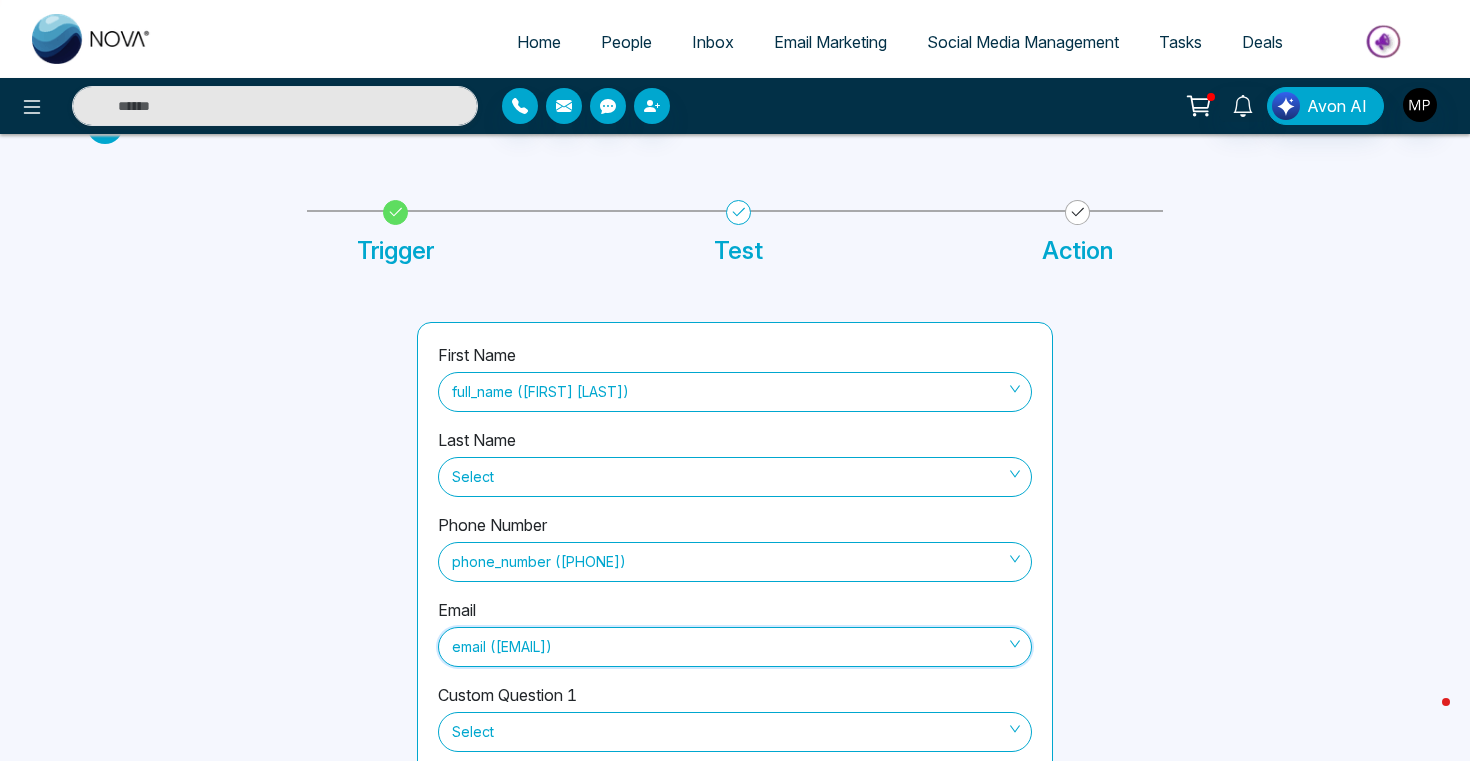 scroll, scrollTop: 168, scrollLeft: 0, axis: vertical 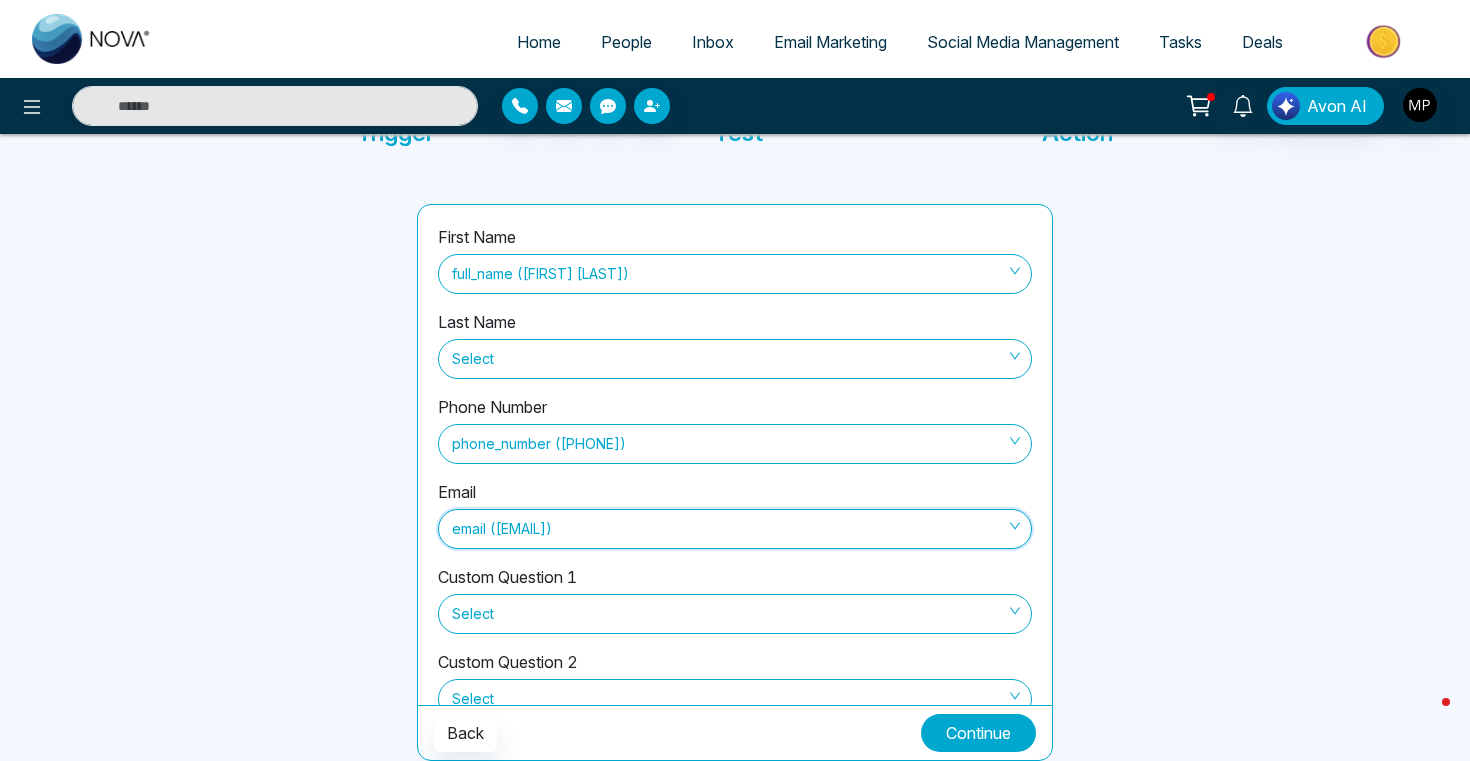 click on "Continue" at bounding box center (978, 733) 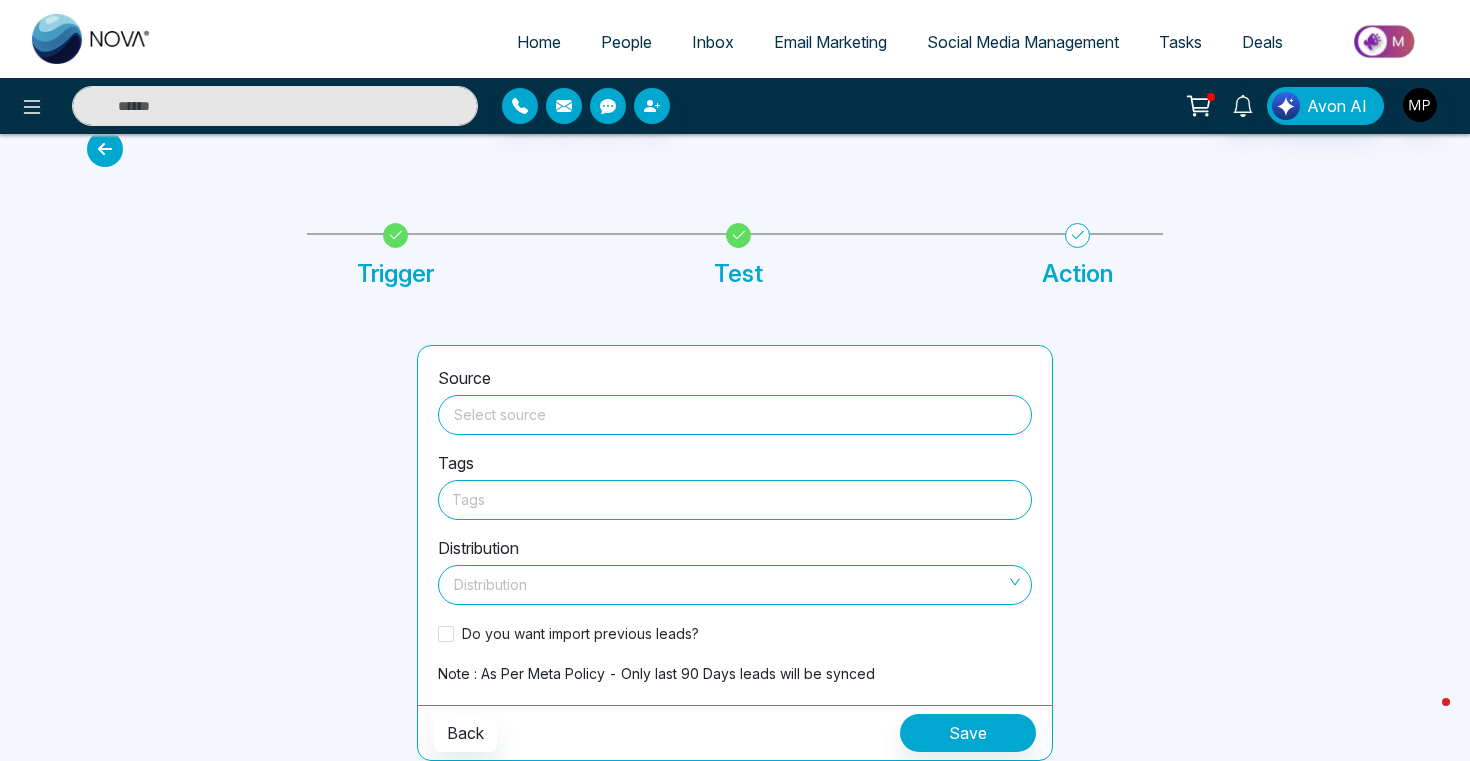 scroll, scrollTop: 27, scrollLeft: 0, axis: vertical 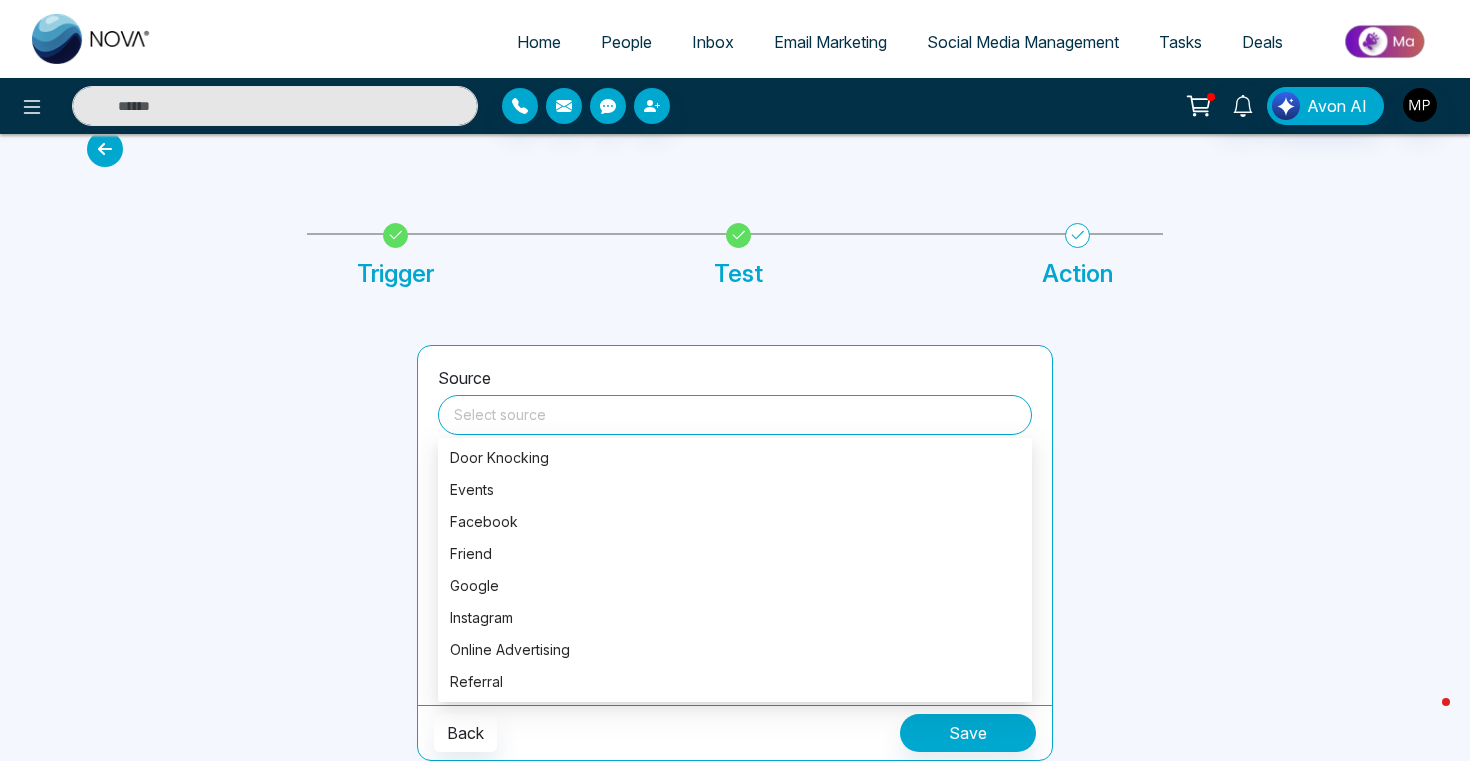 click at bounding box center (735, 415) 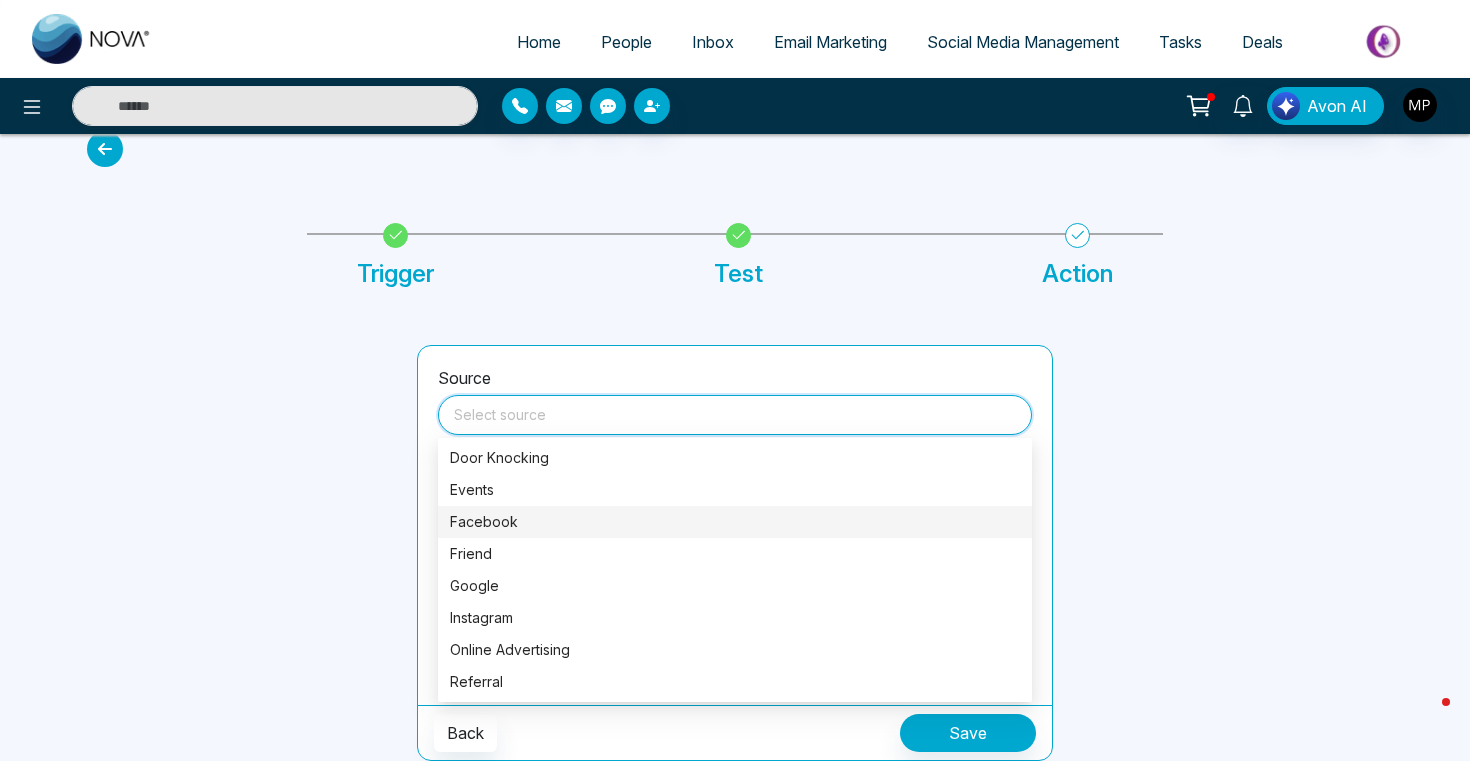 click on "Facebook" at bounding box center [735, 522] 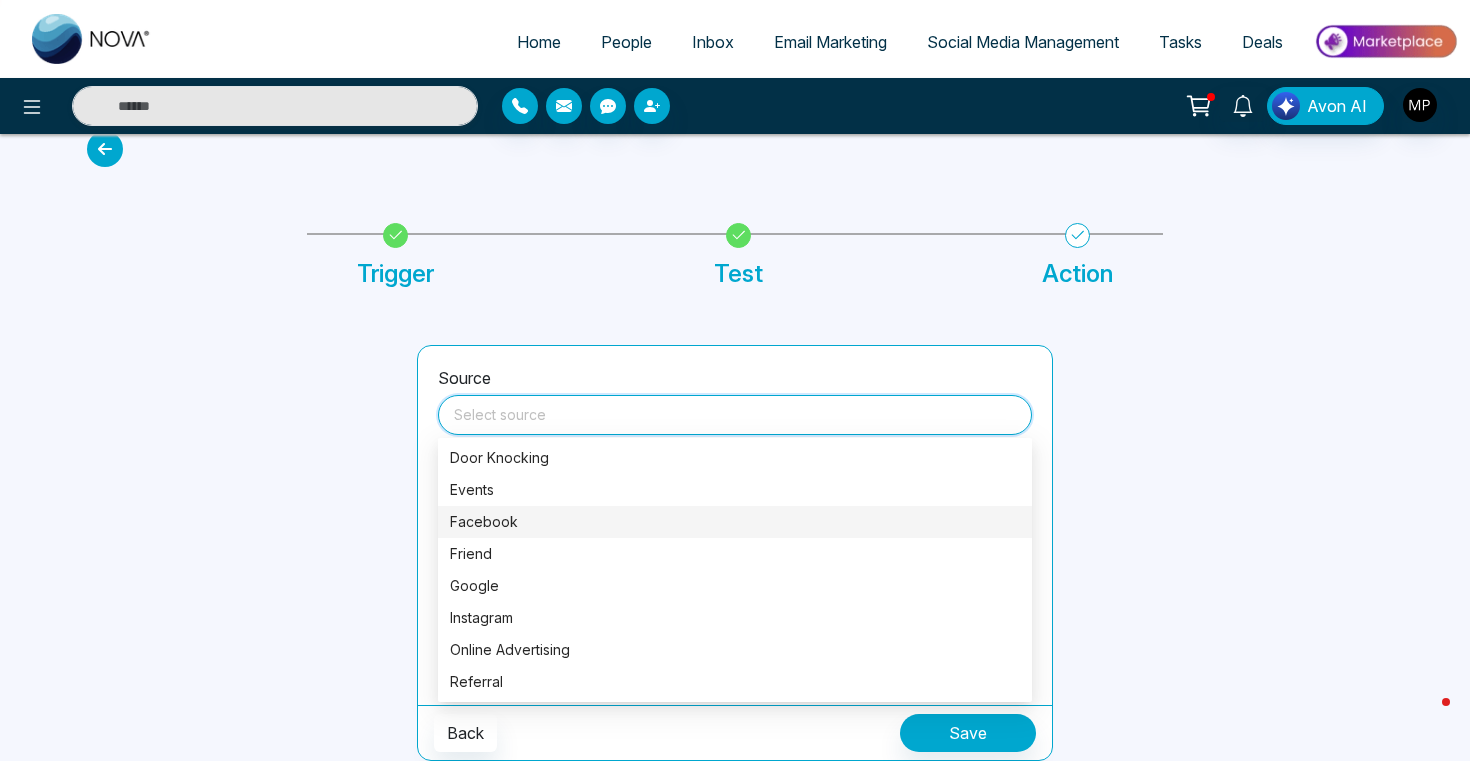 type on "********" 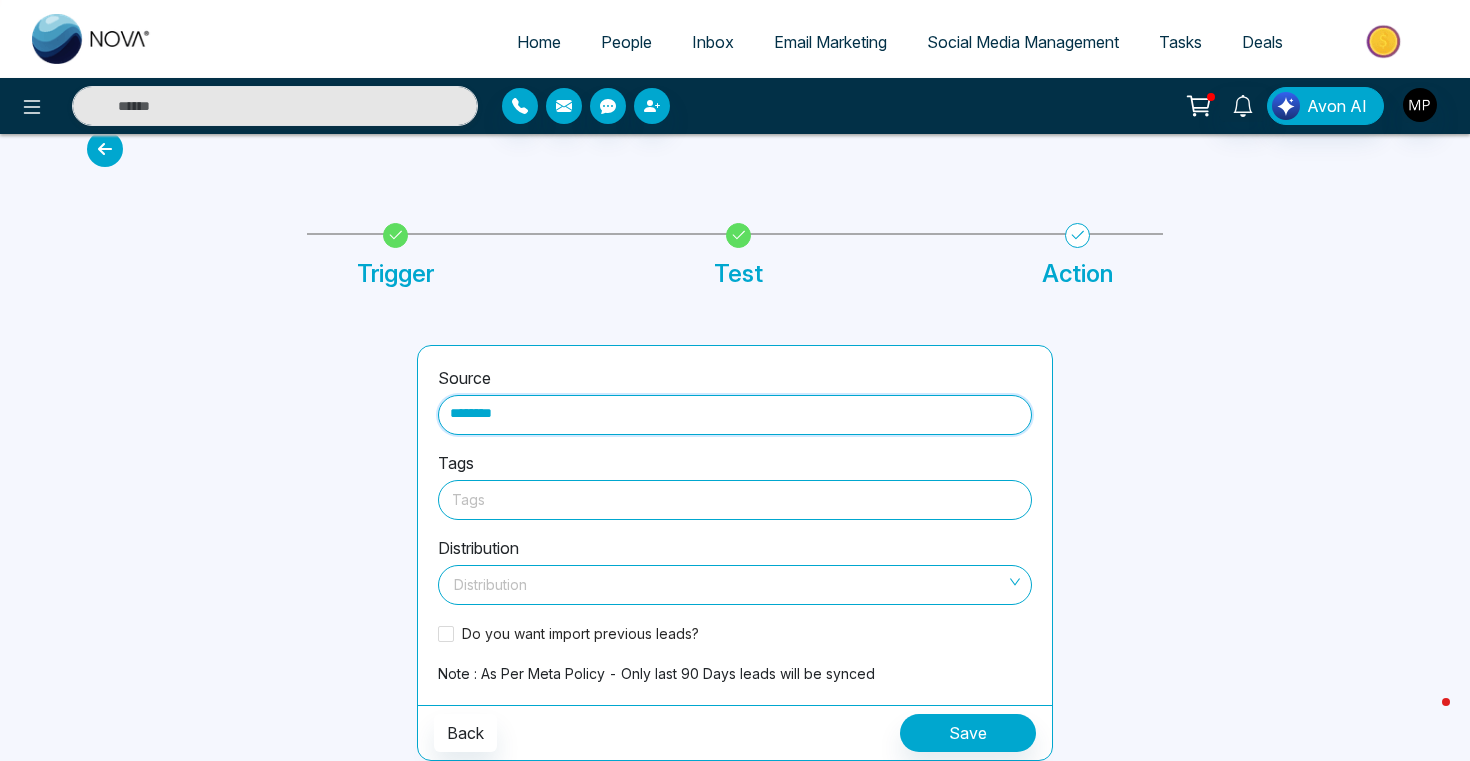 click at bounding box center [735, 499] 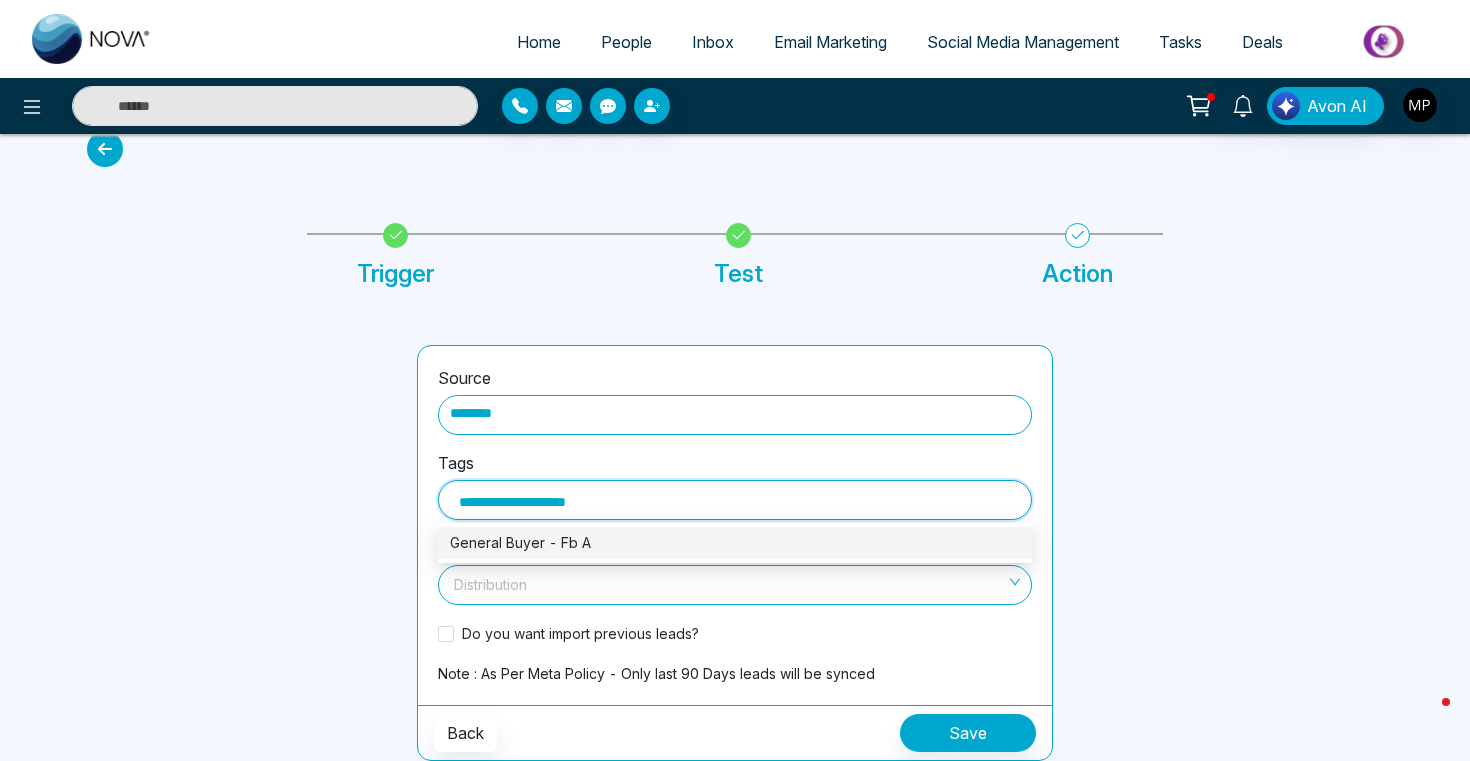 type on "**********" 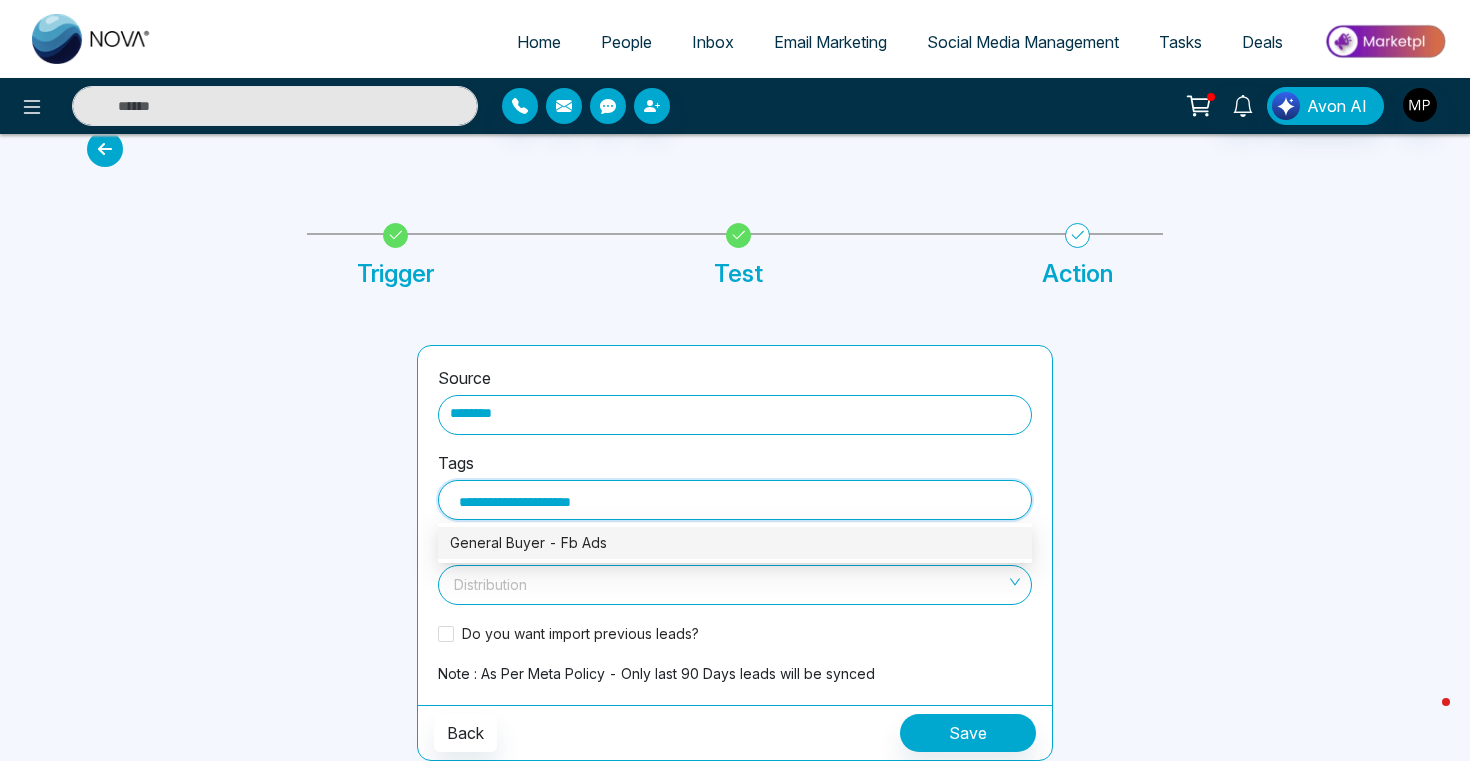 click on "General Buyer - Fb Ads" at bounding box center (735, 543) 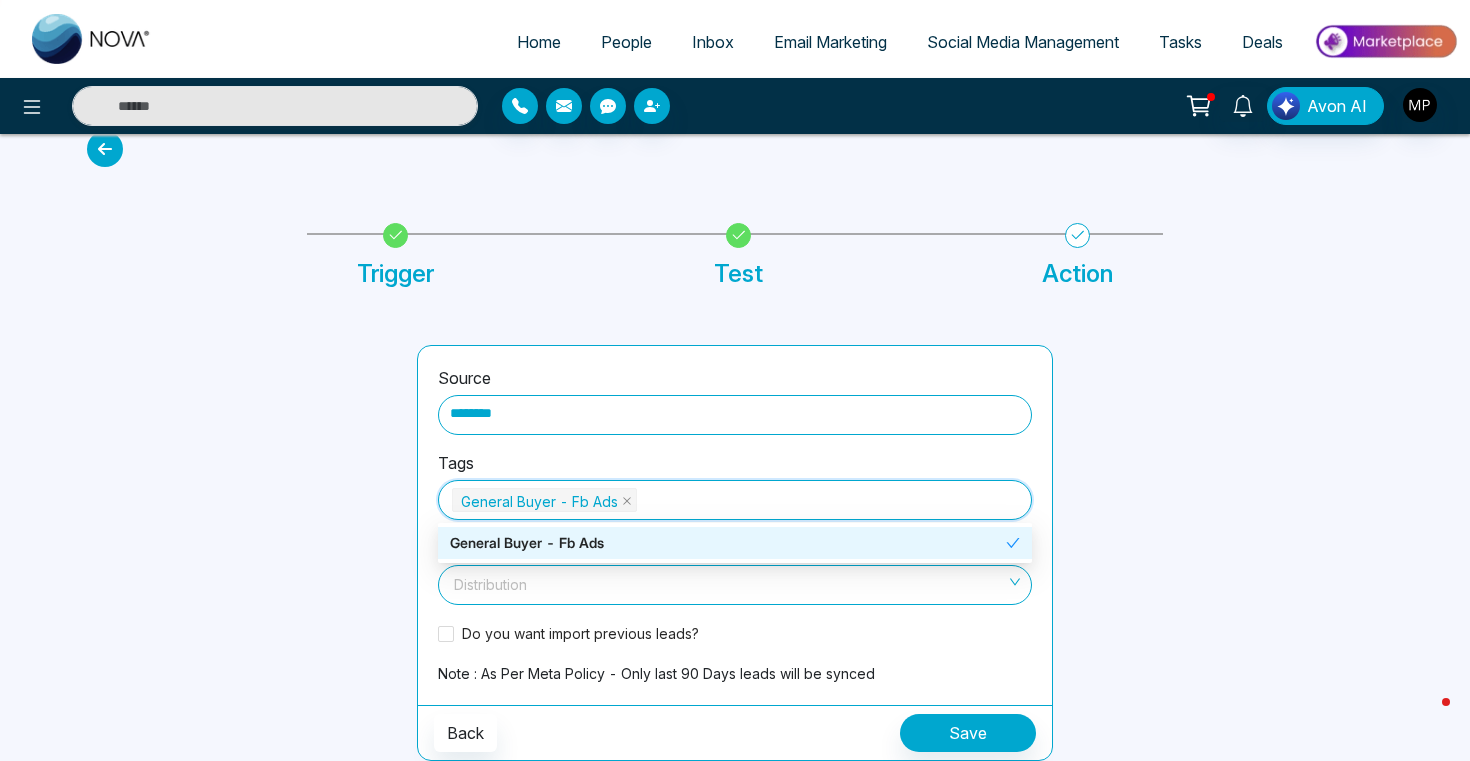 click on "General Buyer - Fb Ads" at bounding box center (728, 543) 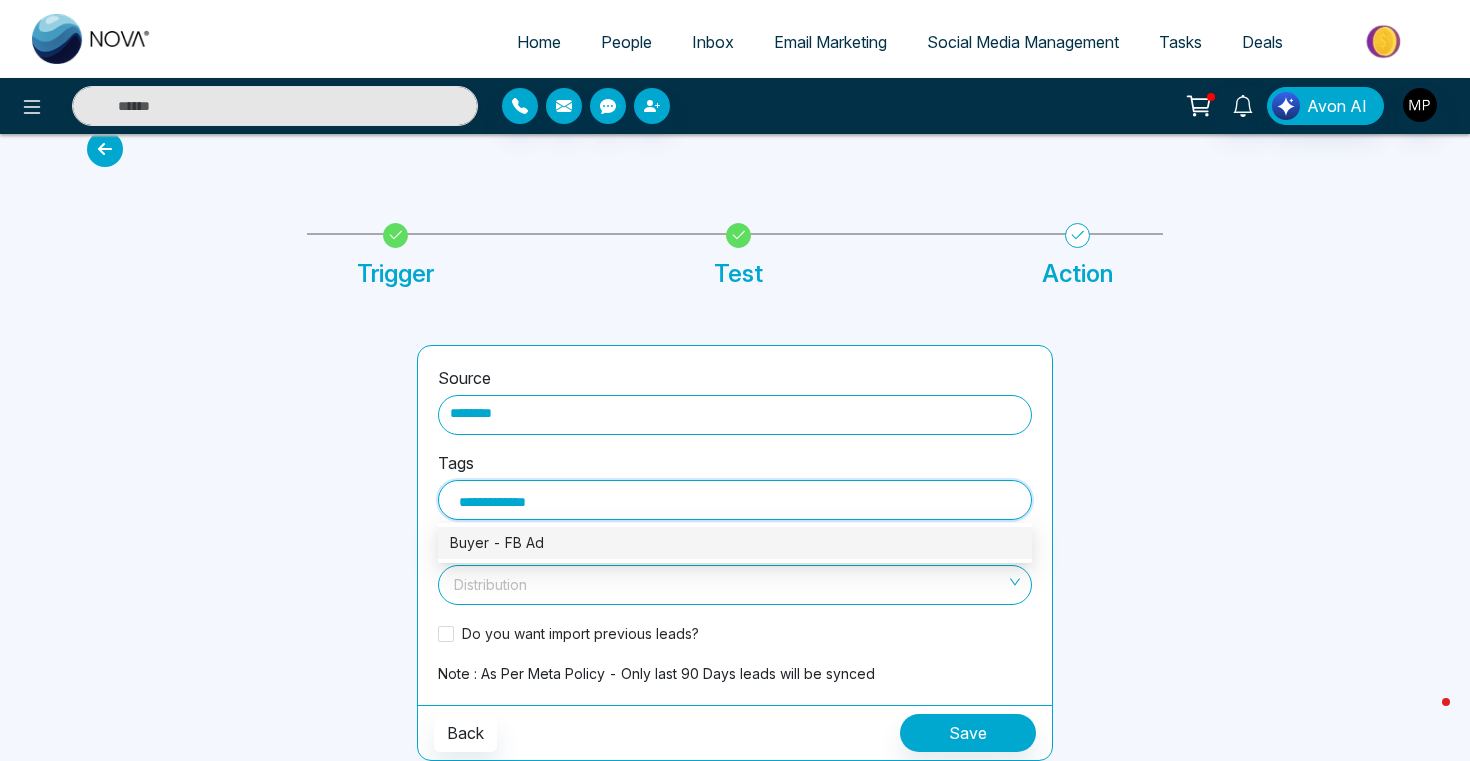 type on "**********" 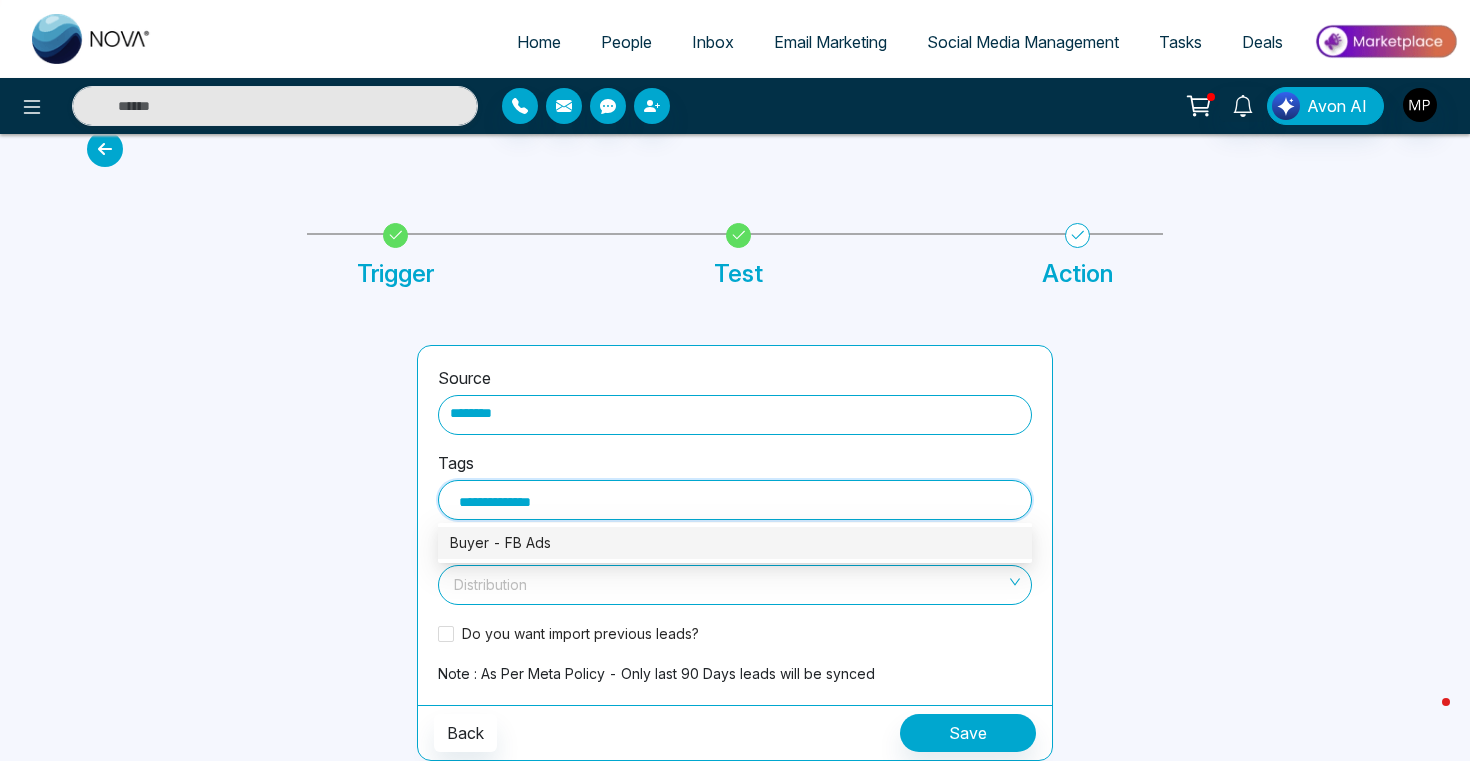 click on "Buyer - FB Ads" at bounding box center [735, 543] 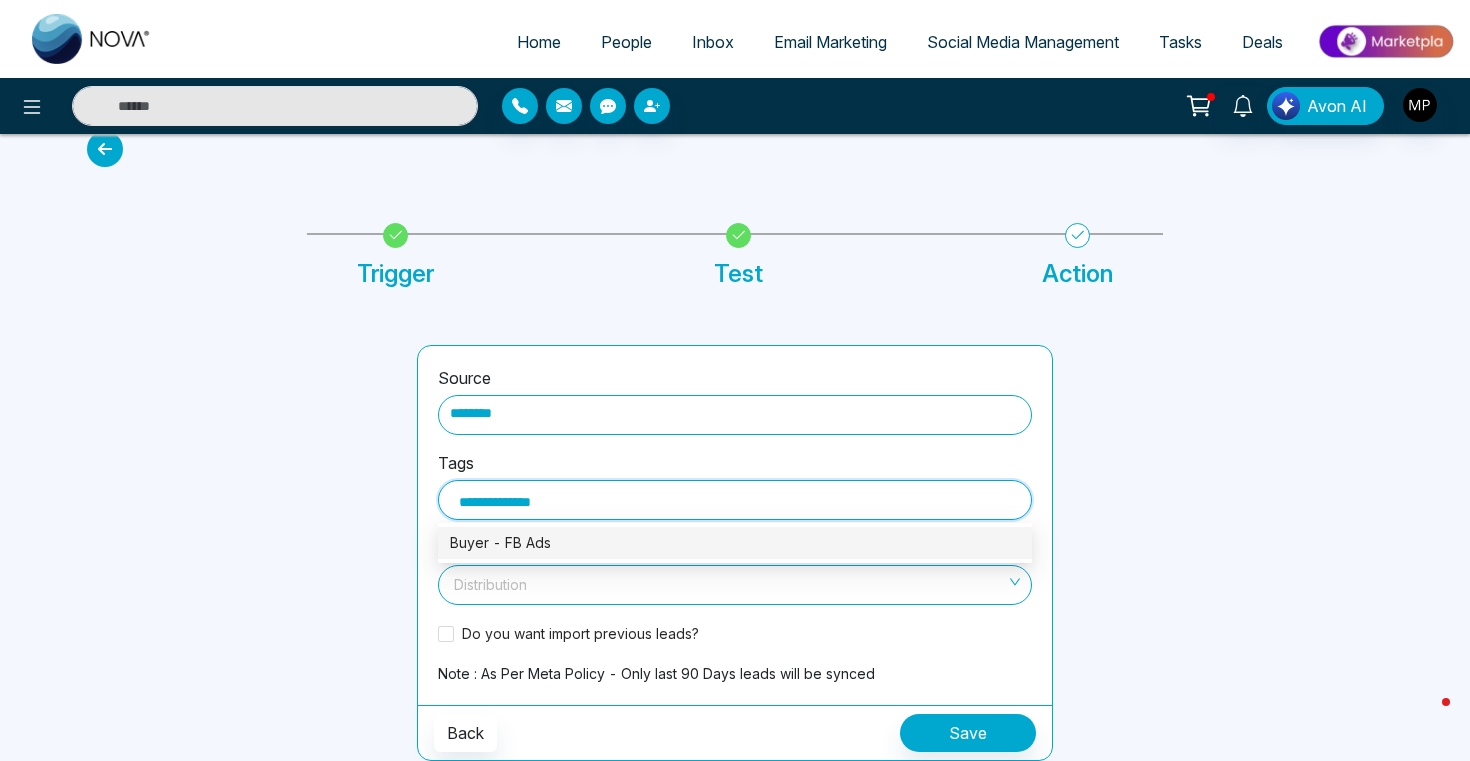 type 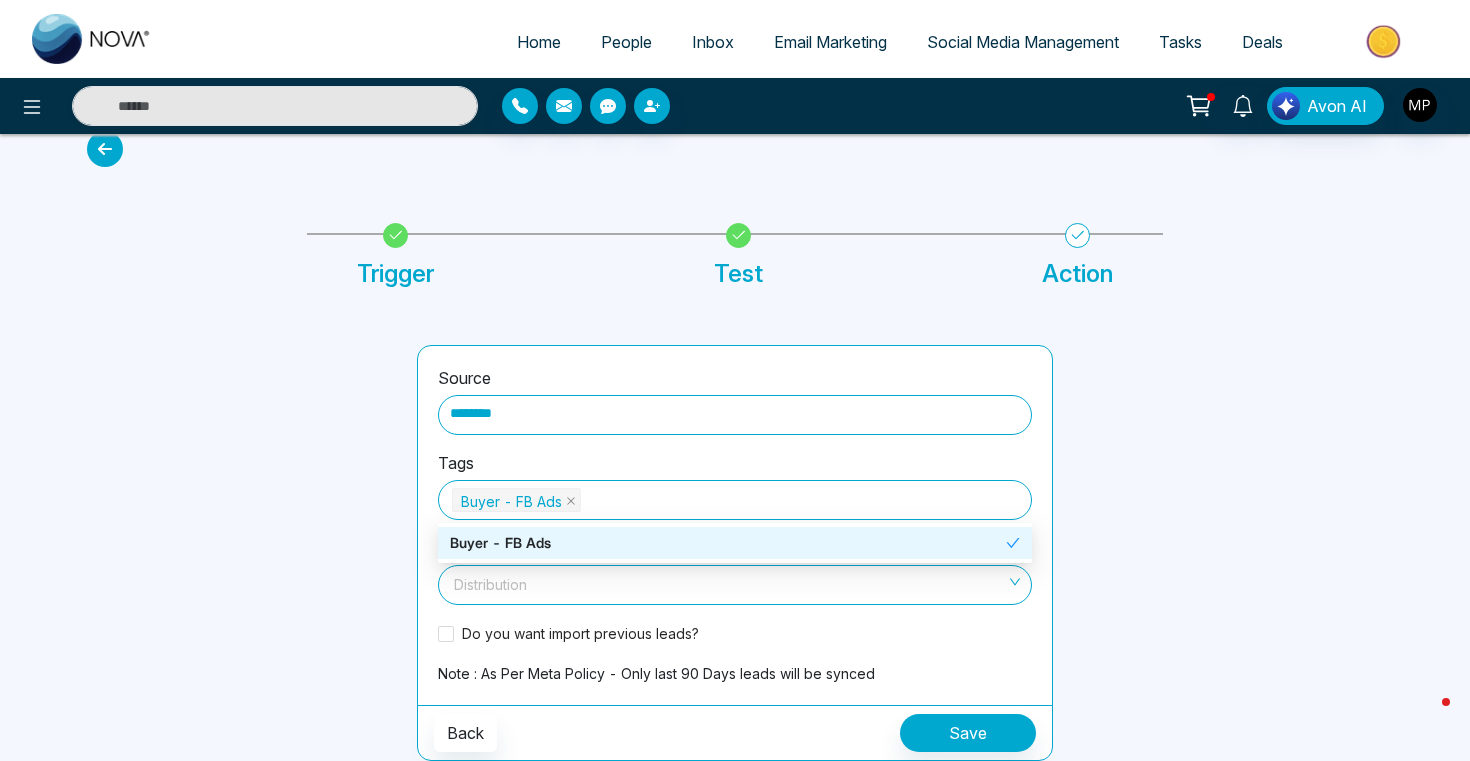 click at bounding box center (1230, 553) 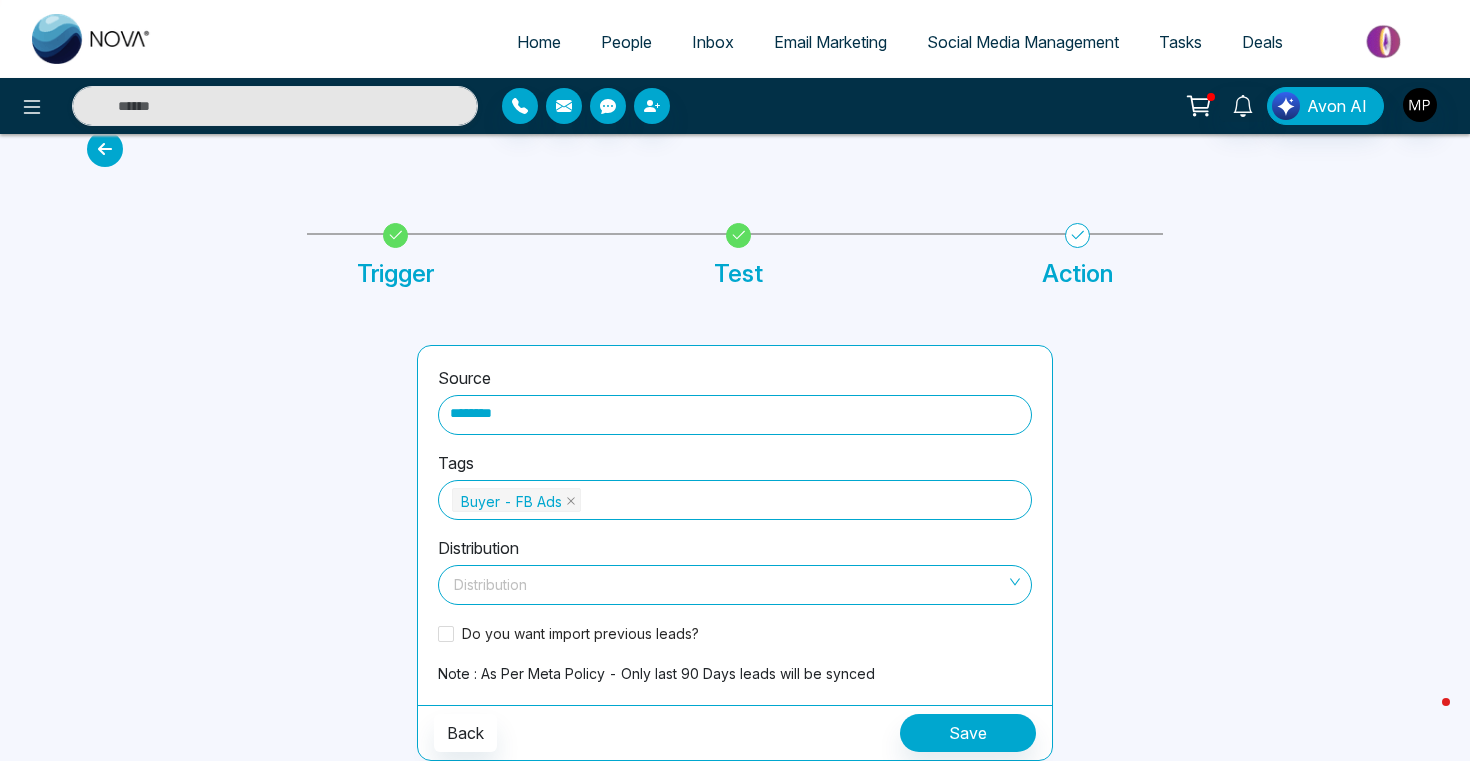 click at bounding box center (728, 581) 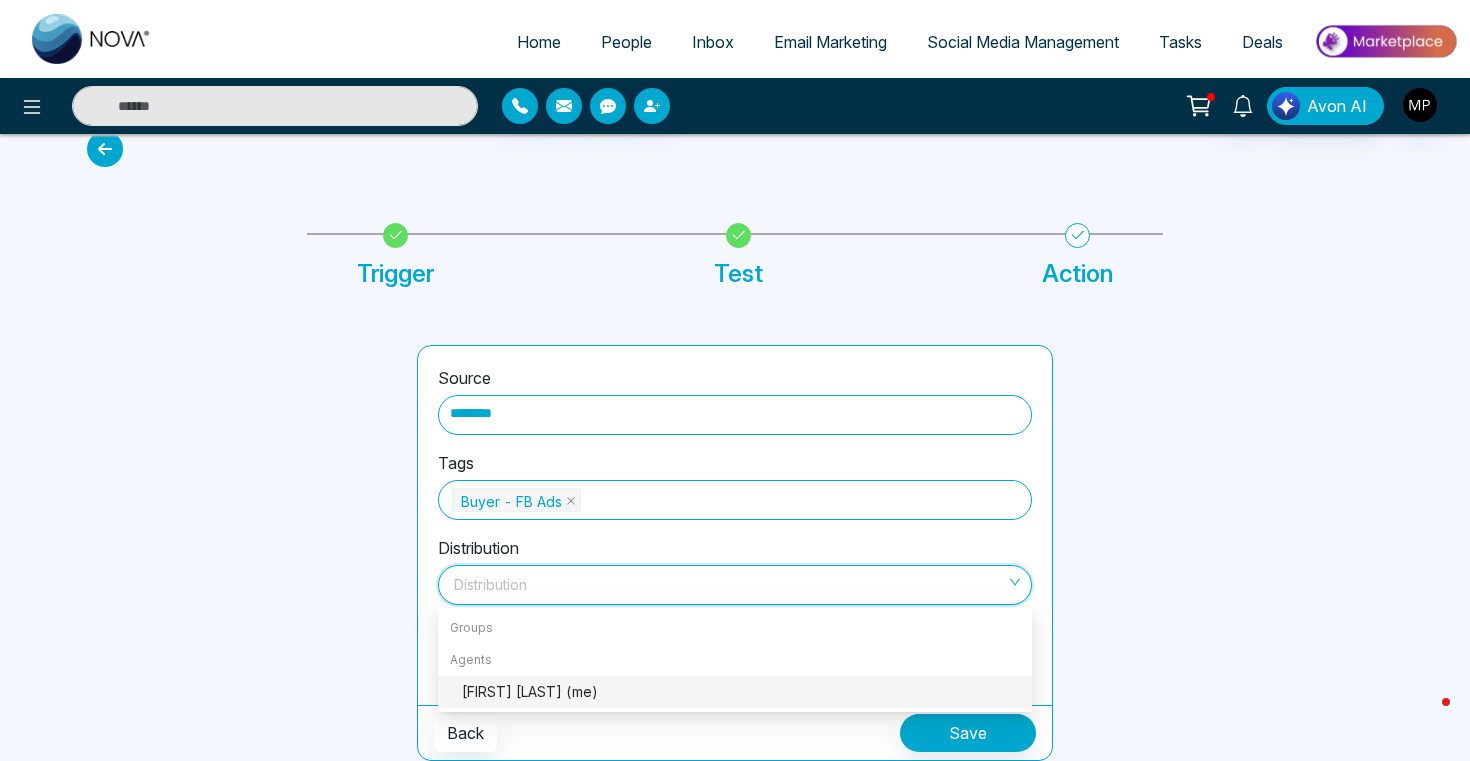 click on "[FIRST] [LAST] (me)" at bounding box center [741, 692] 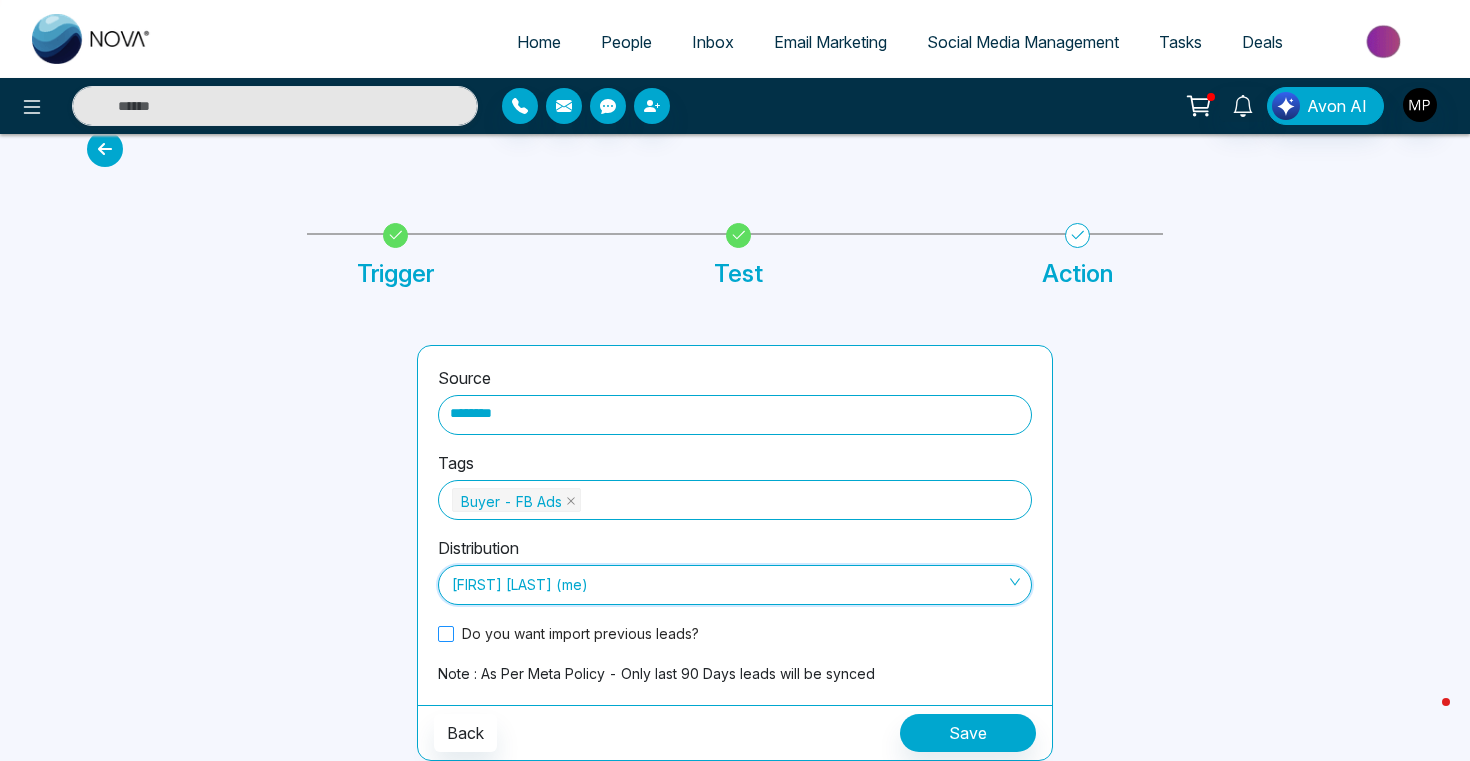 click at bounding box center (446, 634) 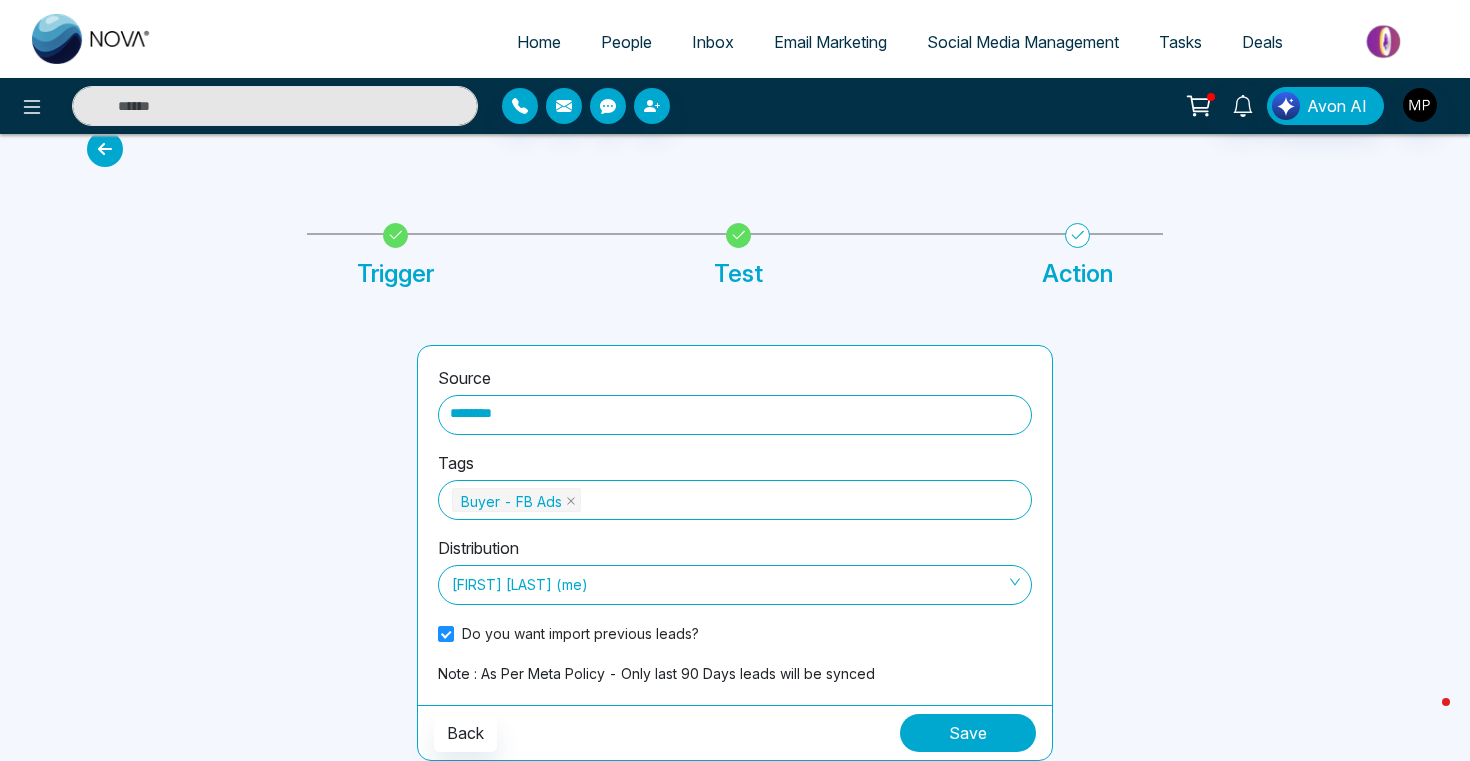 click on "Save" at bounding box center [968, 733] 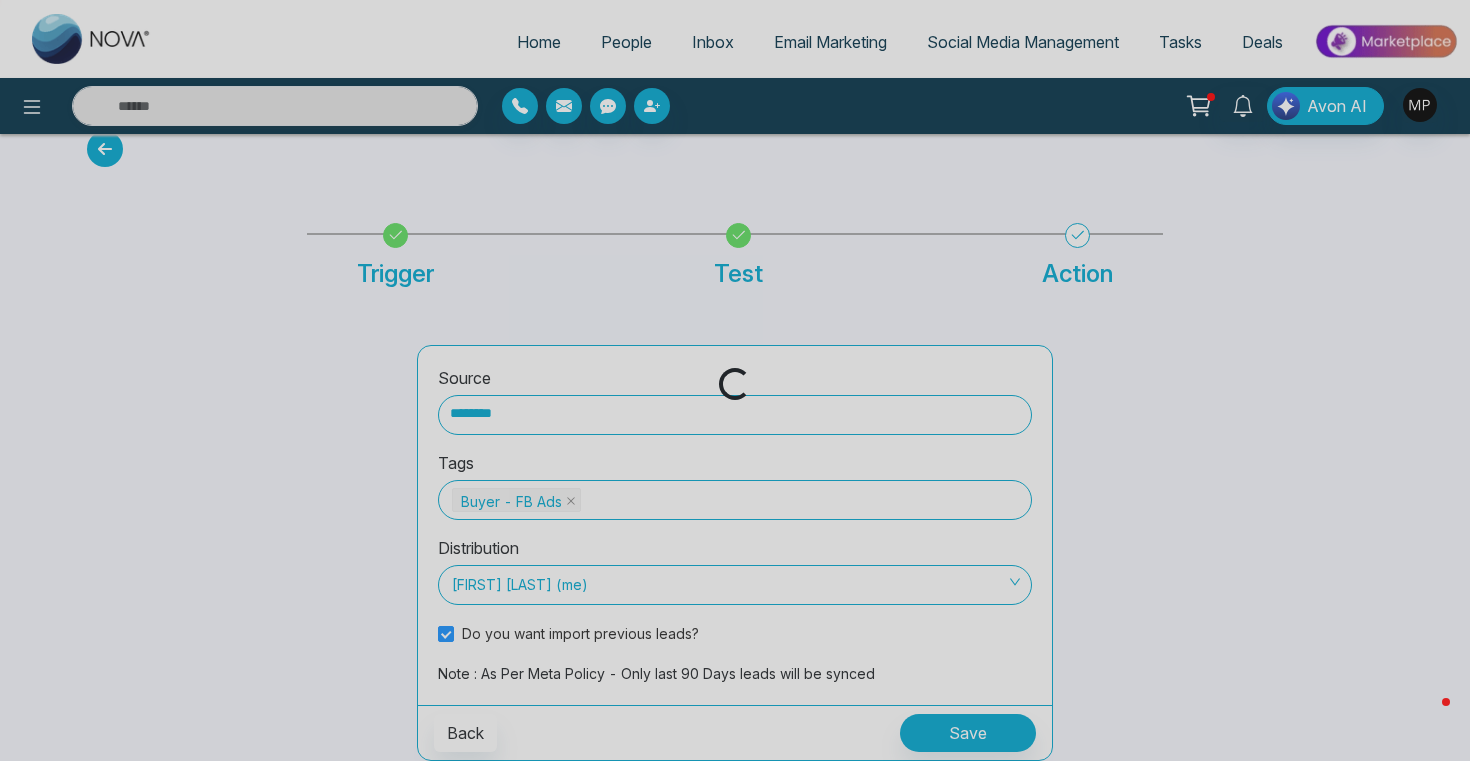 scroll, scrollTop: 0, scrollLeft: 0, axis: both 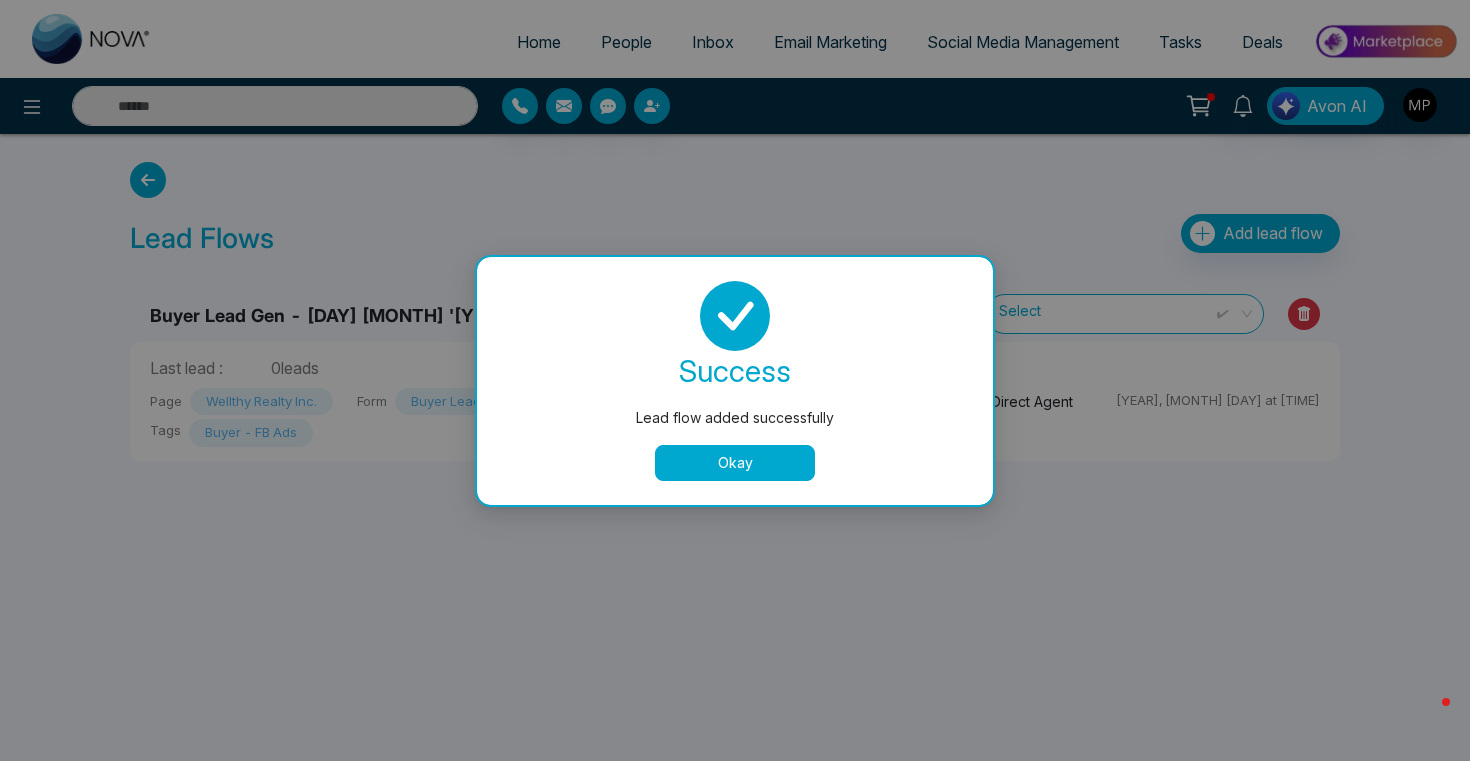 click on "Okay" at bounding box center [735, 463] 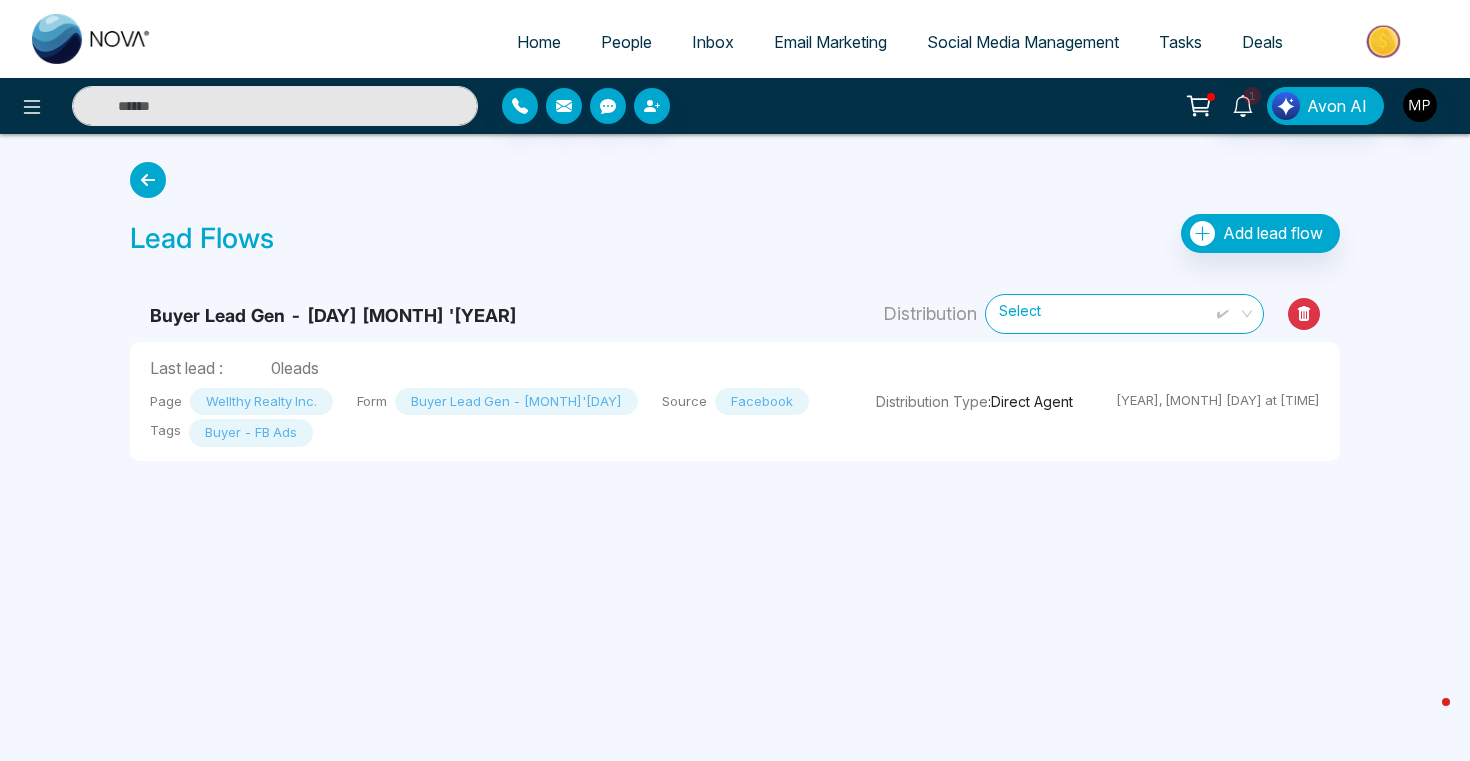 drag, startPoint x: 280, startPoint y: 369, endPoint x: 373, endPoint y: 360, distance: 93.43447 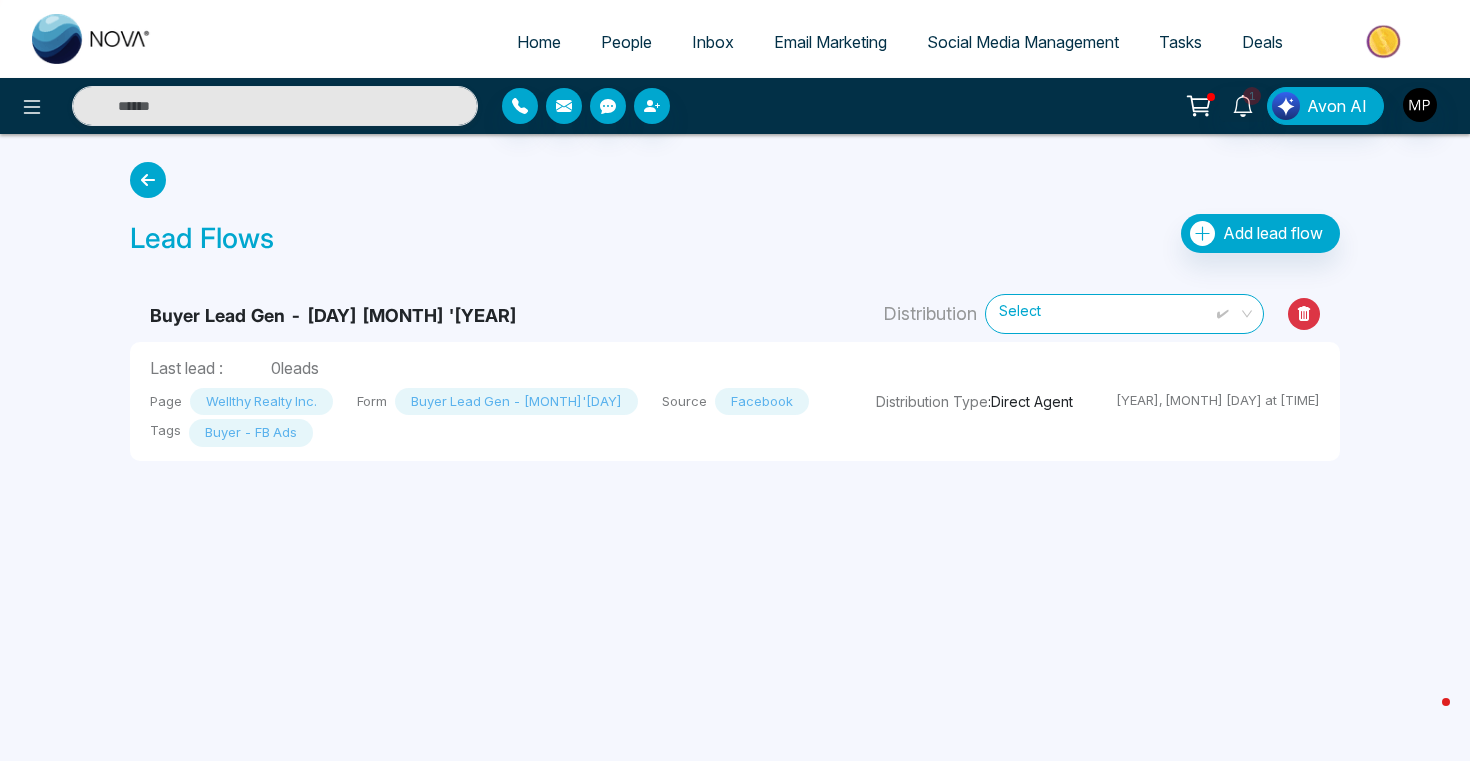 click on "Last lead : 0 leads" at bounding box center [493, 368] 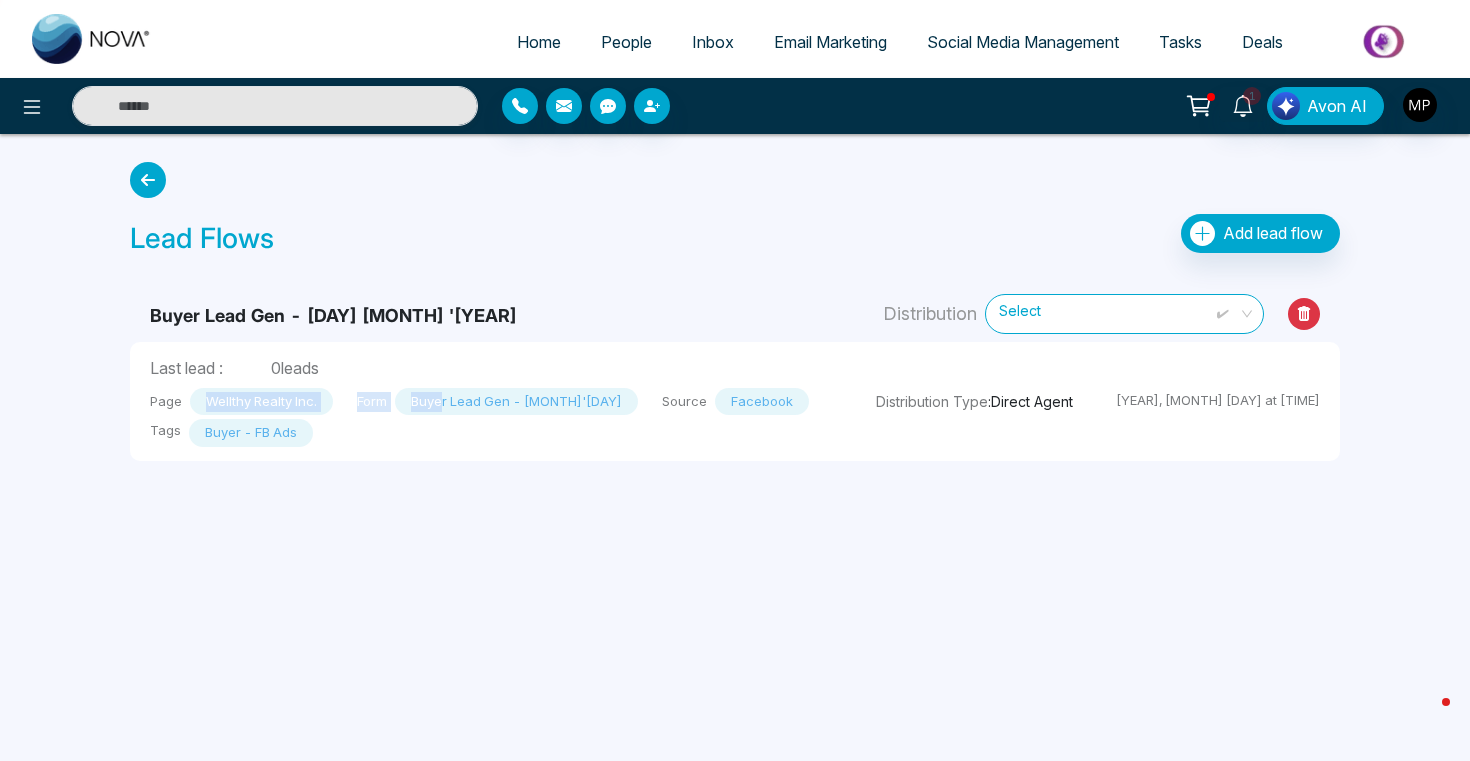 drag, startPoint x: 208, startPoint y: 403, endPoint x: 440, endPoint y: 408, distance: 232.05388 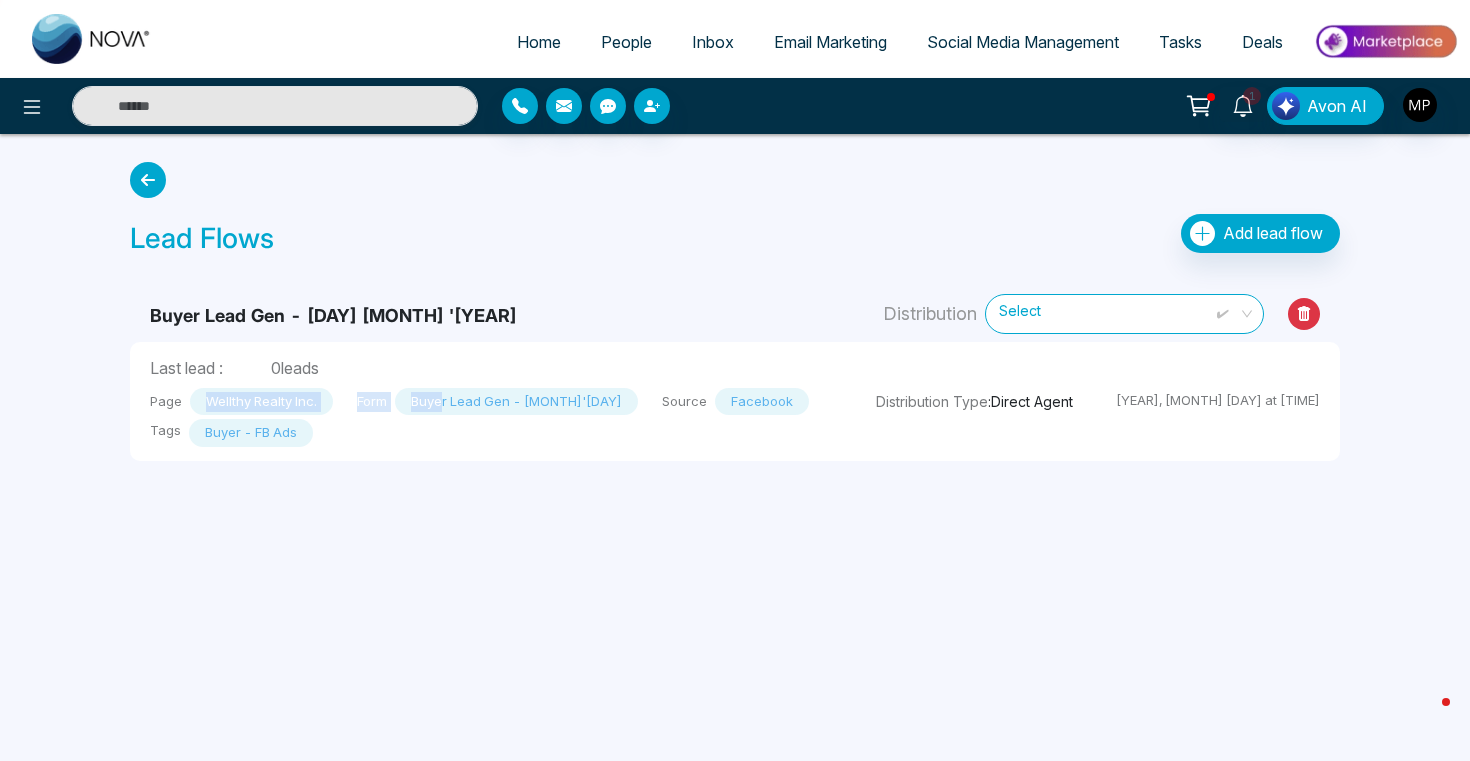 click on "Page Wellthy Realty Inc. Form Buyer Lead Gen - [MONTH]'[DAY] Source Facebook Tags Buyer - FB Ads" at bounding box center [493, 413] 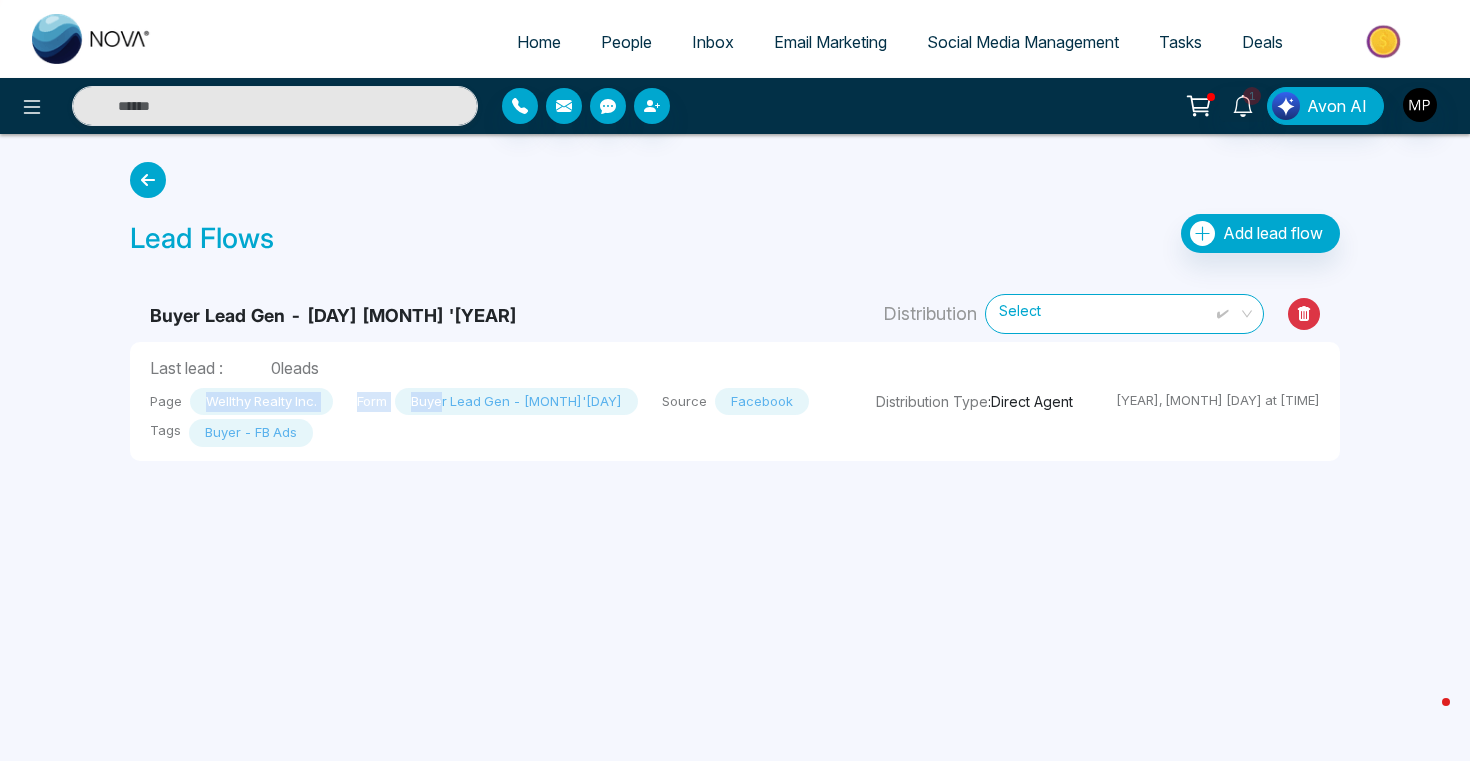 click on "Buyer Lead Gen - [MONTH]'[DAY]" at bounding box center [516, 402] 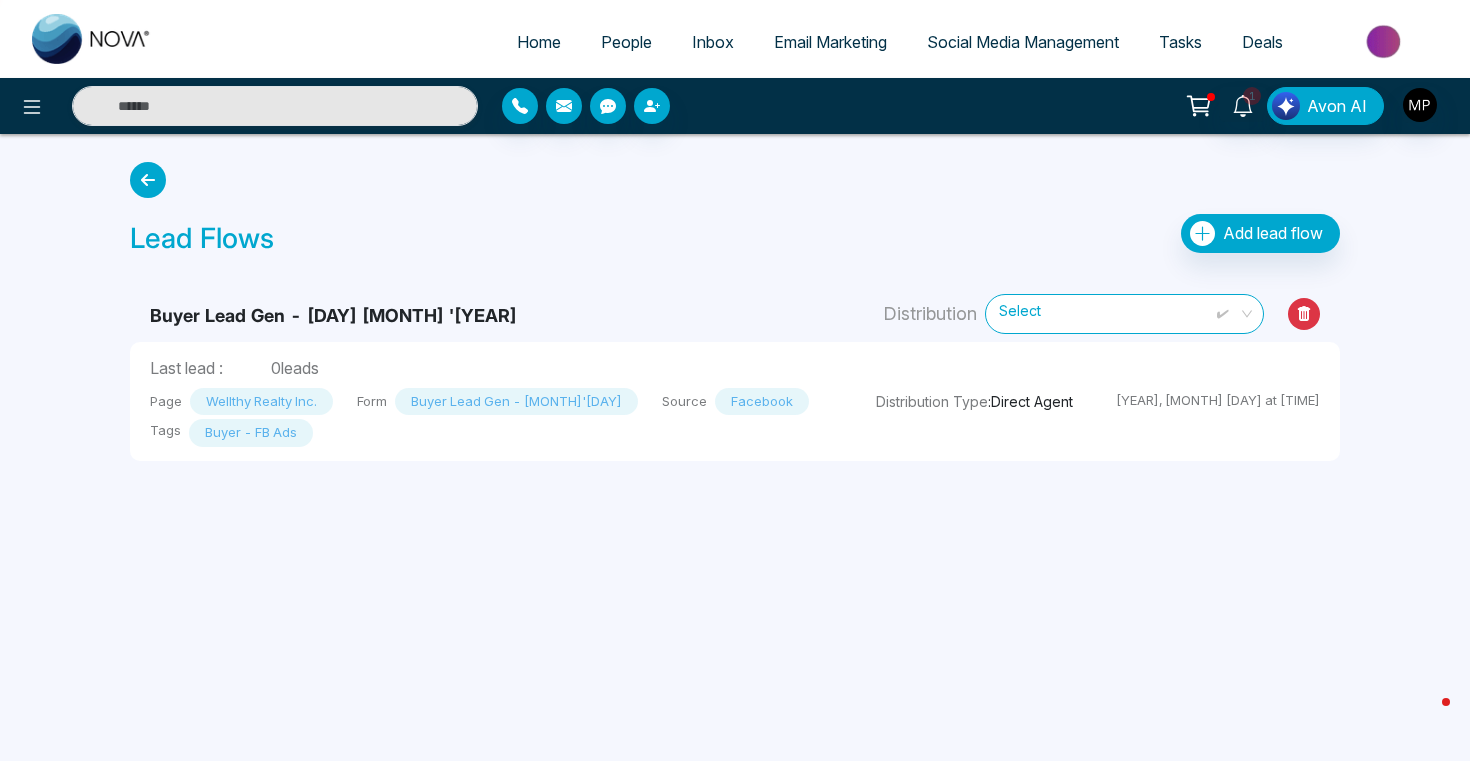 click on "Last lead : [NUMBER] leads Page Wellthy Realty Inc. Form Buyer Lead Gen - [MONTH]'[DAY] Source Facebook Tags Buyer - FB Ads" at bounding box center (493, 401) 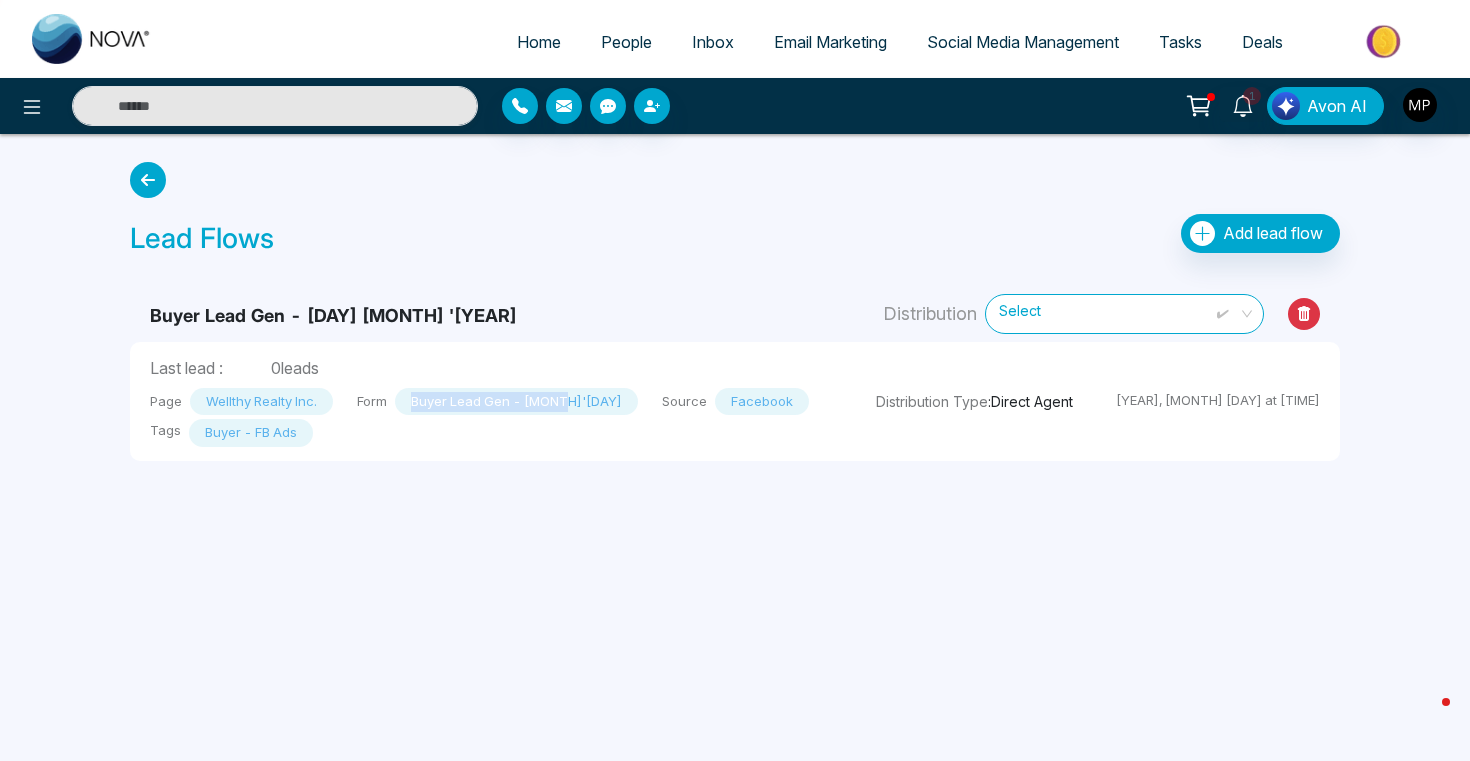 drag, startPoint x: 413, startPoint y: 398, endPoint x: 559, endPoint y: 402, distance: 146.05478 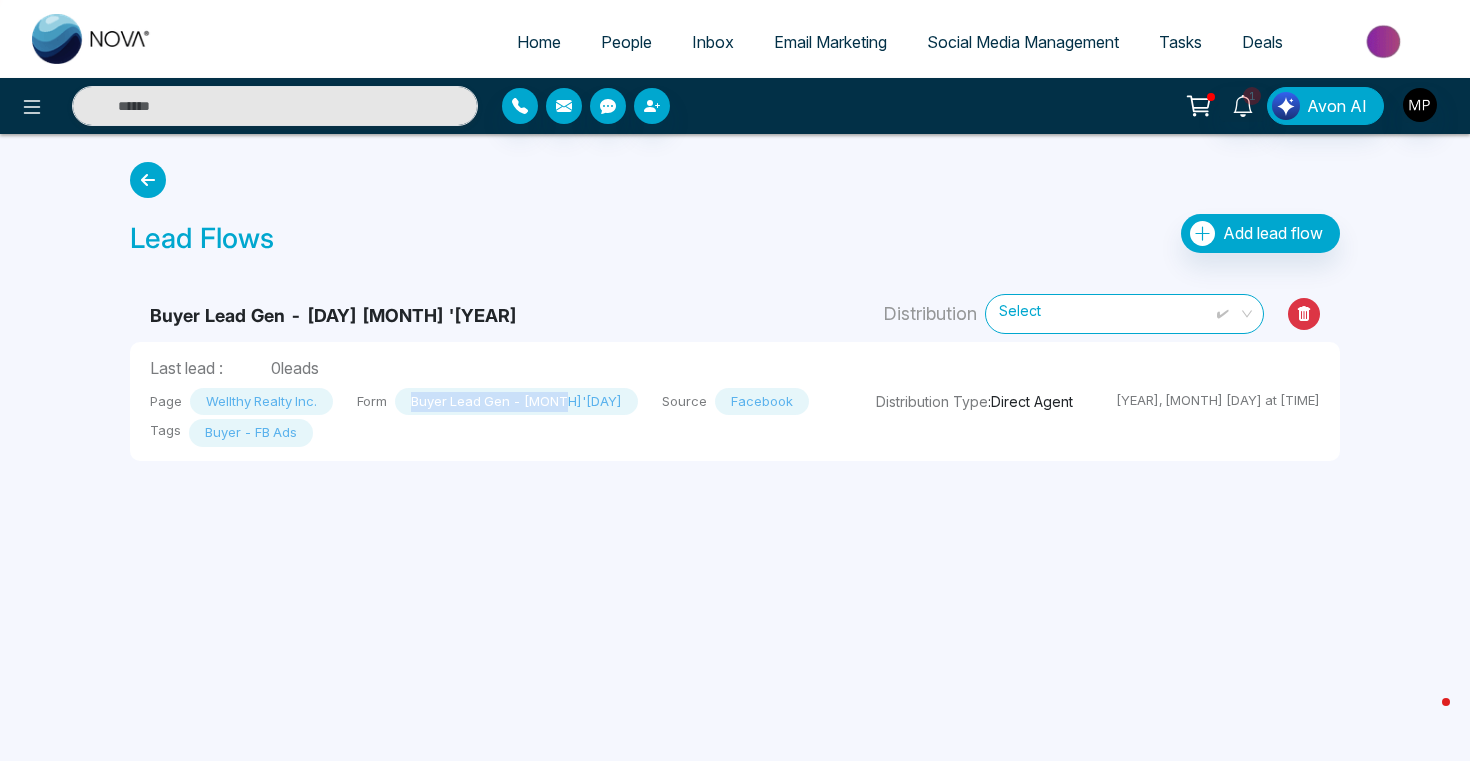 click on "Buyer Lead Gen - [MONTH]'[DAY]" at bounding box center (516, 402) 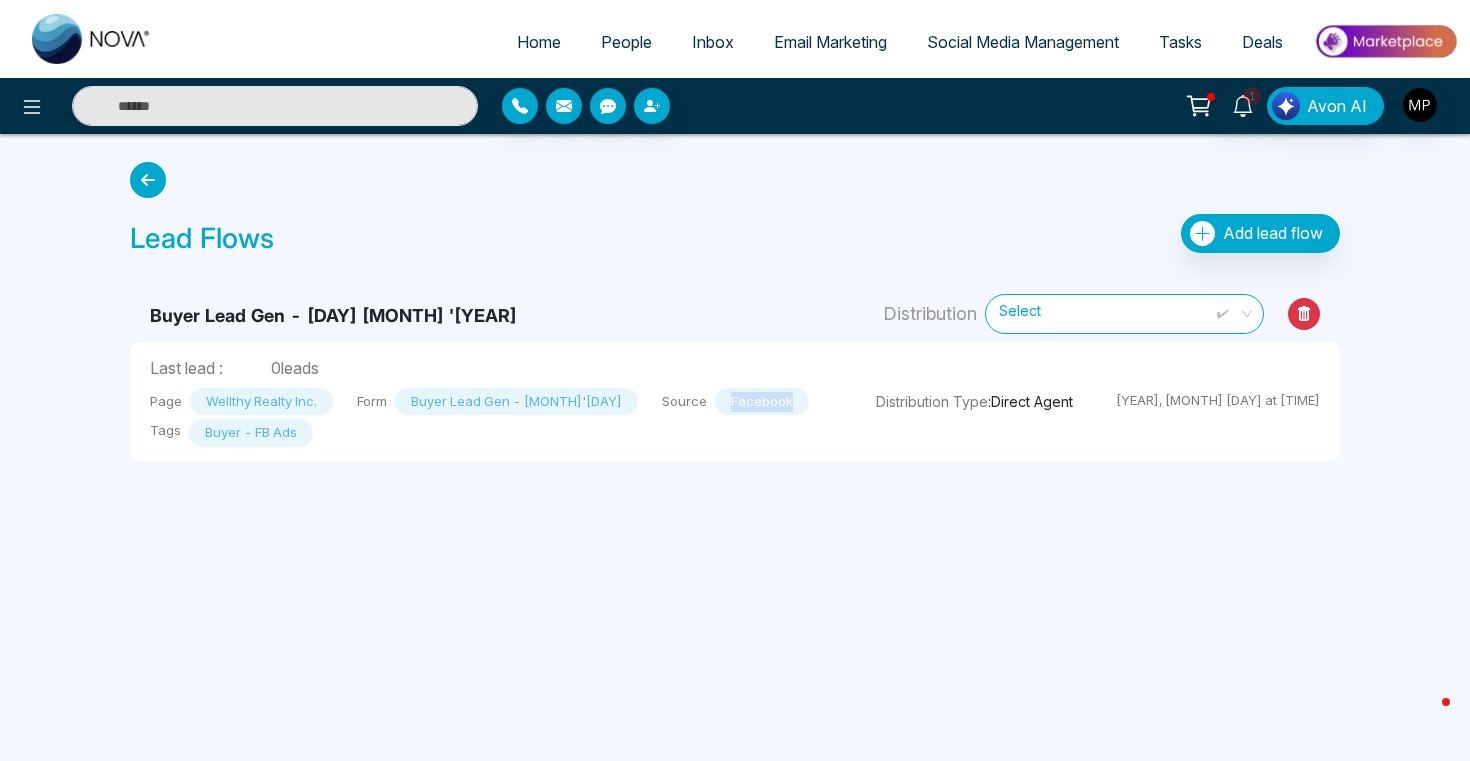 drag, startPoint x: 667, startPoint y: 407, endPoint x: 798, endPoint y: 408, distance: 131.00381 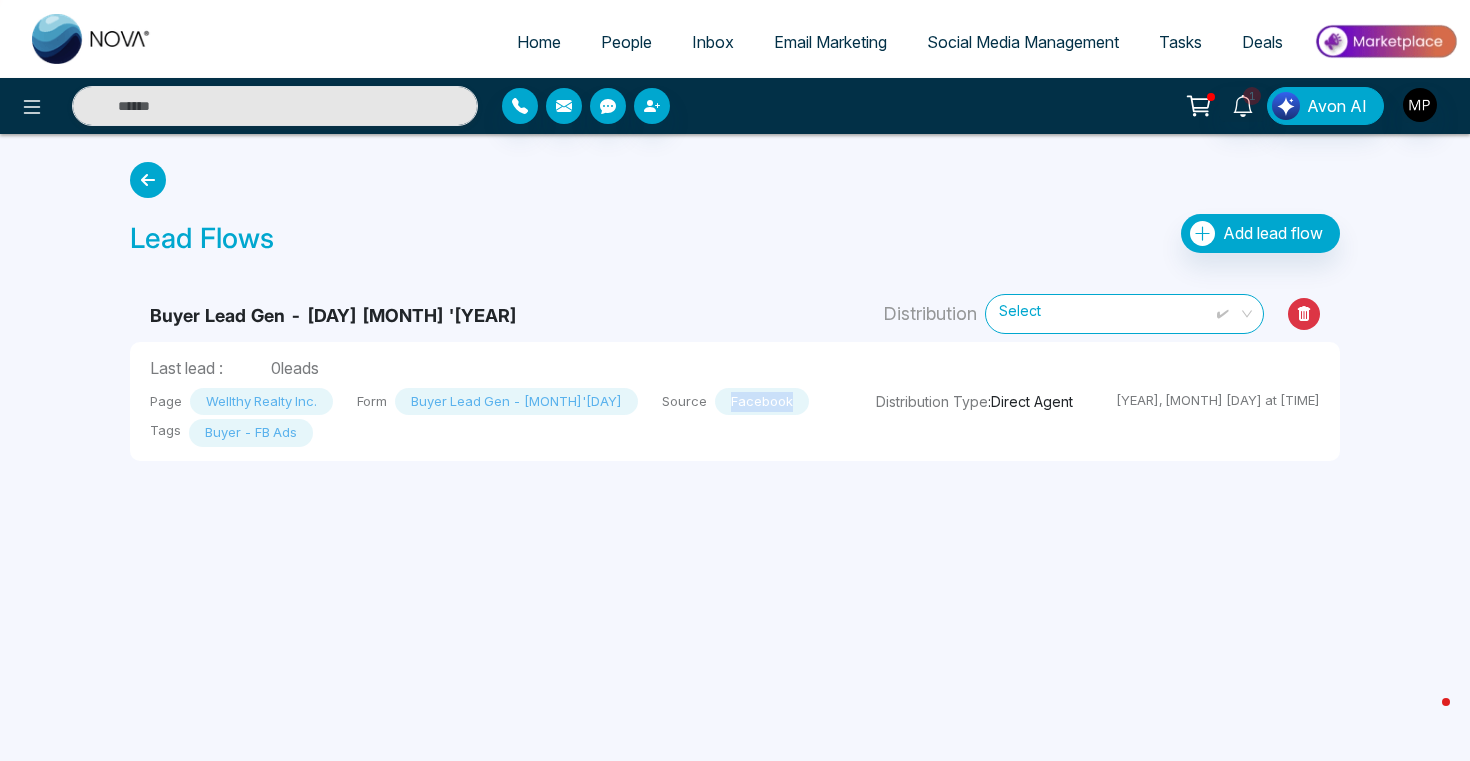 click on "Page Wellthy Realty Inc. Form Buyer Lead Gen - [MONTH]'[DAY] Source Facebook Tags Buyer - FB Ads" at bounding box center [493, 413] 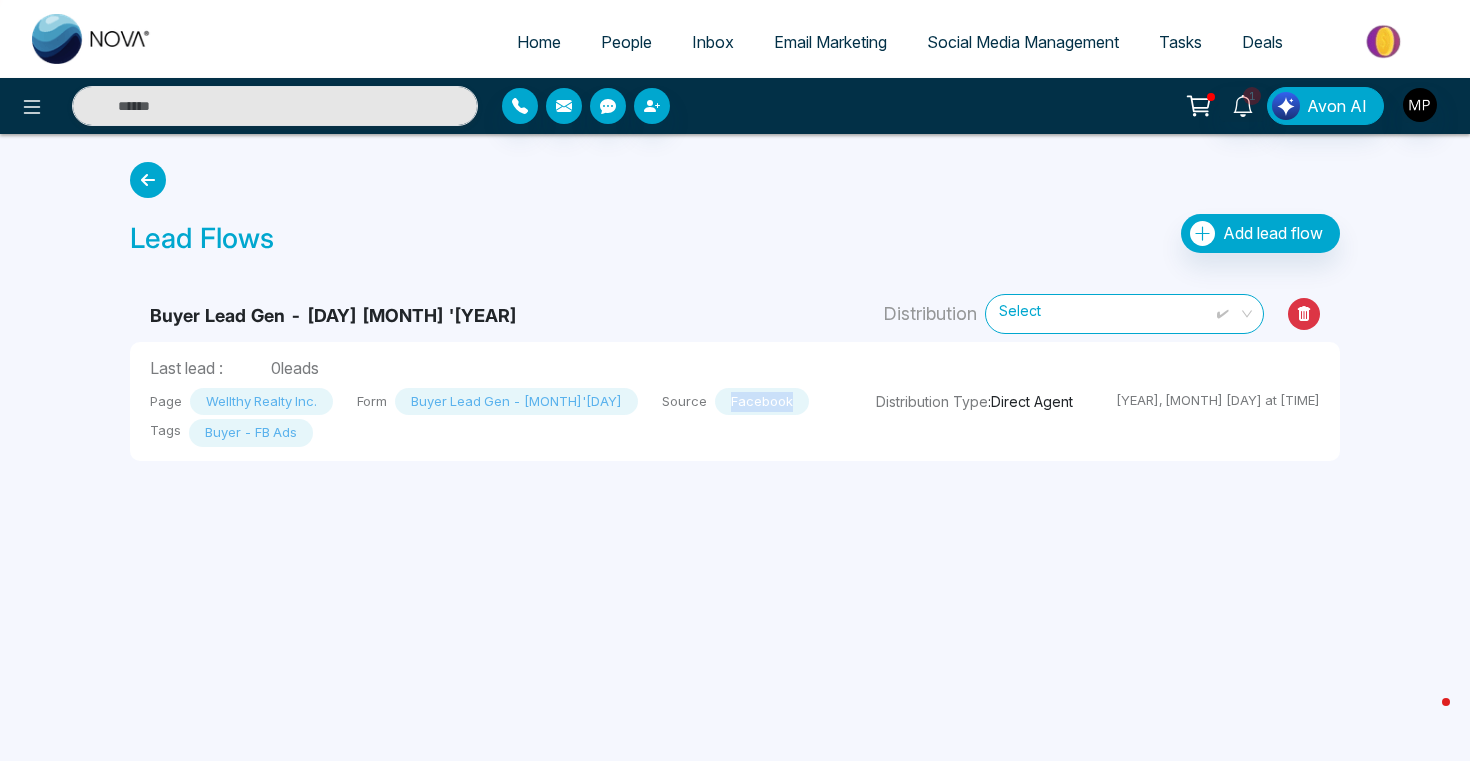 click on "Social Media Management" at bounding box center (1023, 42) 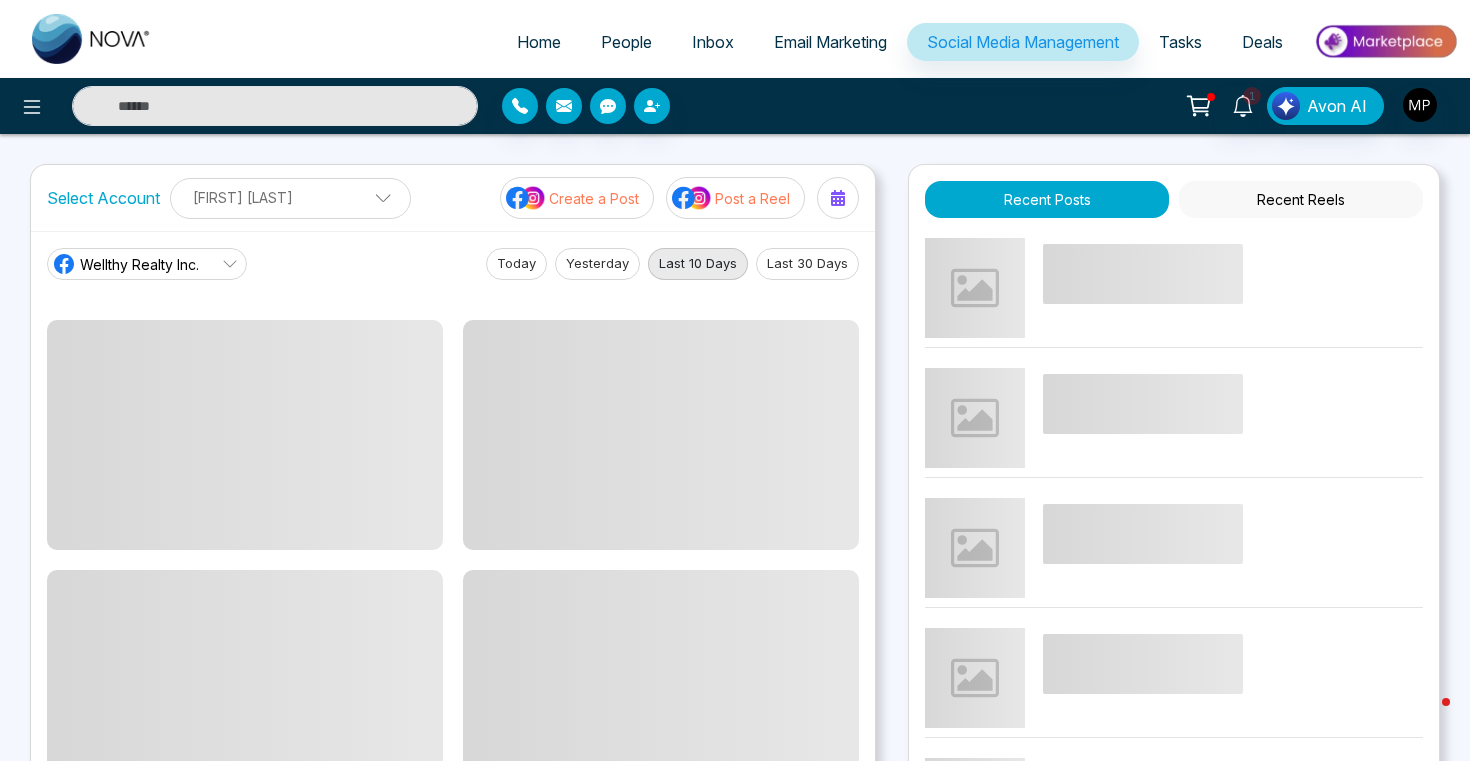 click on "People" at bounding box center (626, 42) 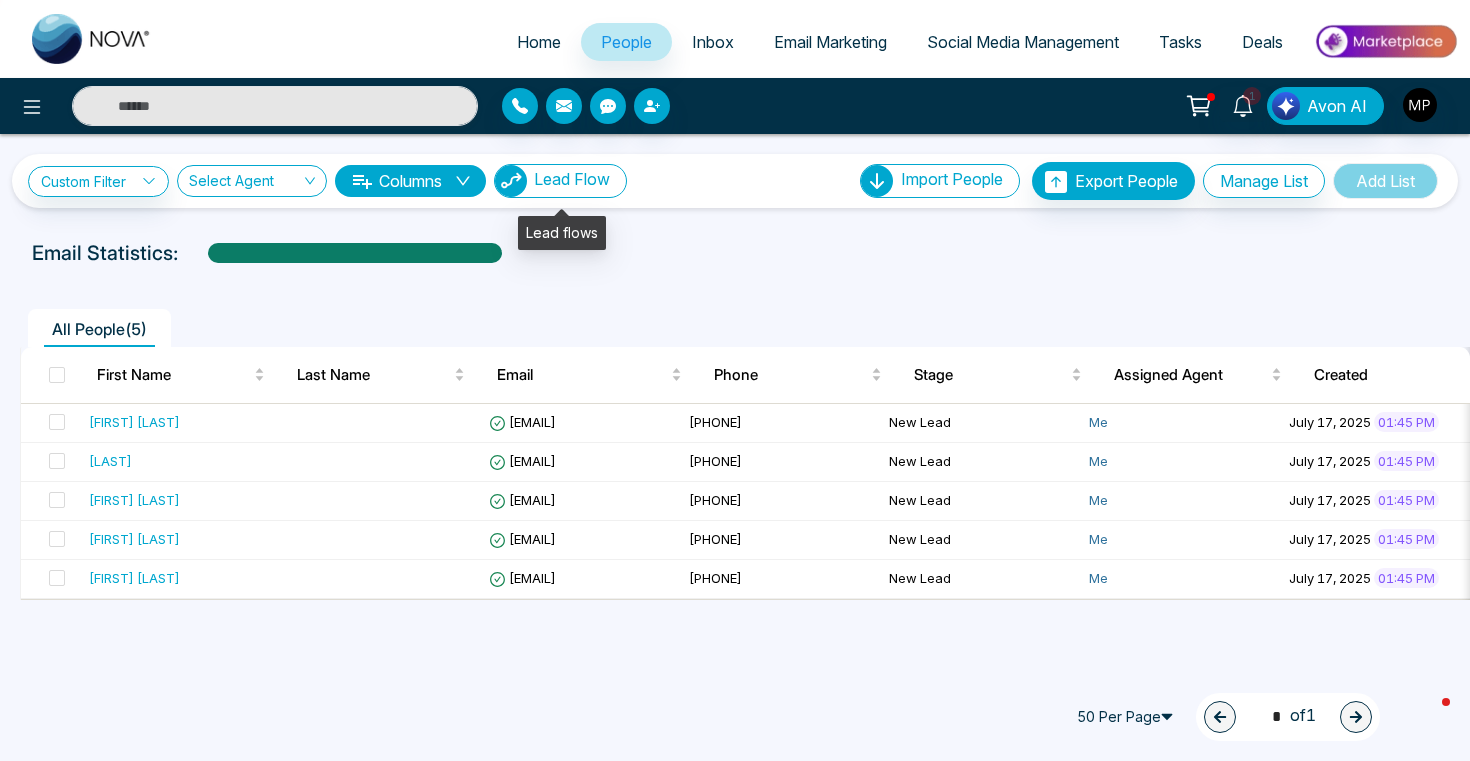 click on "Lead Flow" at bounding box center [572, 179] 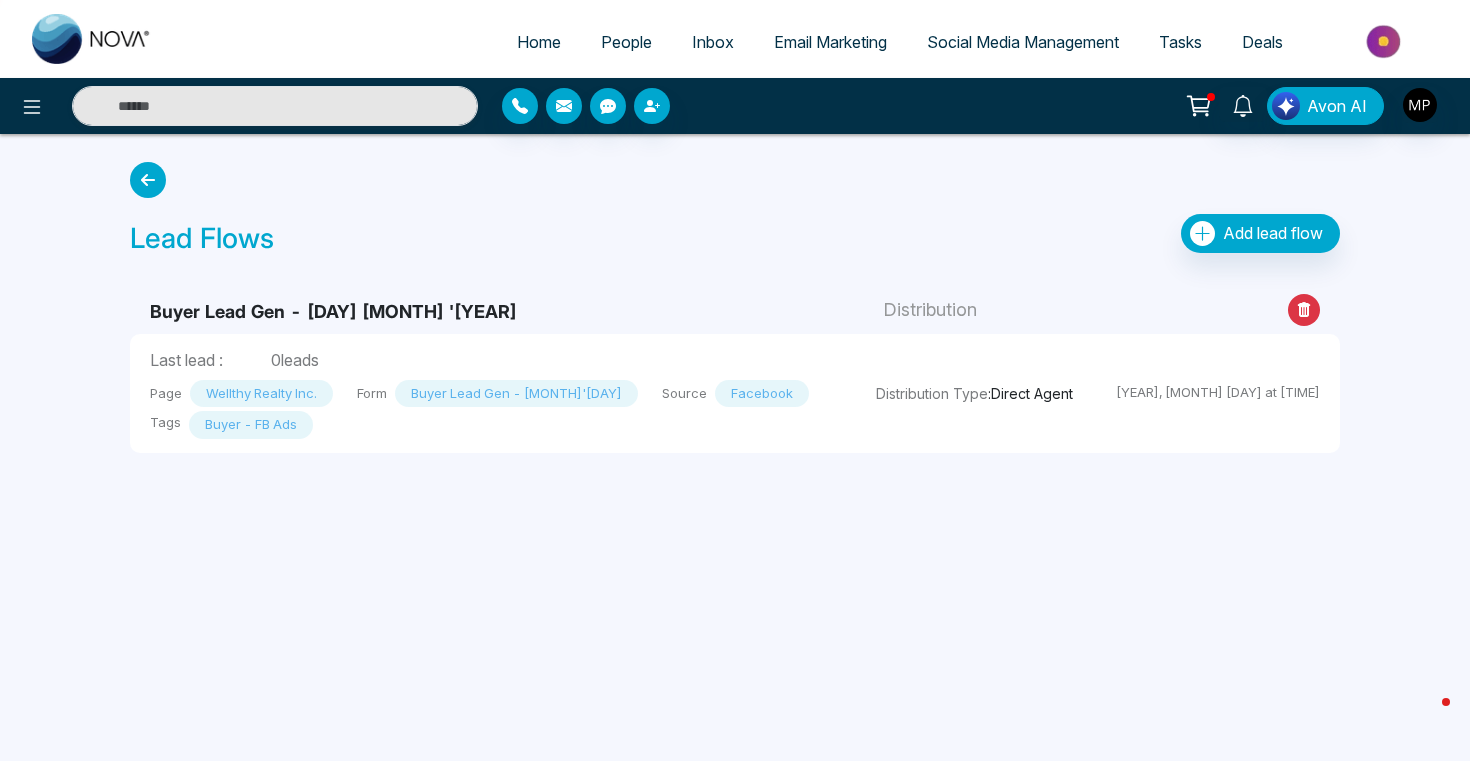 drag, startPoint x: 280, startPoint y: 357, endPoint x: 330, endPoint y: 357, distance: 50 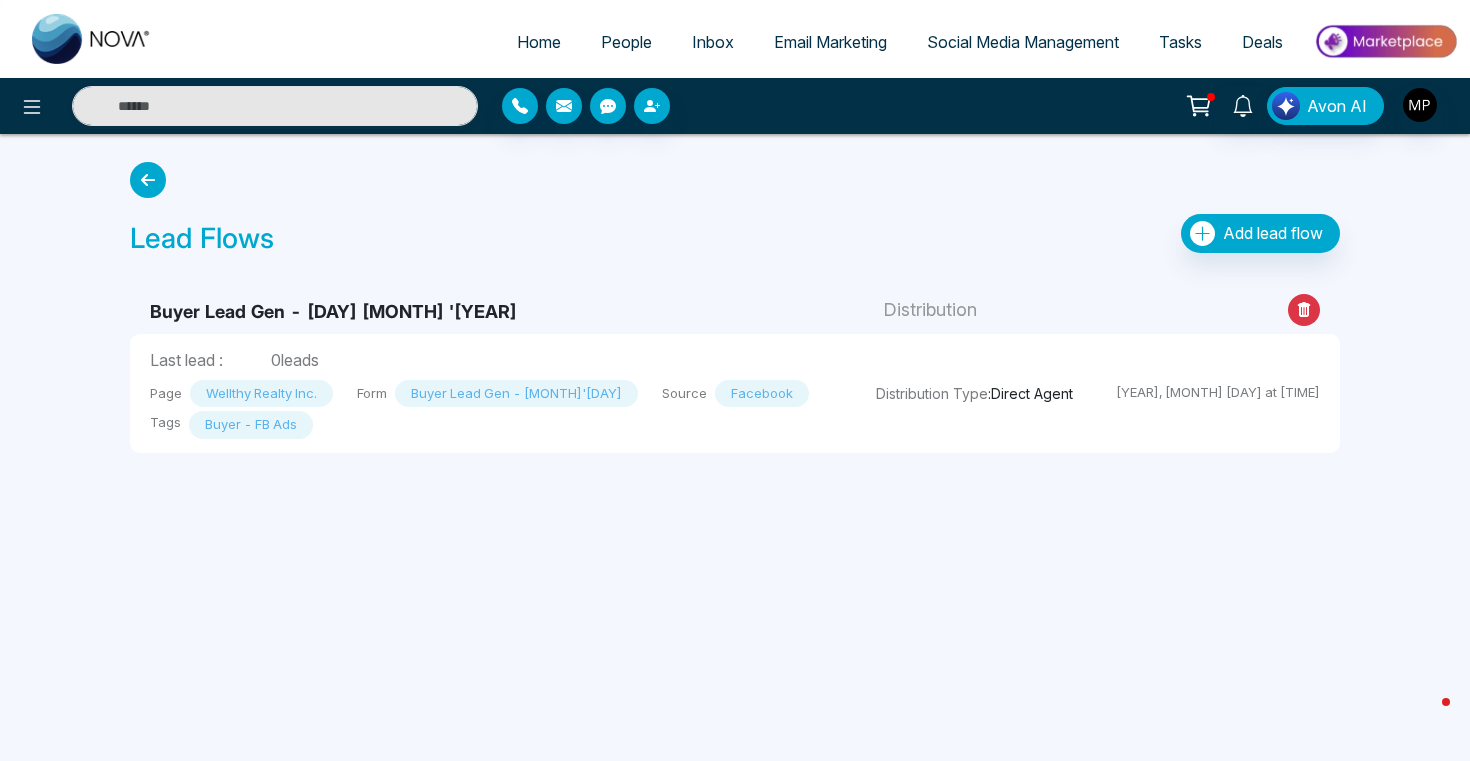 click on "[NUMBER] leads" at bounding box center (295, 360) 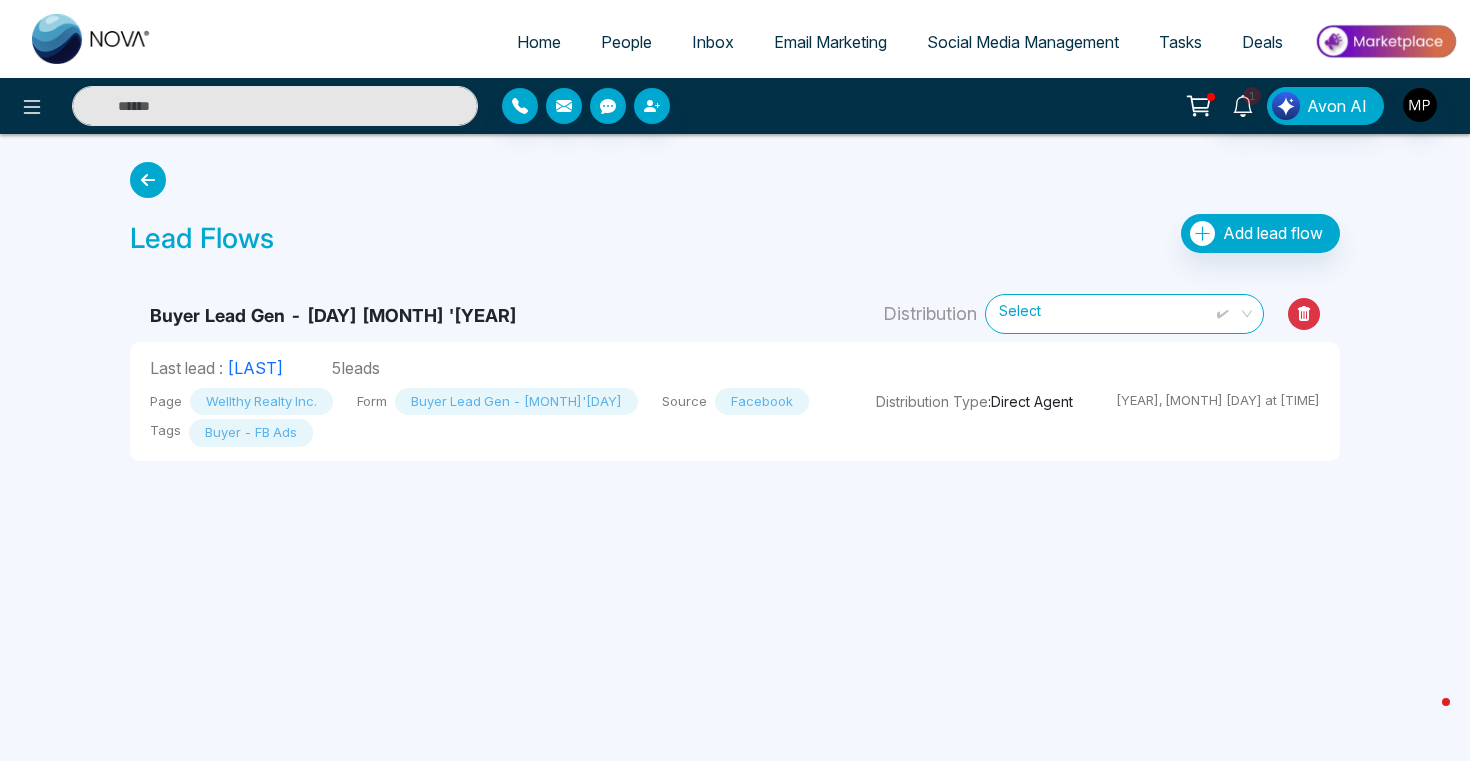 click on "5 leads" at bounding box center (355, 368) 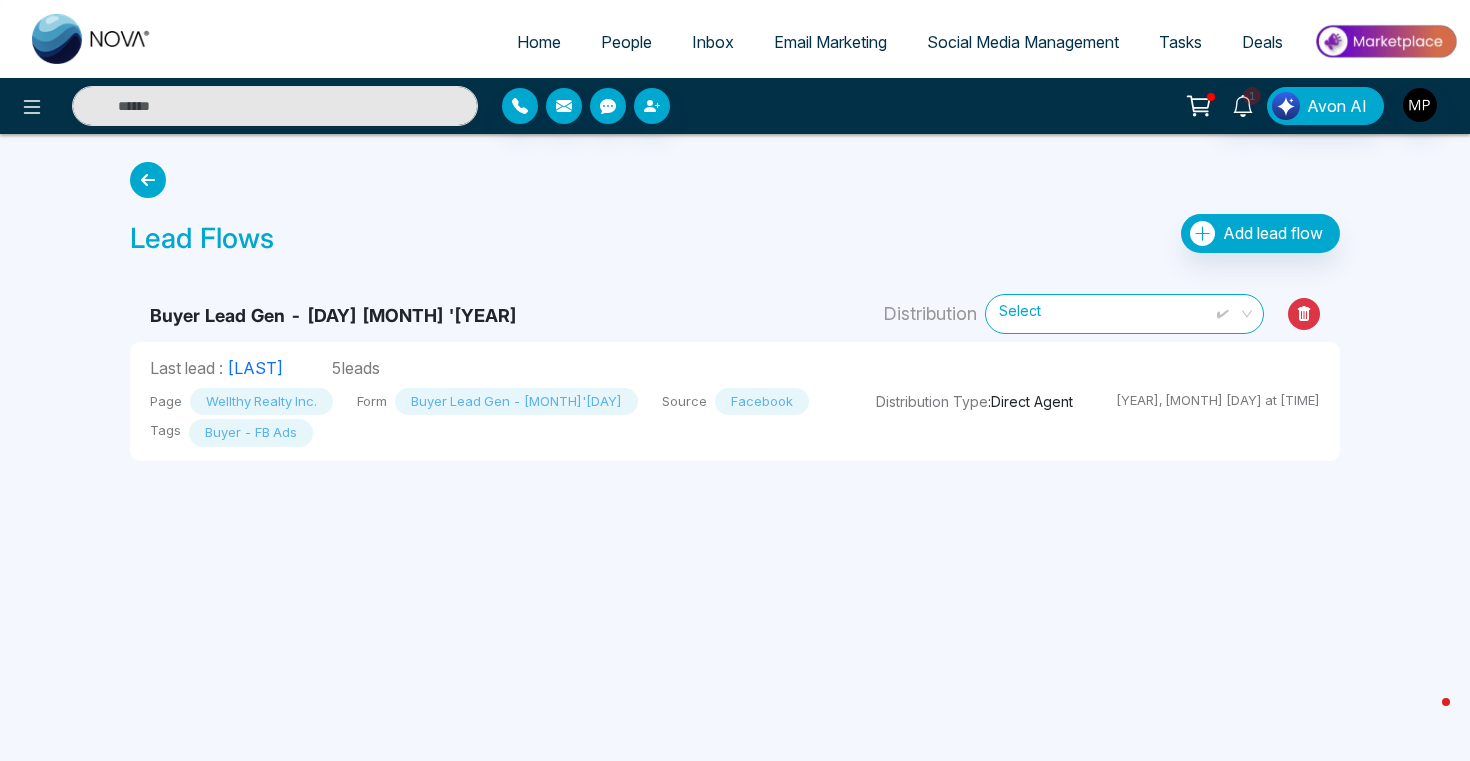 click on "People" at bounding box center [626, 42] 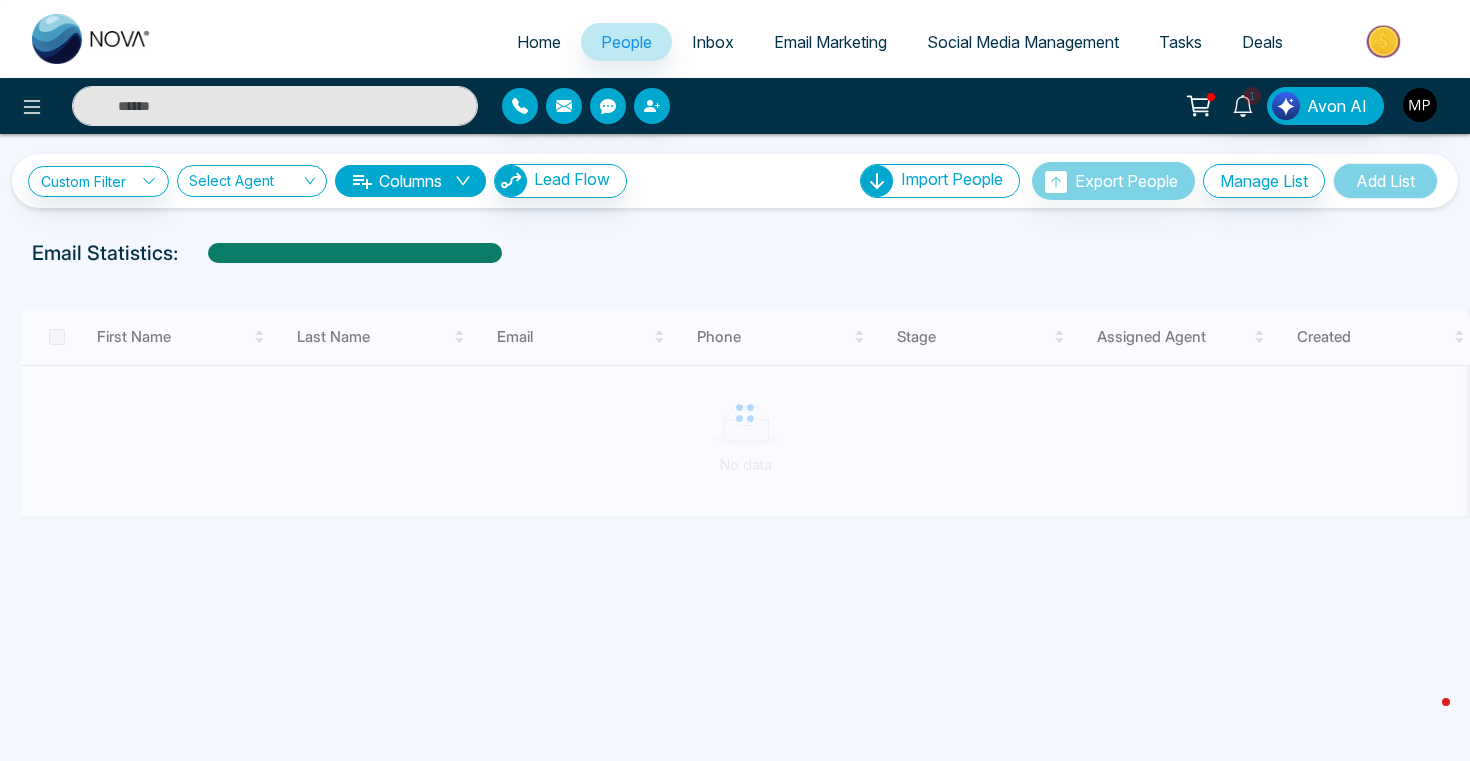 click on "Inbox" at bounding box center [713, 42] 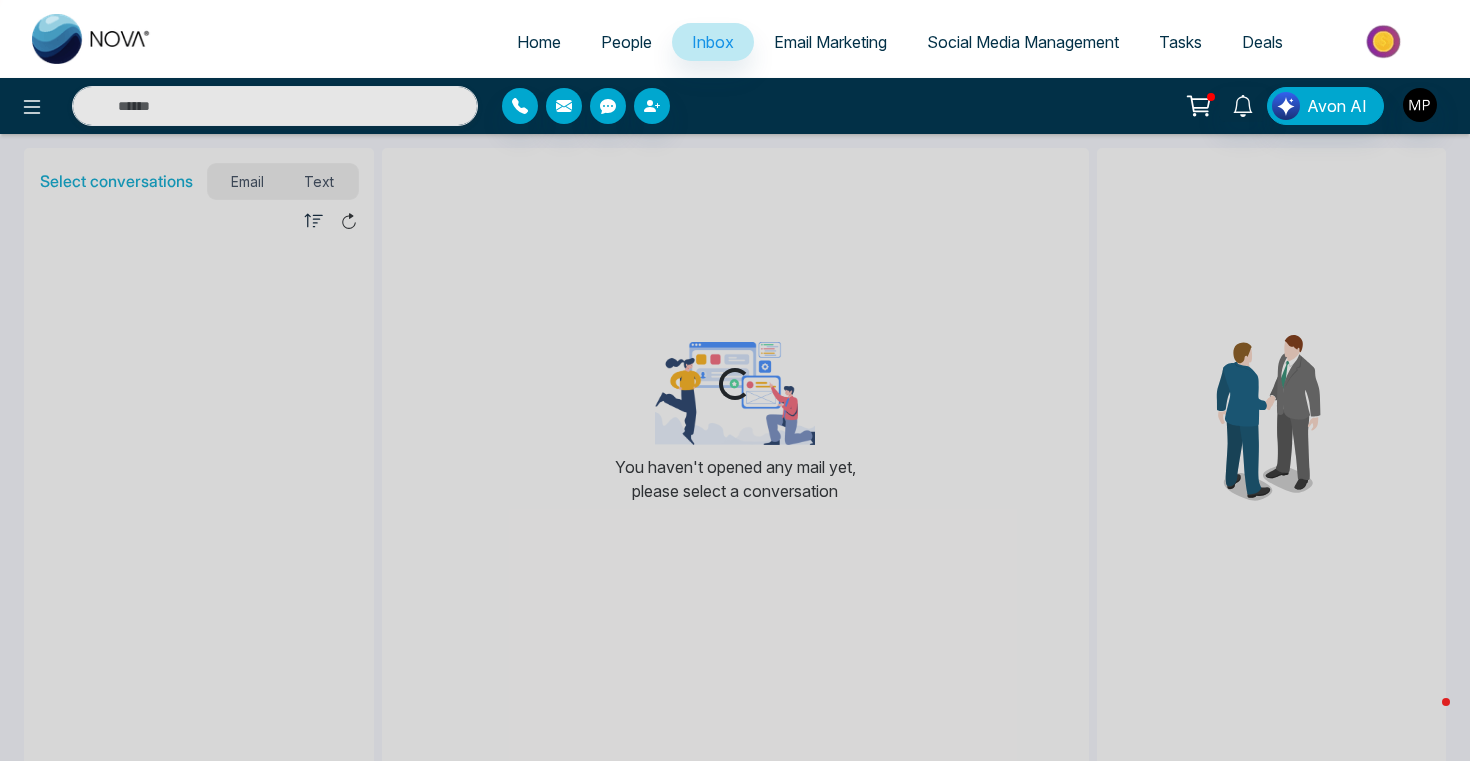 click on "People" at bounding box center (626, 42) 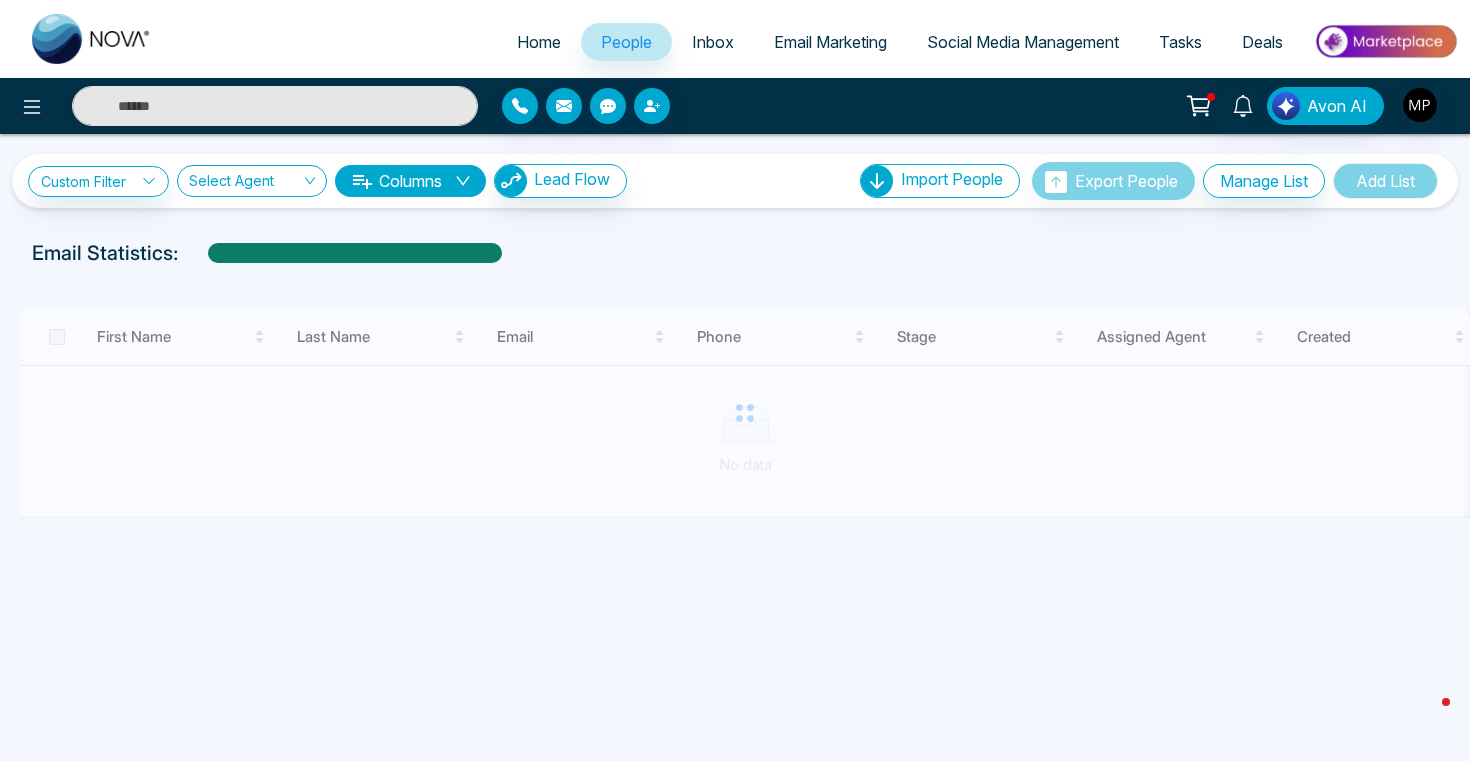 click on "Home" at bounding box center (539, 42) 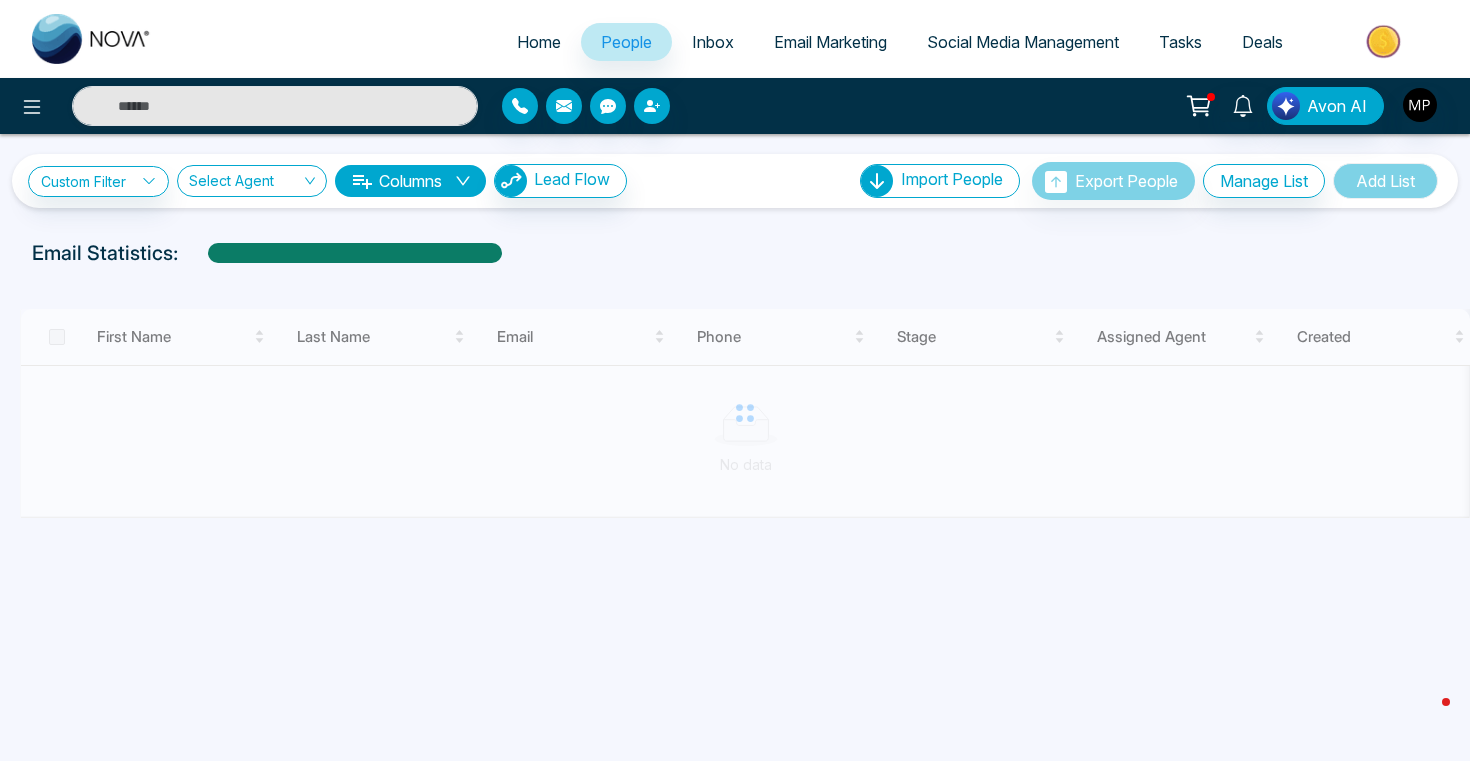 select on "*" 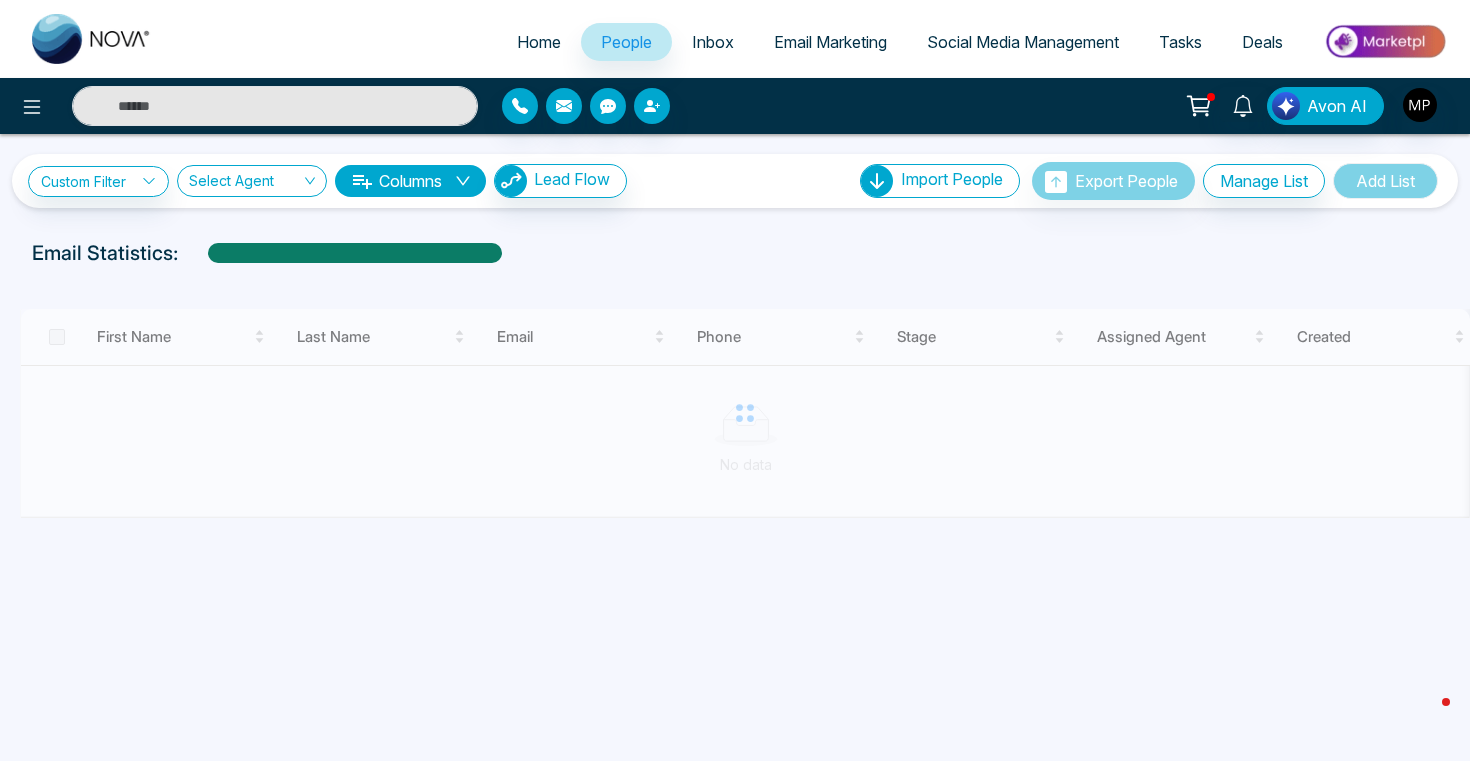 select on "*" 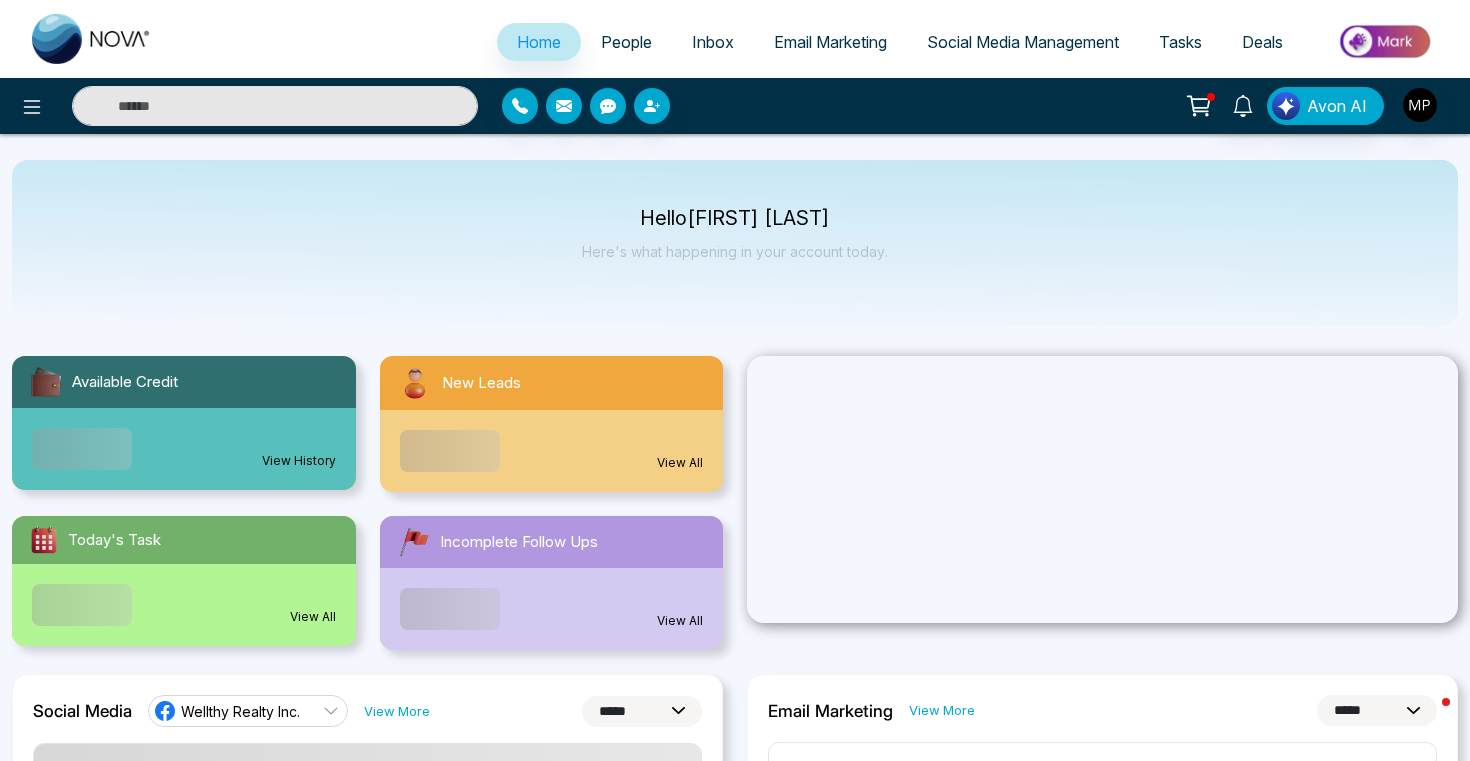 click on "People" at bounding box center (626, 42) 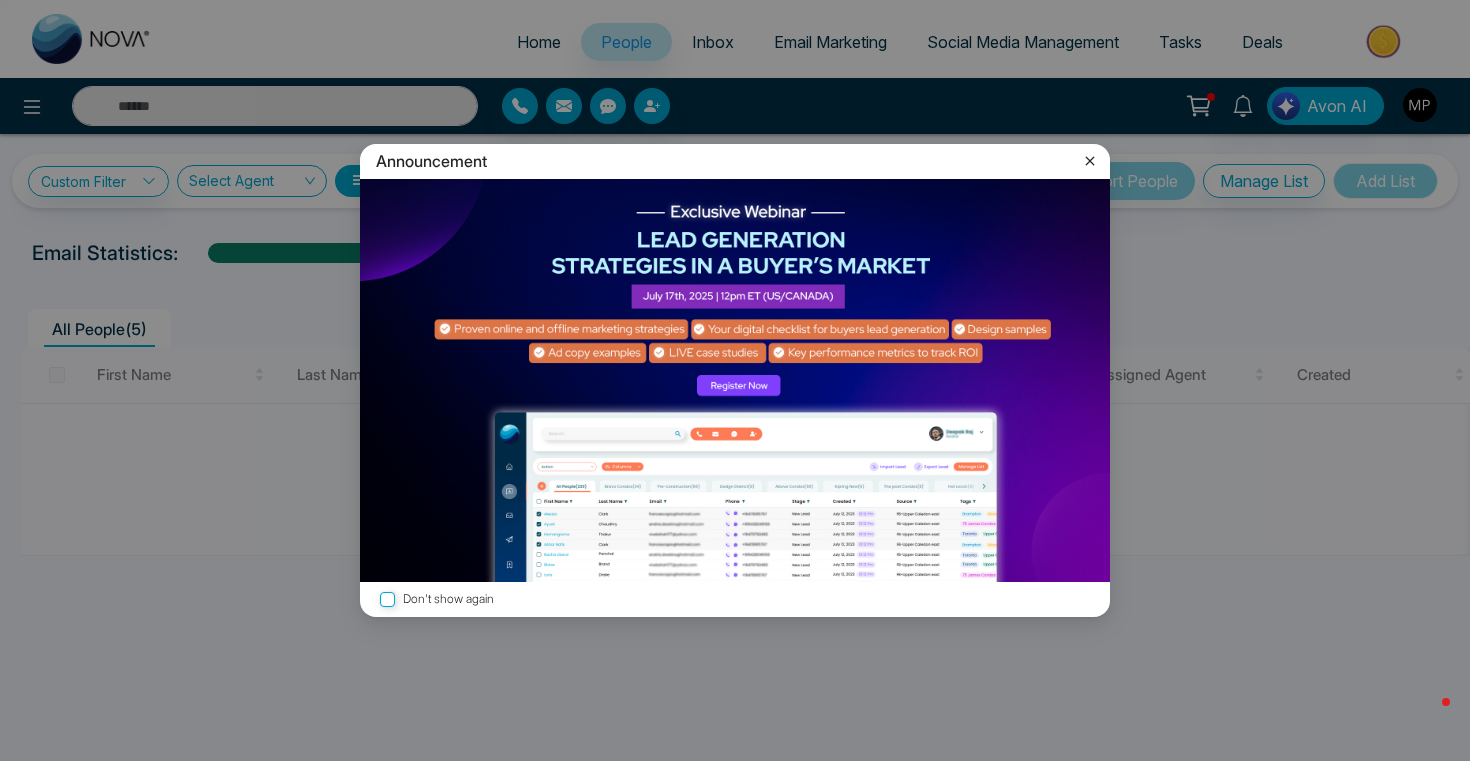 click 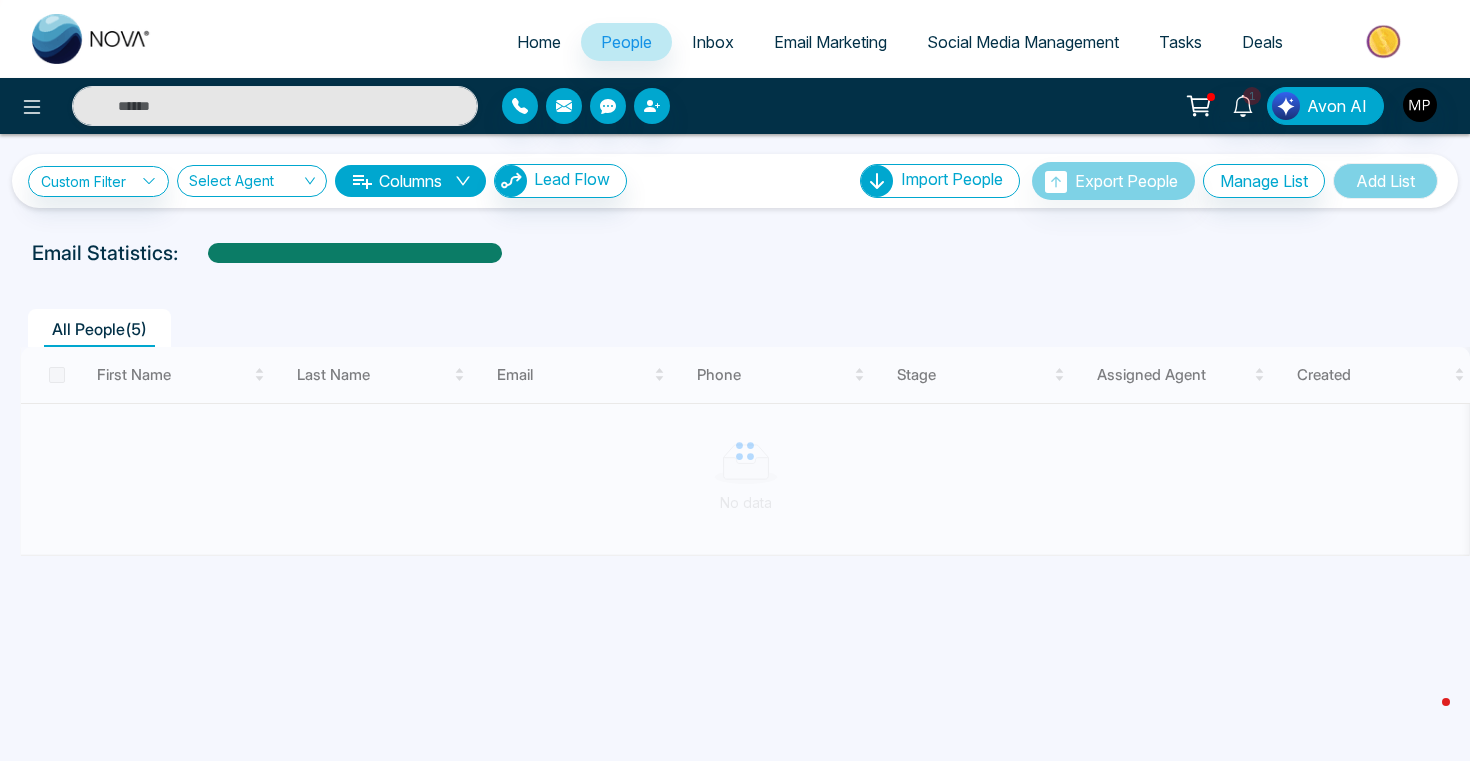 click on "Inbox" at bounding box center (713, 42) 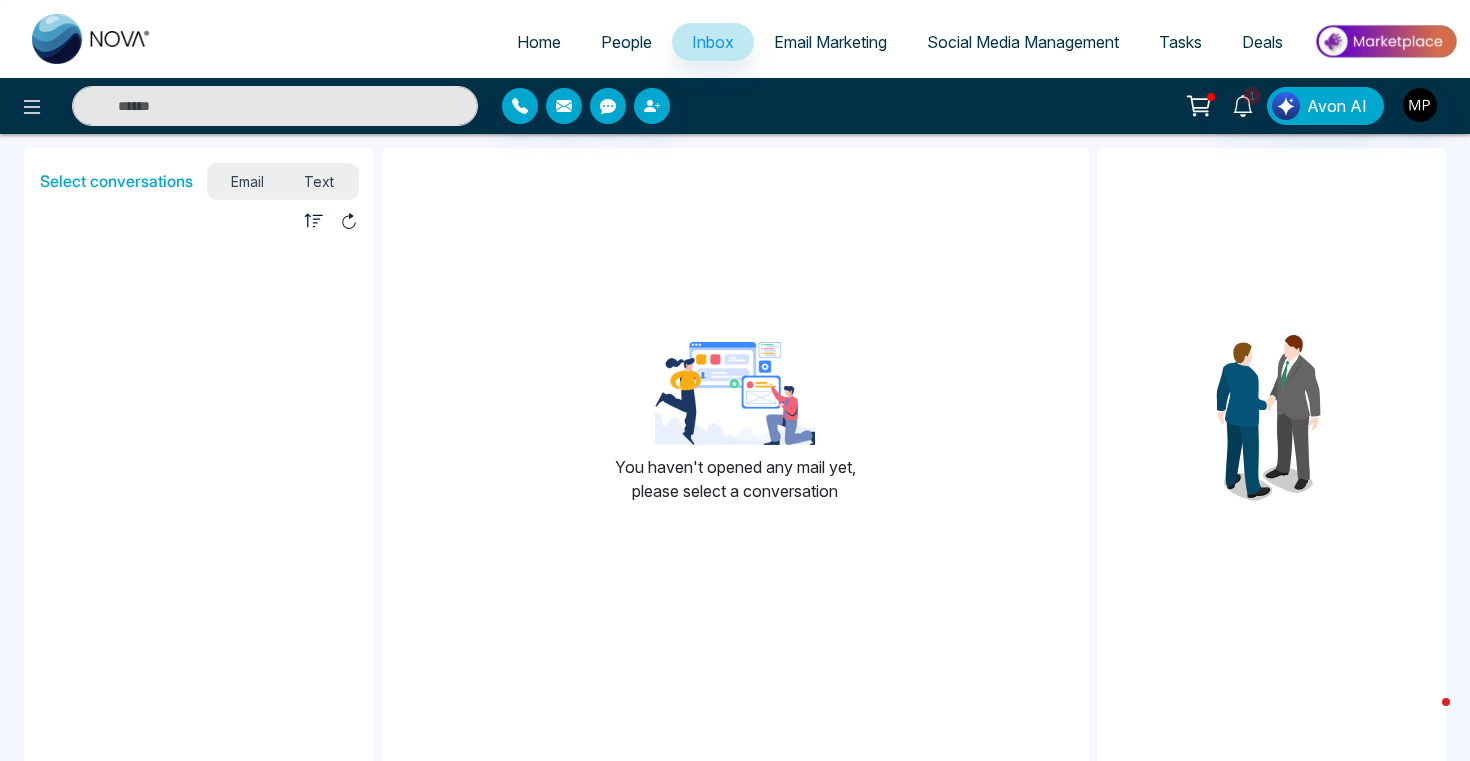 click on "People" at bounding box center [626, 42] 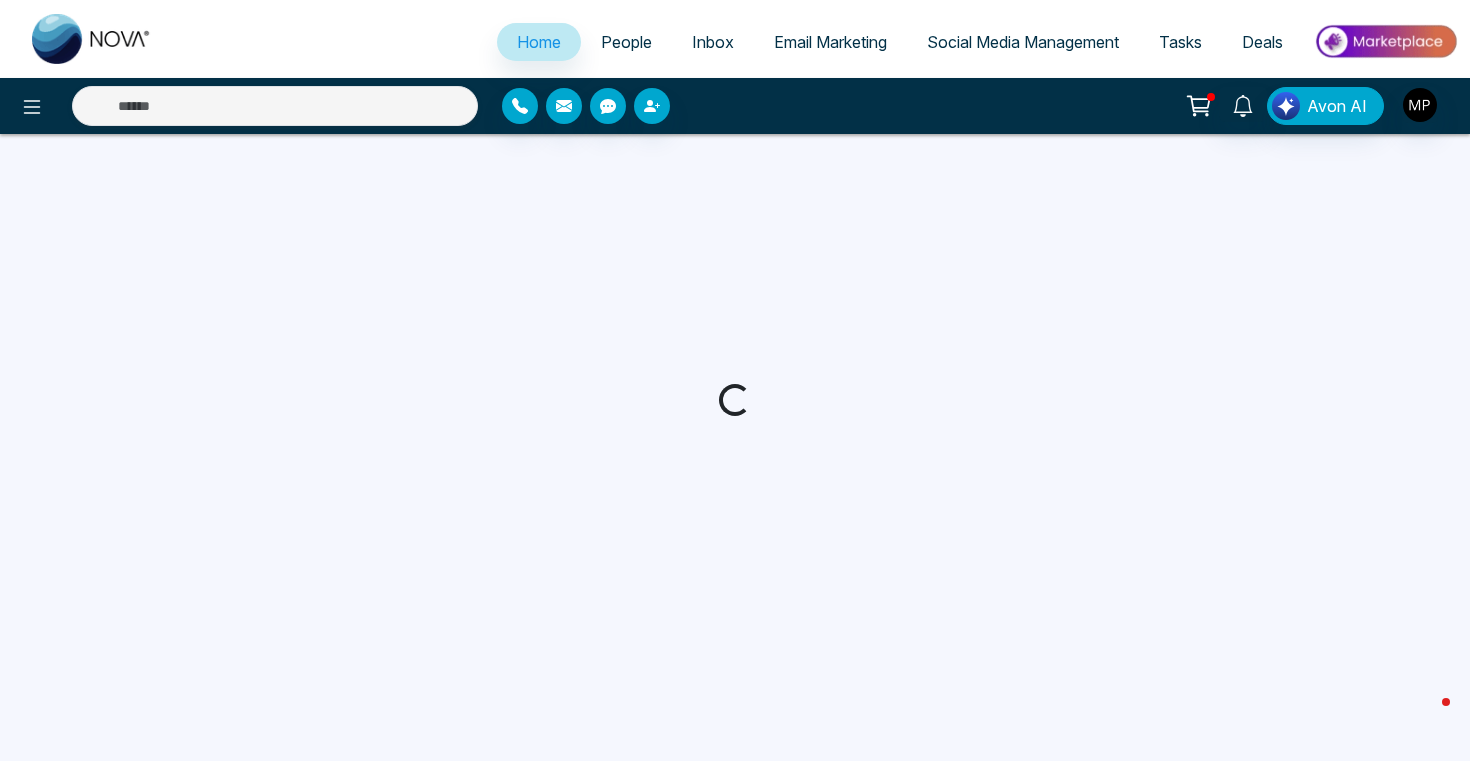 select on "*" 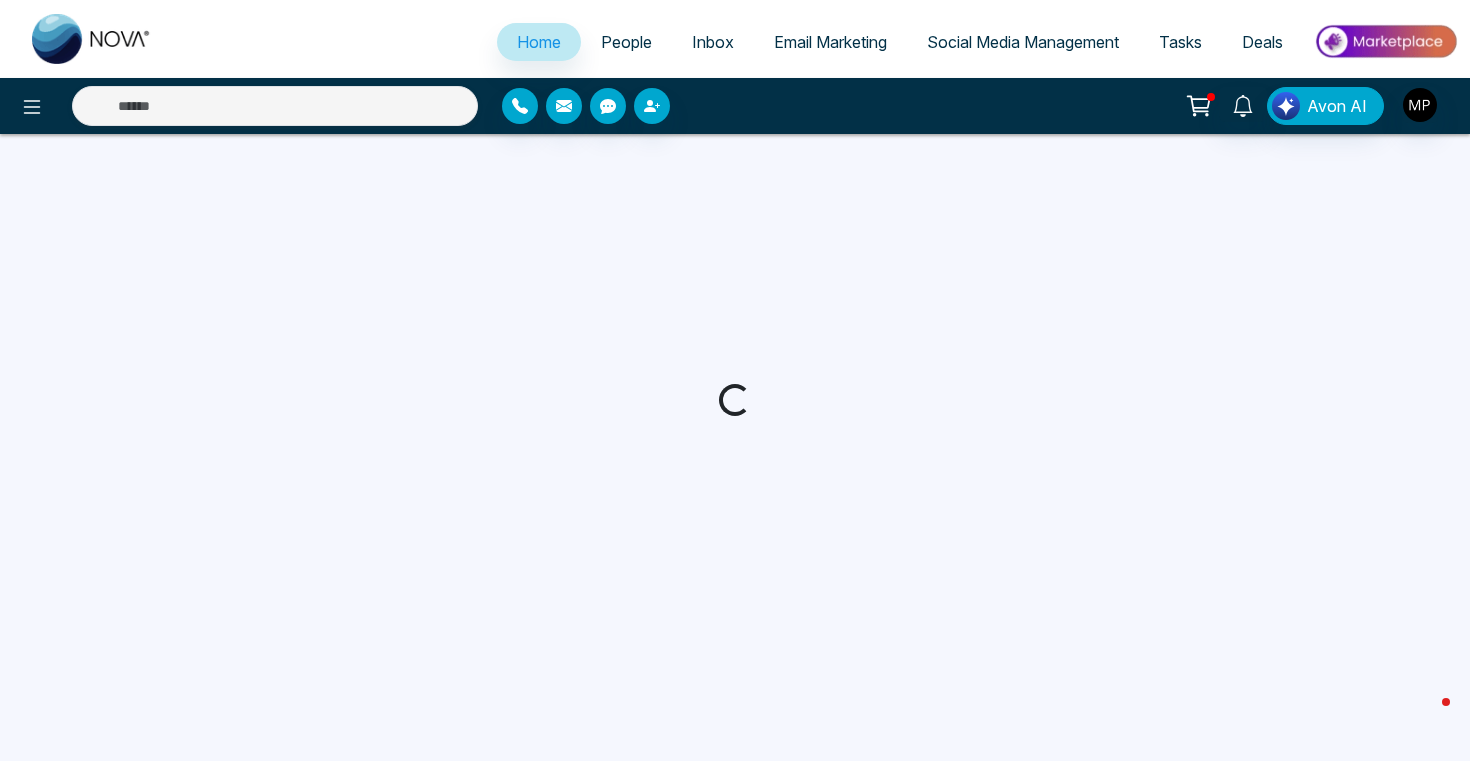 select on "*" 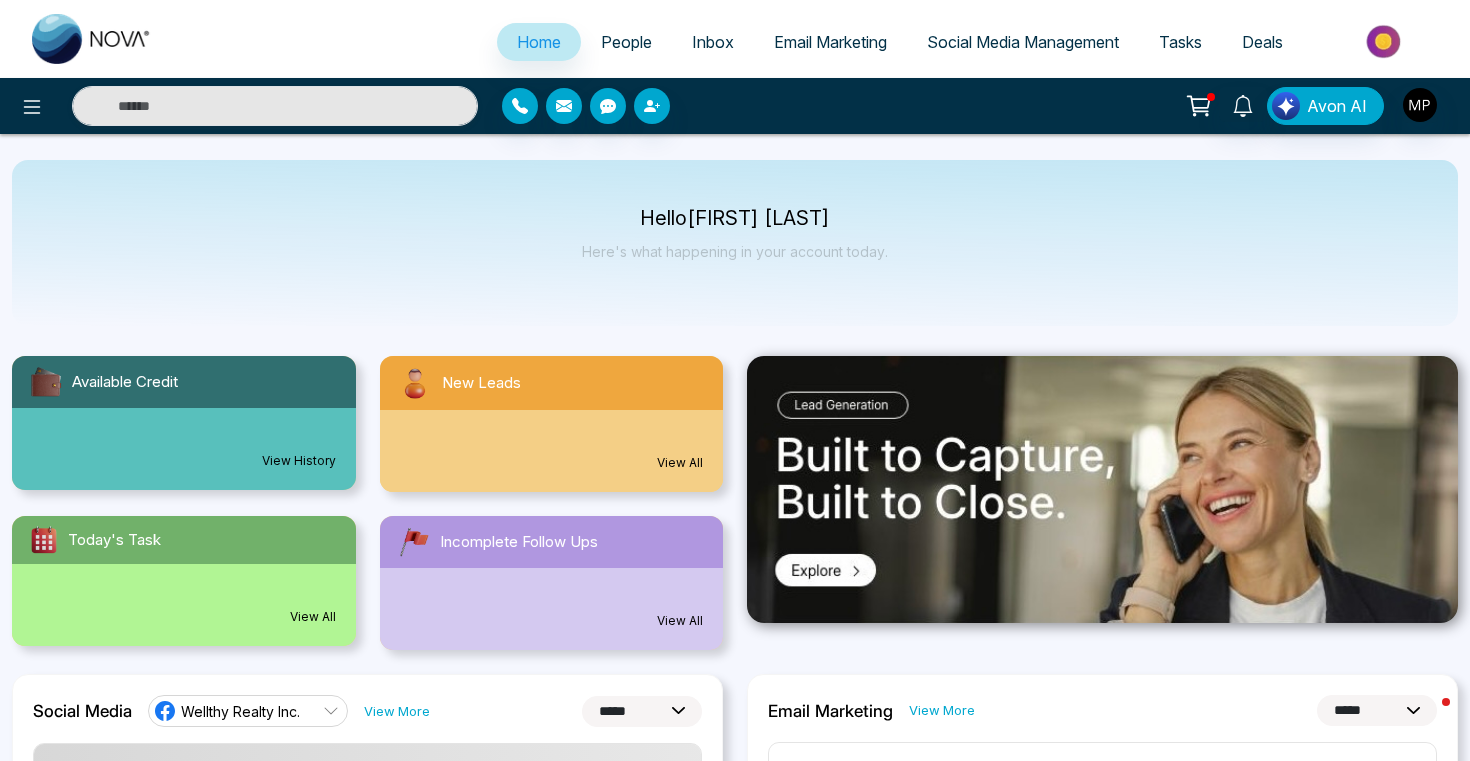 scroll, scrollTop: 0, scrollLeft: 0, axis: both 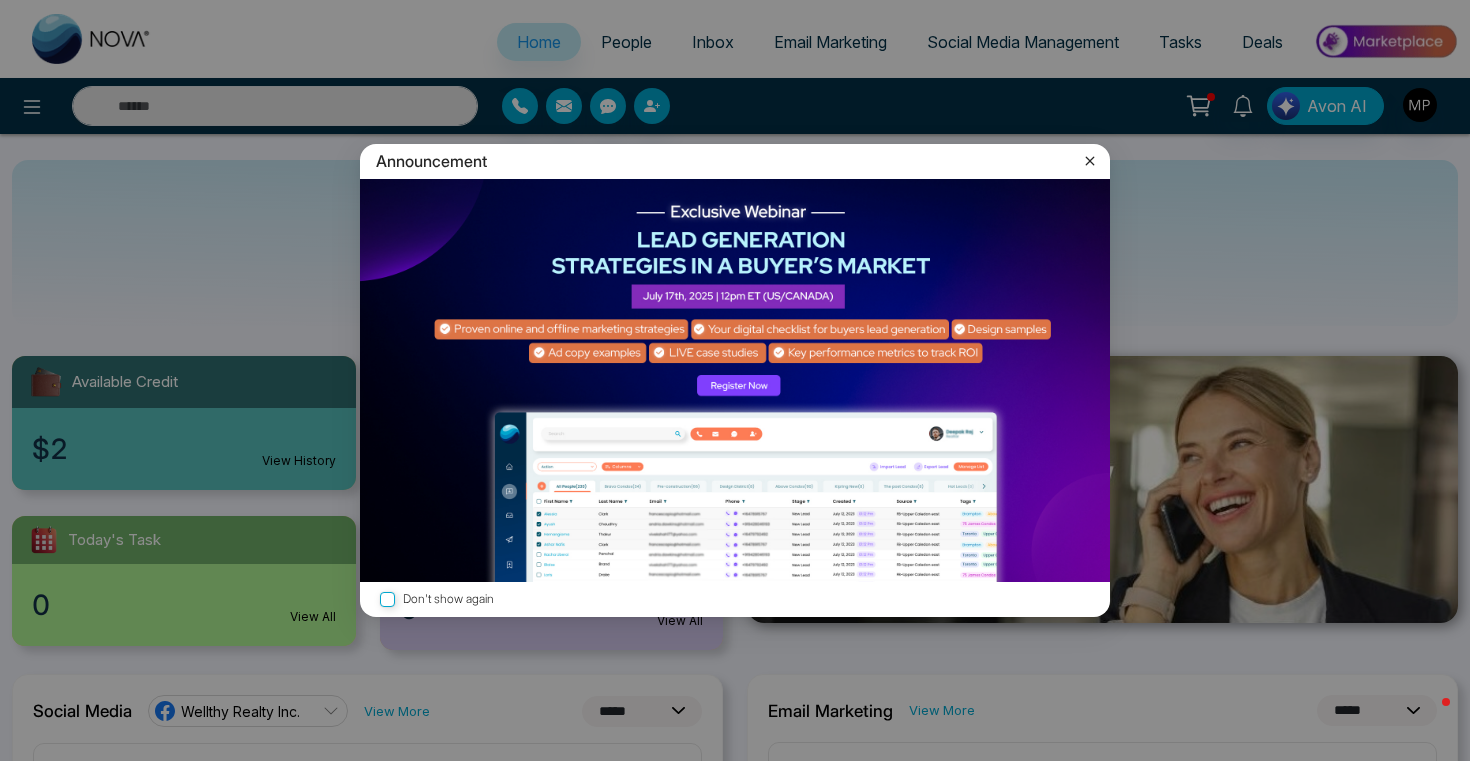 click 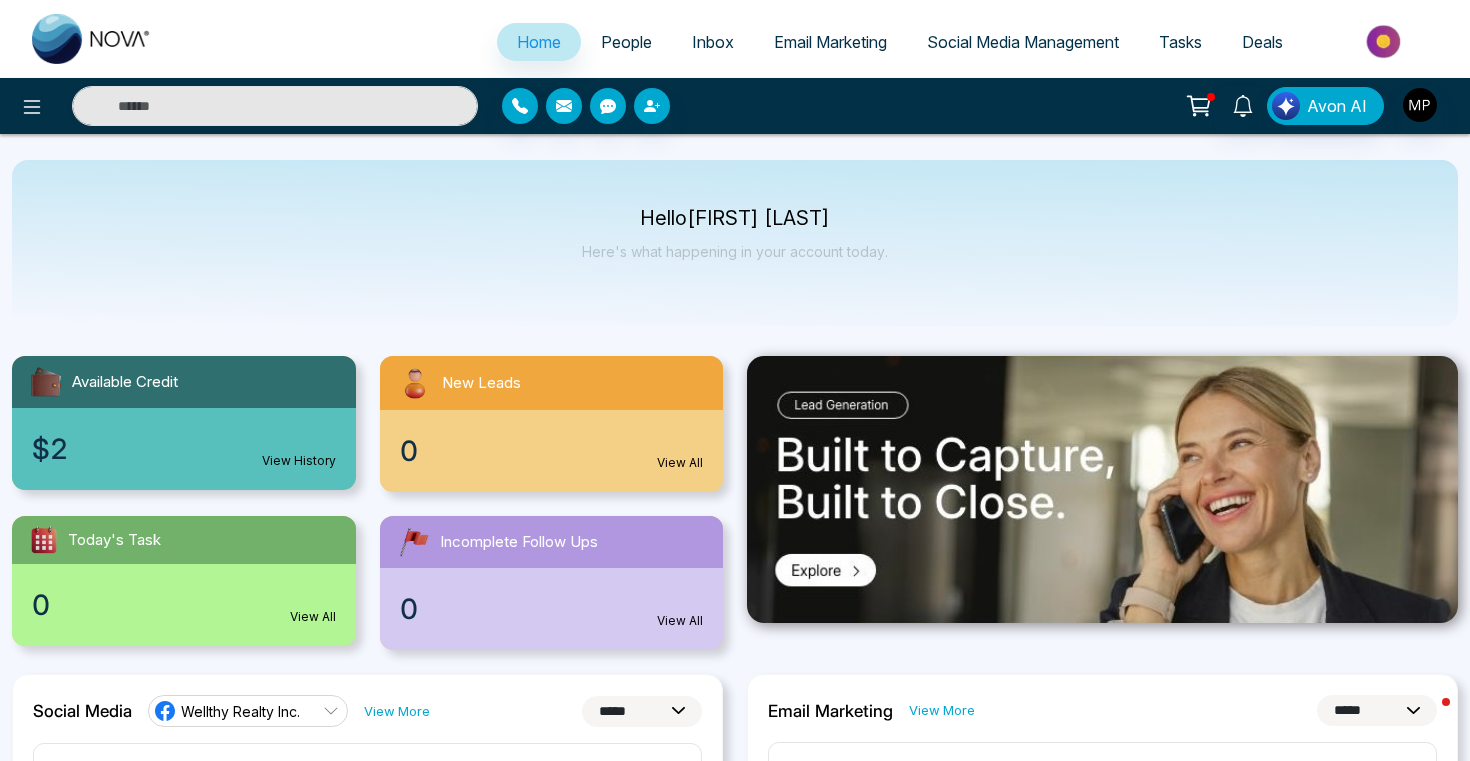click on "Email Marketing" at bounding box center [830, 42] 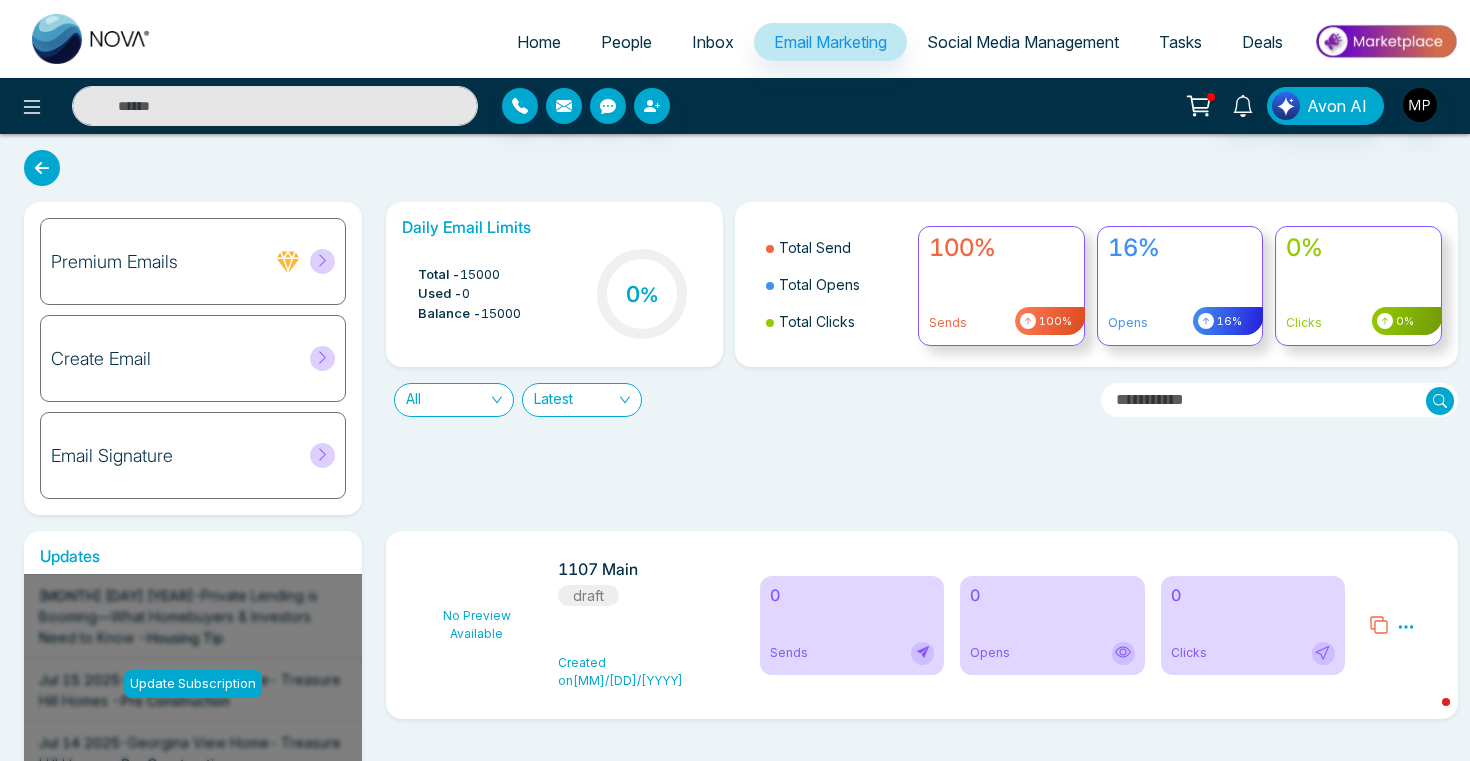 click on "Premium Emails" at bounding box center (114, 262) 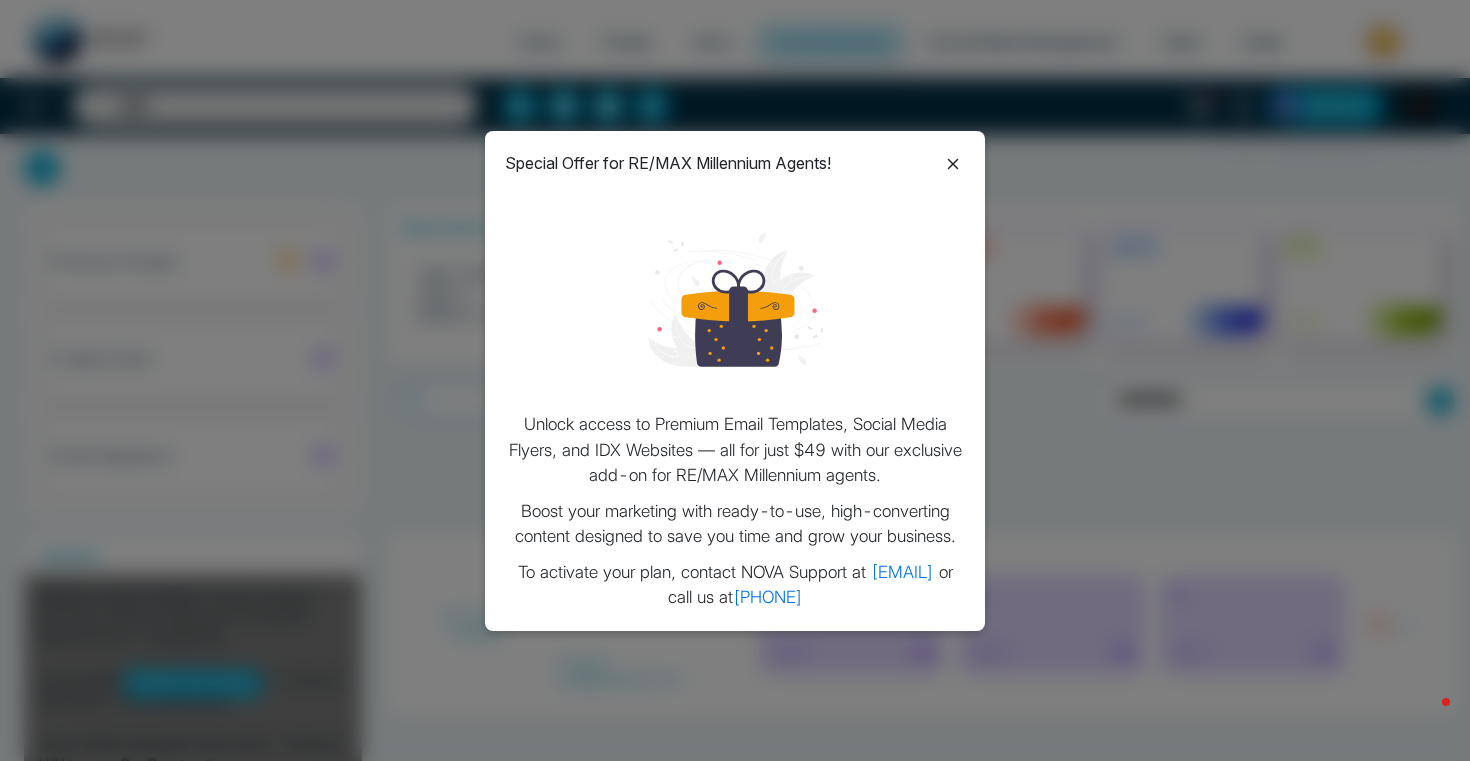click 